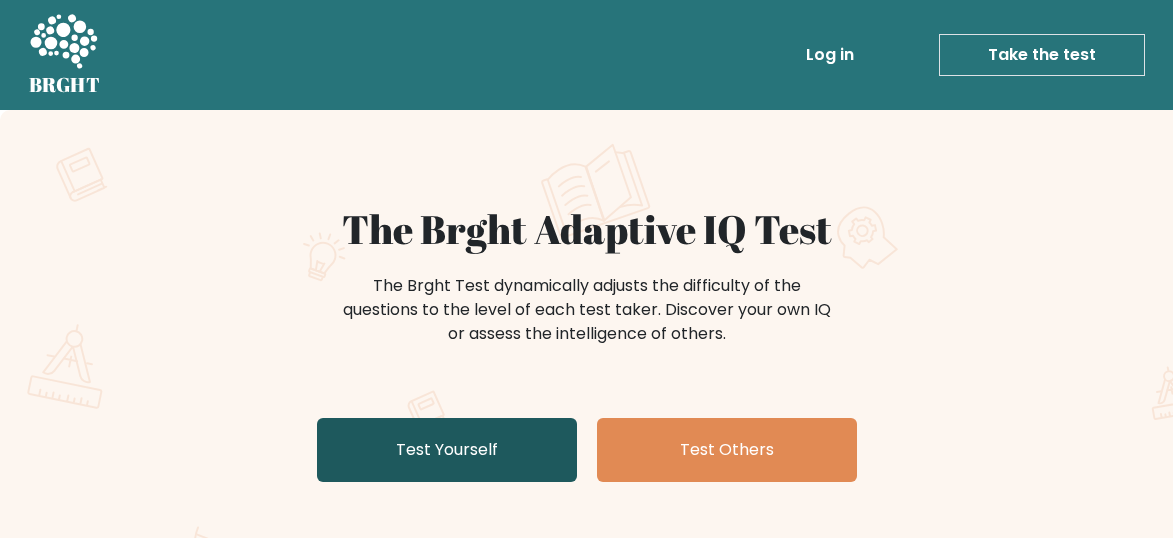 scroll, scrollTop: 199, scrollLeft: 0, axis: vertical 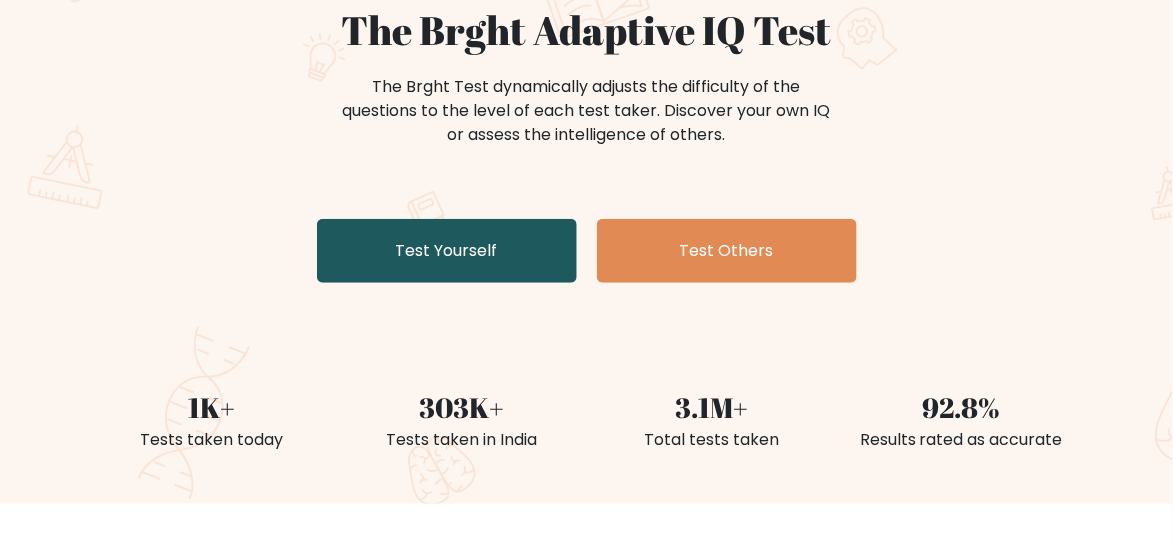 click on "Test Yourself" at bounding box center [447, 251] 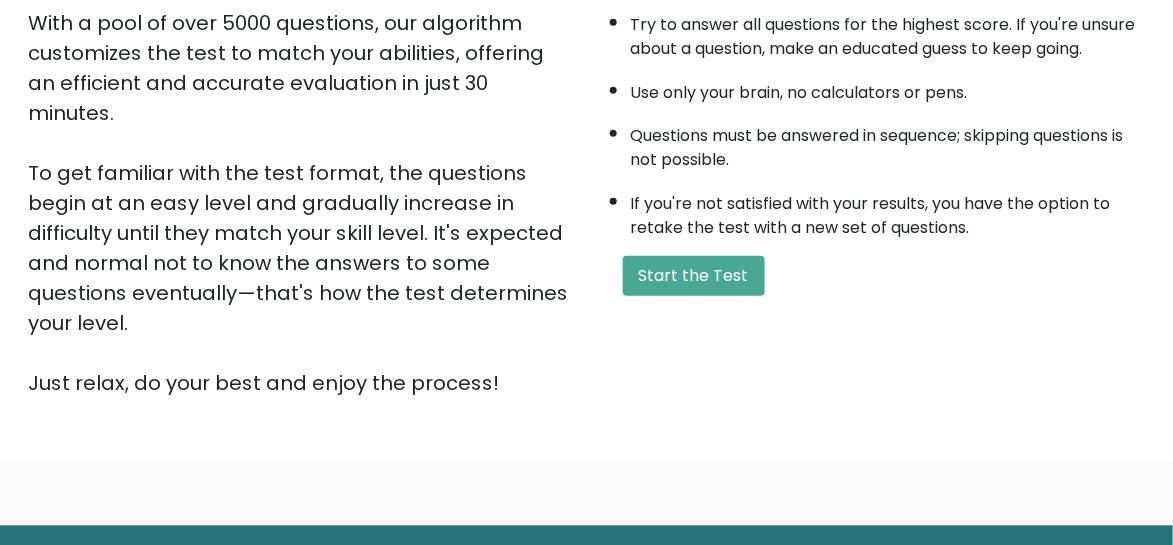 scroll, scrollTop: 430, scrollLeft: 0, axis: vertical 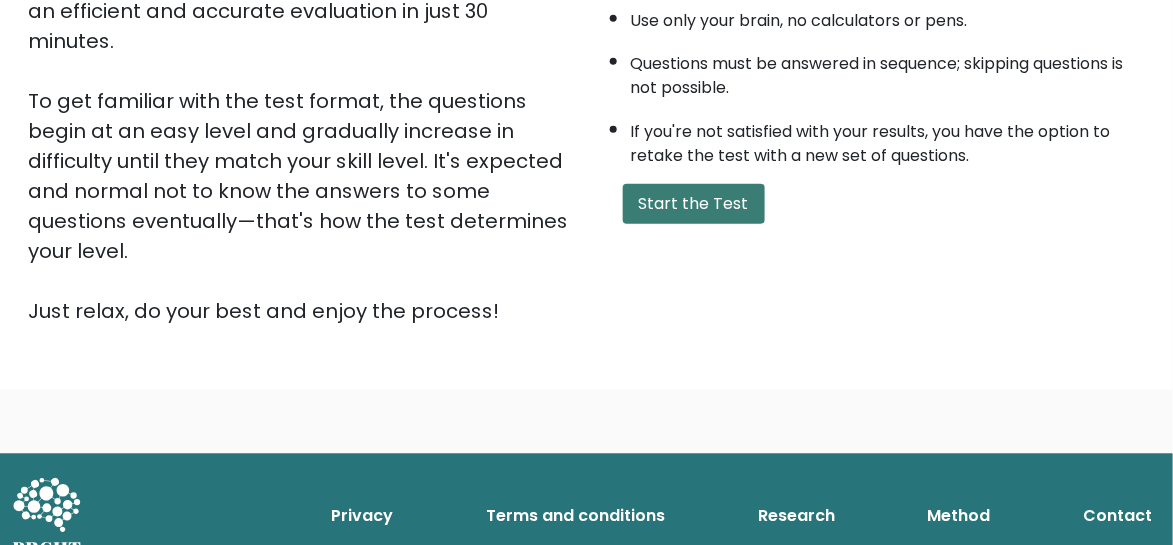 click on "Start the Test" at bounding box center [694, 204] 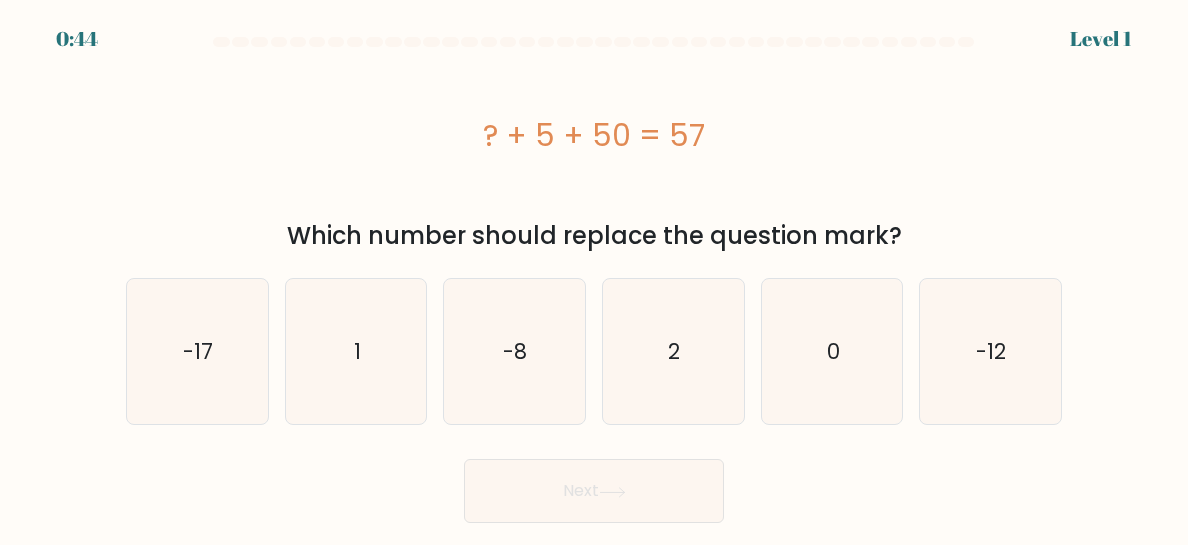 scroll, scrollTop: 0, scrollLeft: 0, axis: both 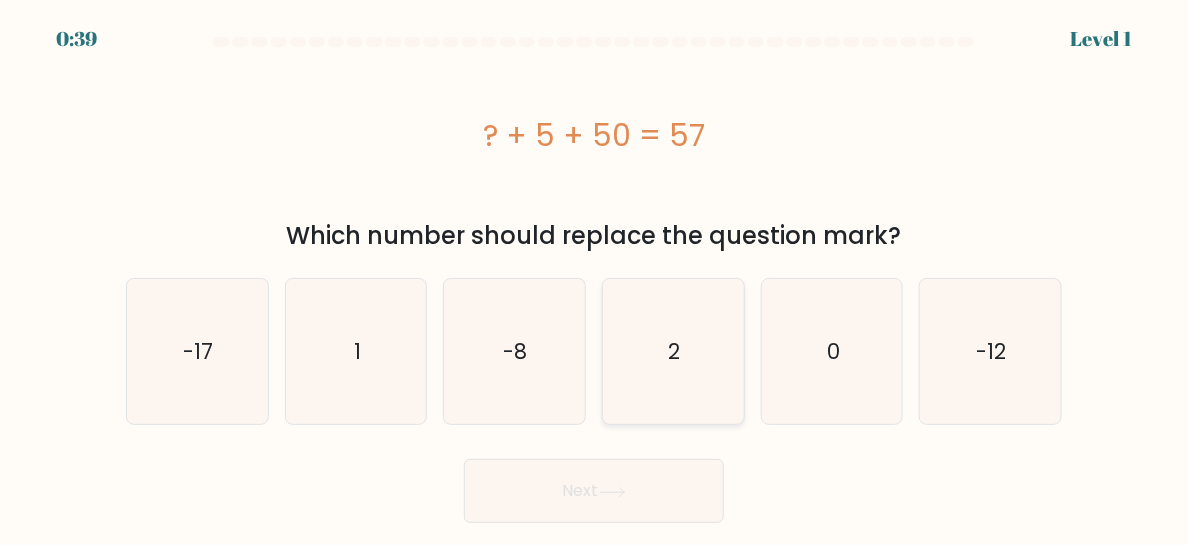 click on "2" 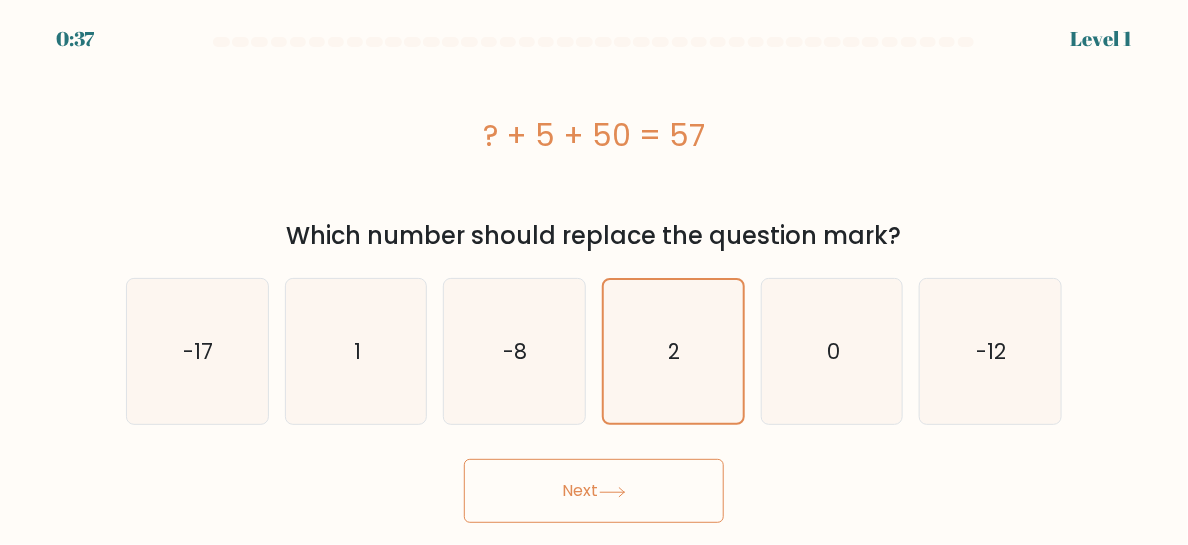 click 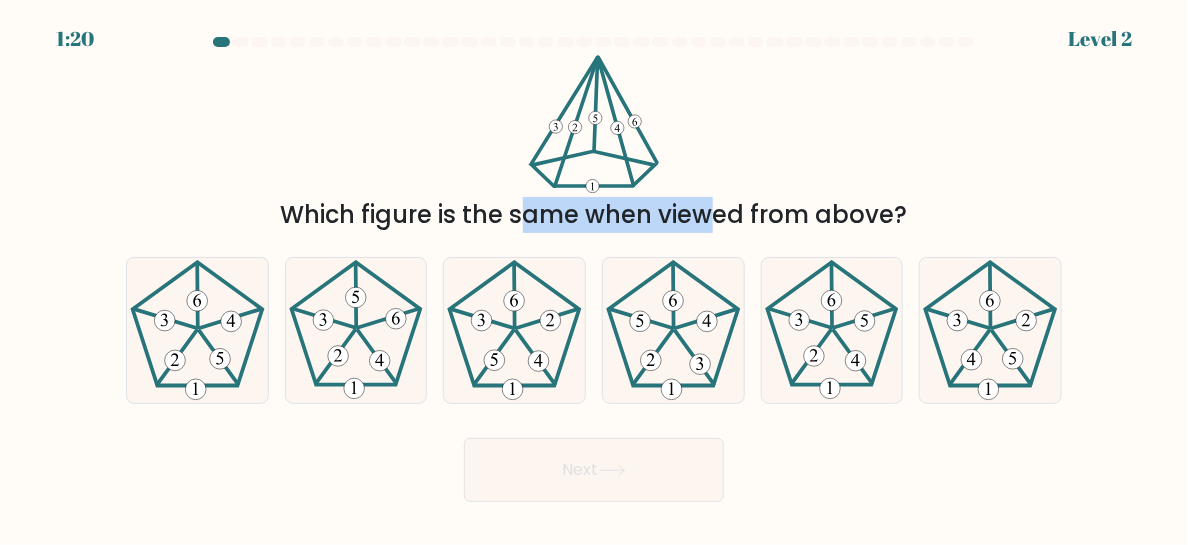 drag, startPoint x: 373, startPoint y: 206, endPoint x: 528, endPoint y: 213, distance: 155.15799 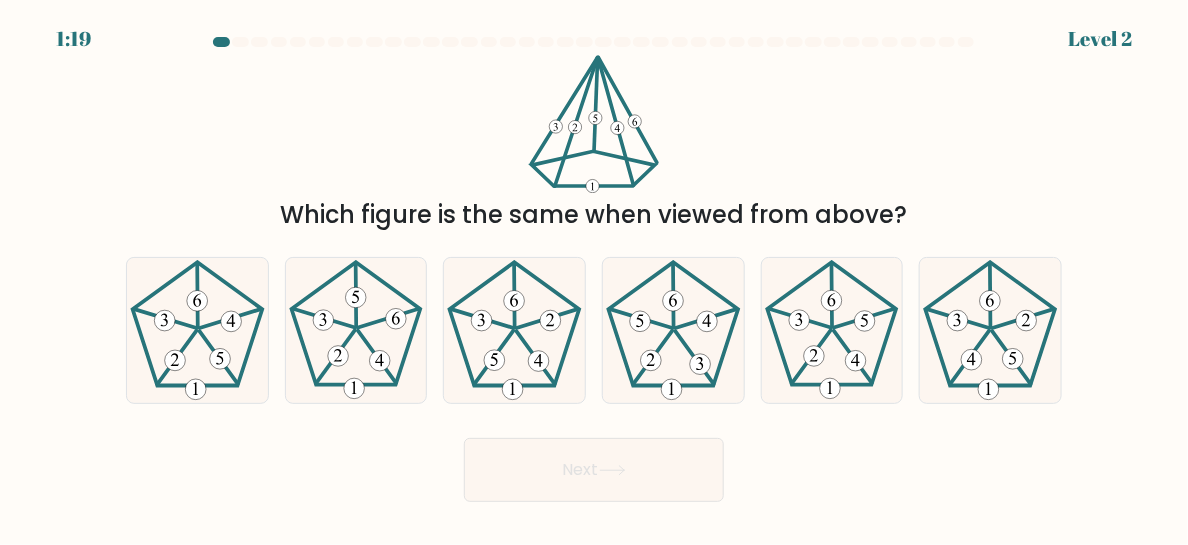 click on "Which figure is the same when viewed from above?" at bounding box center [594, 215] 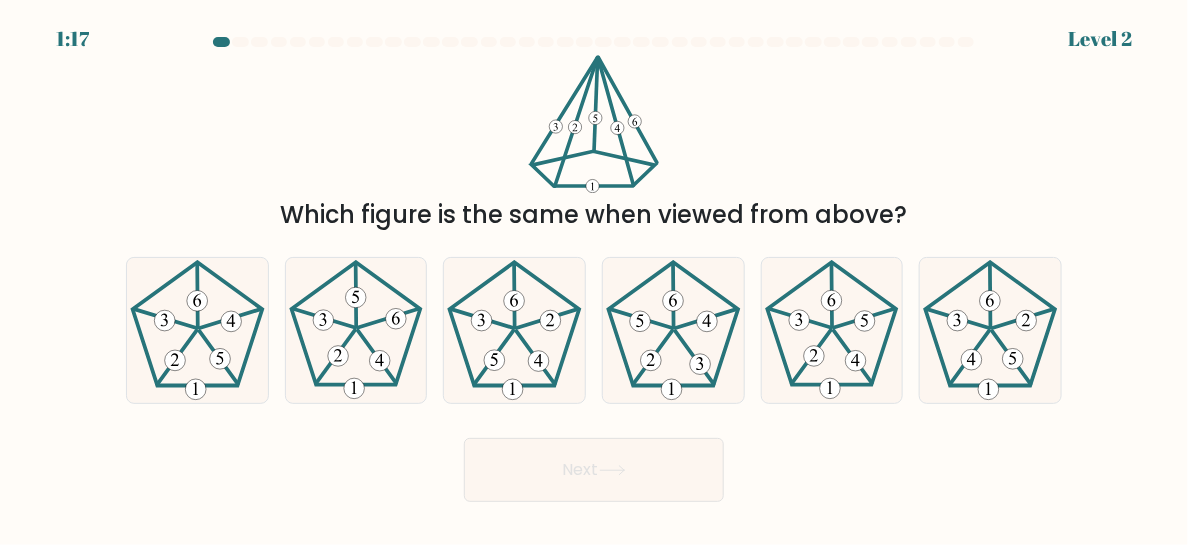 click at bounding box center (594, 46) 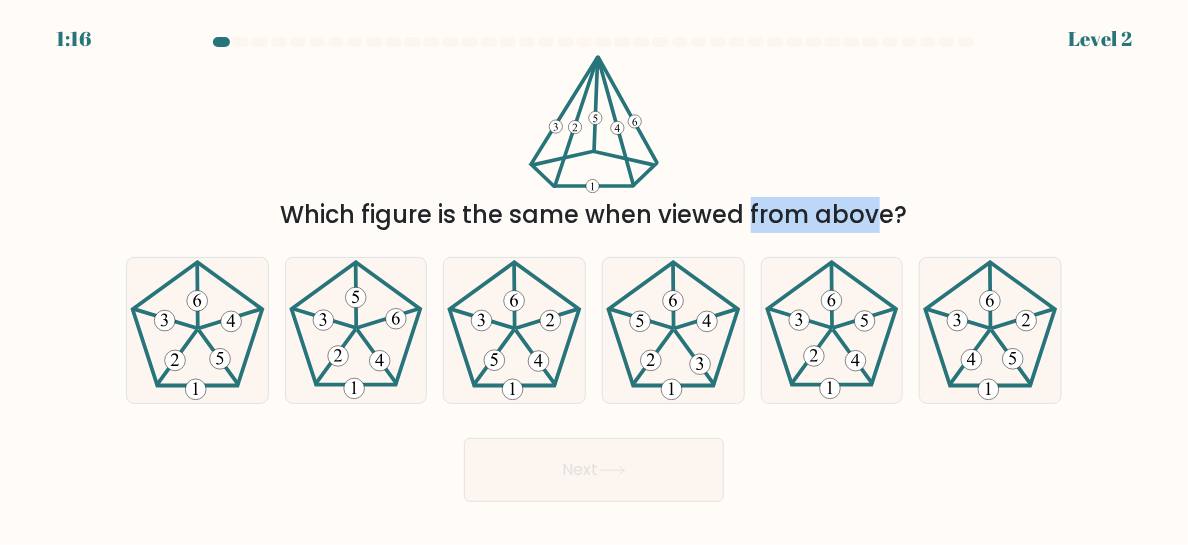 drag, startPoint x: 656, startPoint y: 224, endPoint x: 765, endPoint y: 227, distance: 109.041275 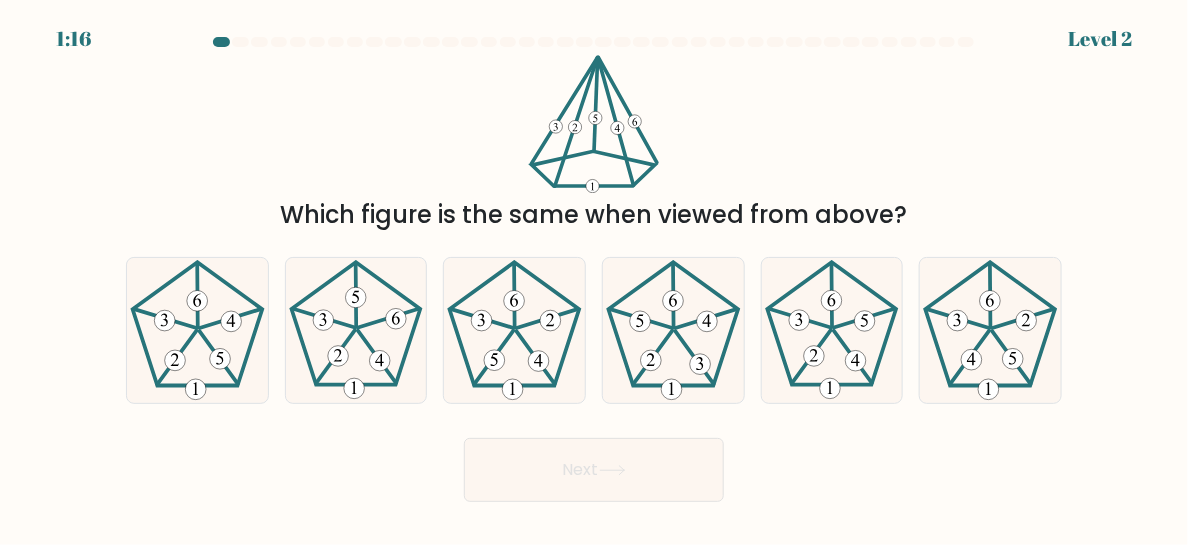 click at bounding box center [594, 269] 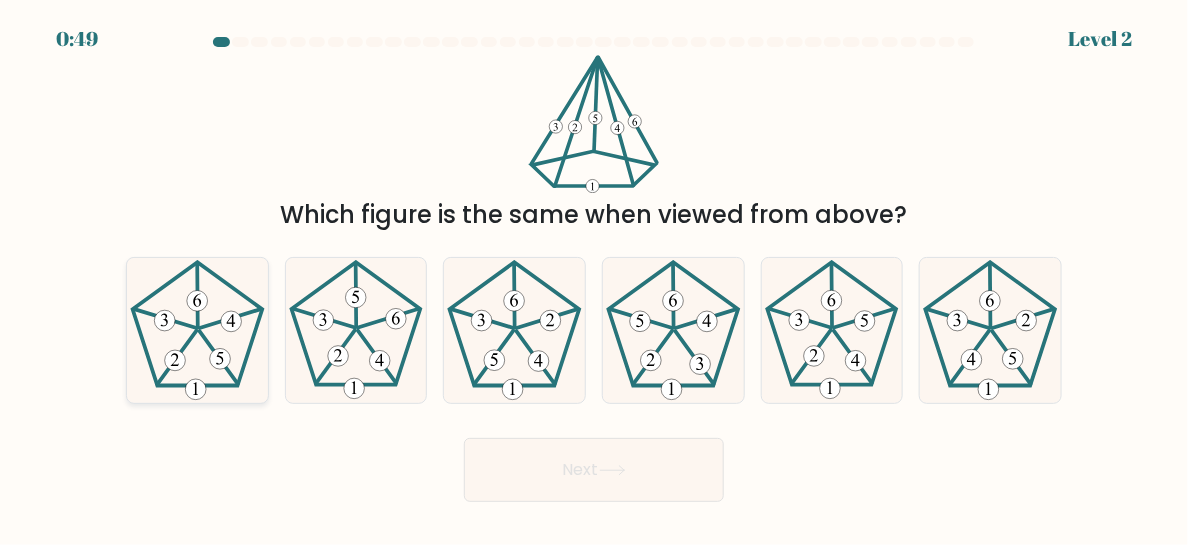 click 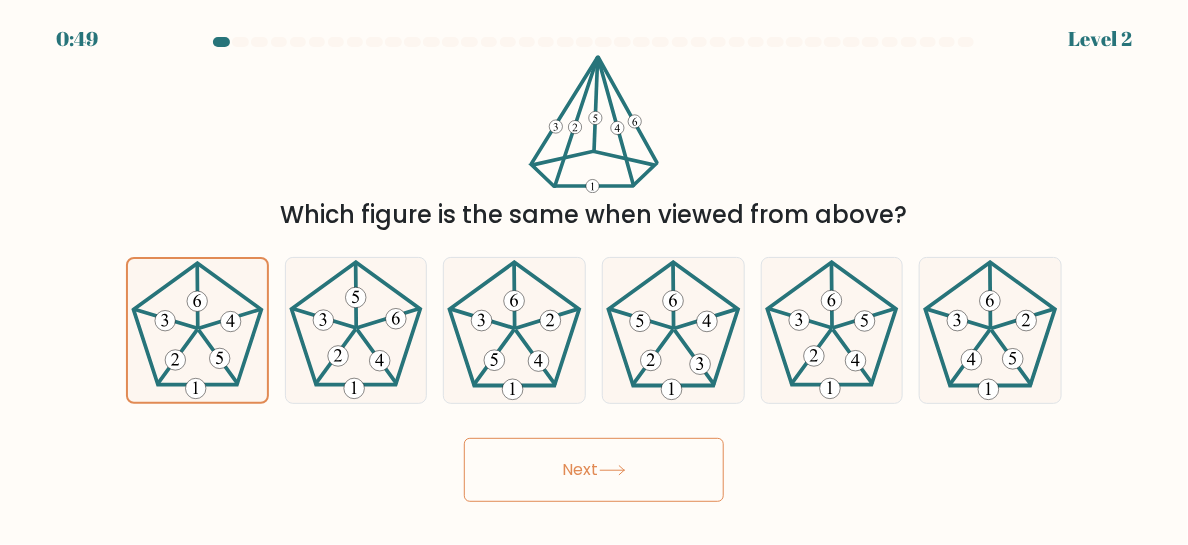 click on "Next" at bounding box center [594, 470] 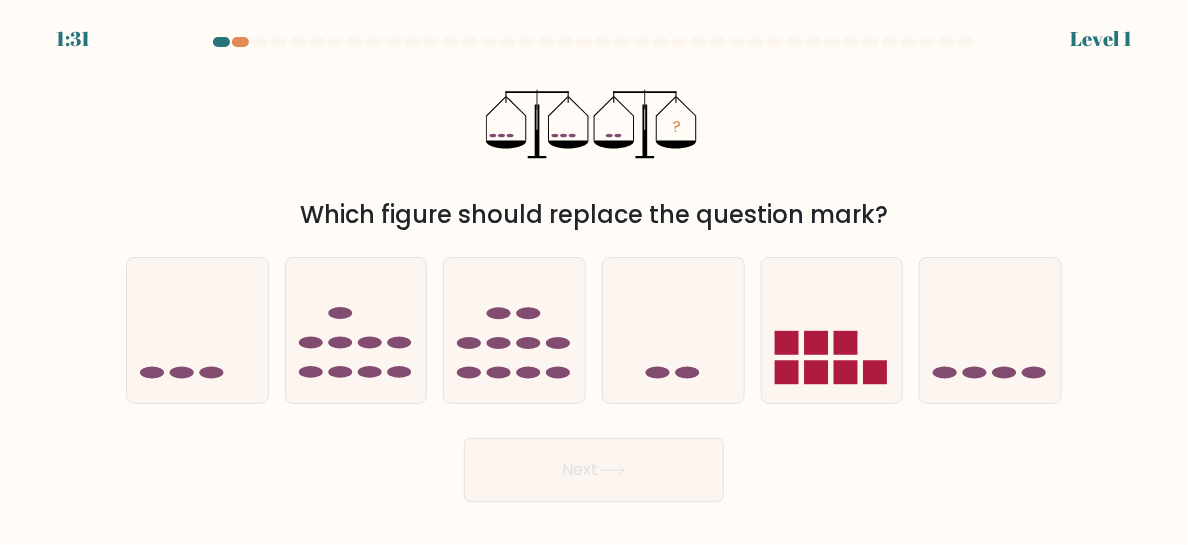 drag, startPoint x: 685, startPoint y: 240, endPoint x: 896, endPoint y: 228, distance: 211.34096 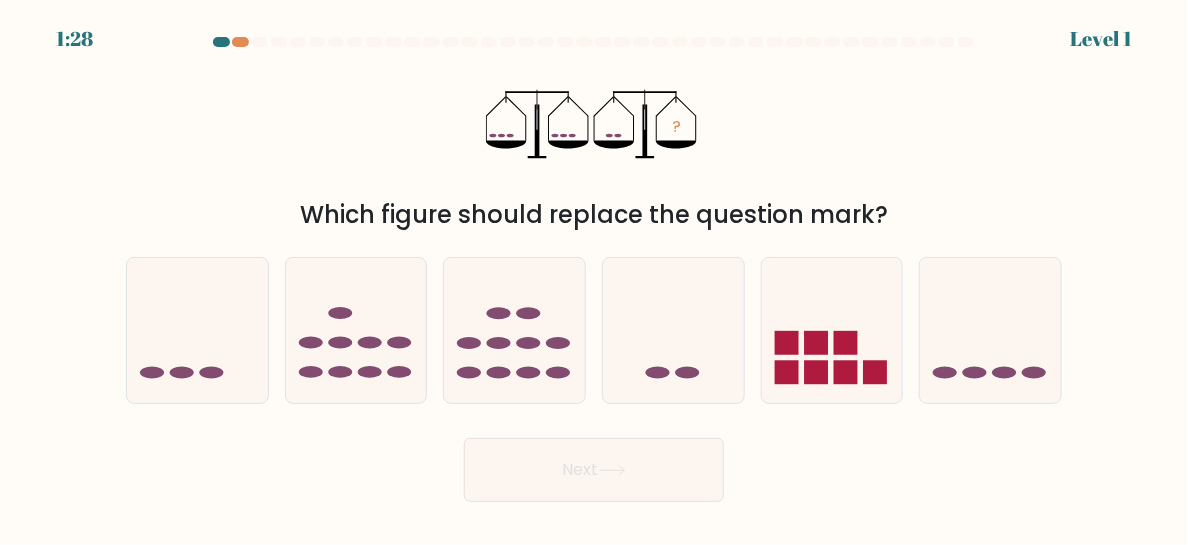 click at bounding box center (259, 42) 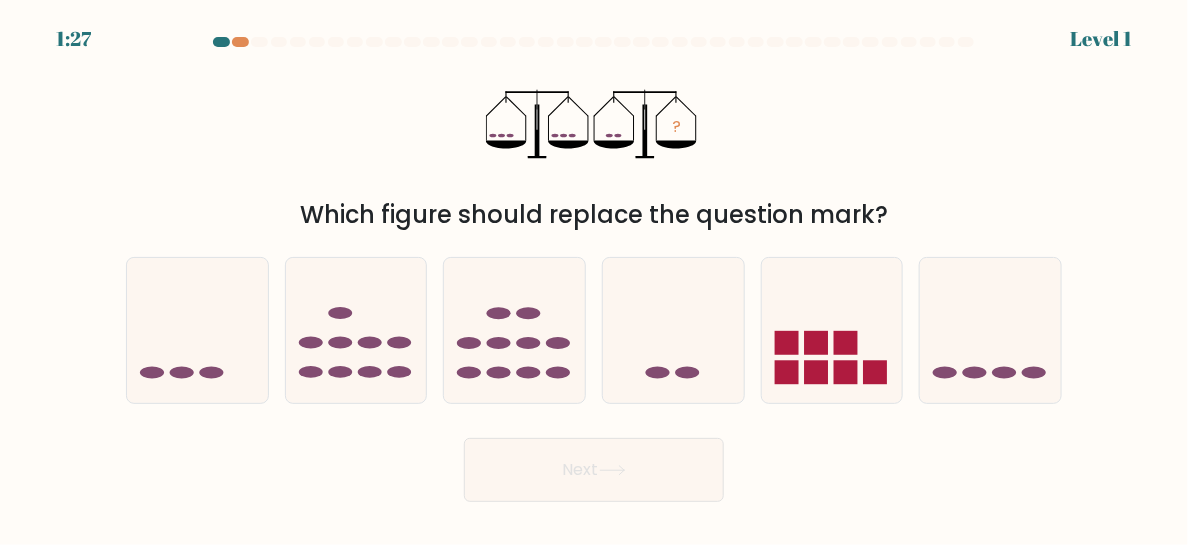 drag, startPoint x: 237, startPoint y: 42, endPoint x: 283, endPoint y: 51, distance: 46.872166 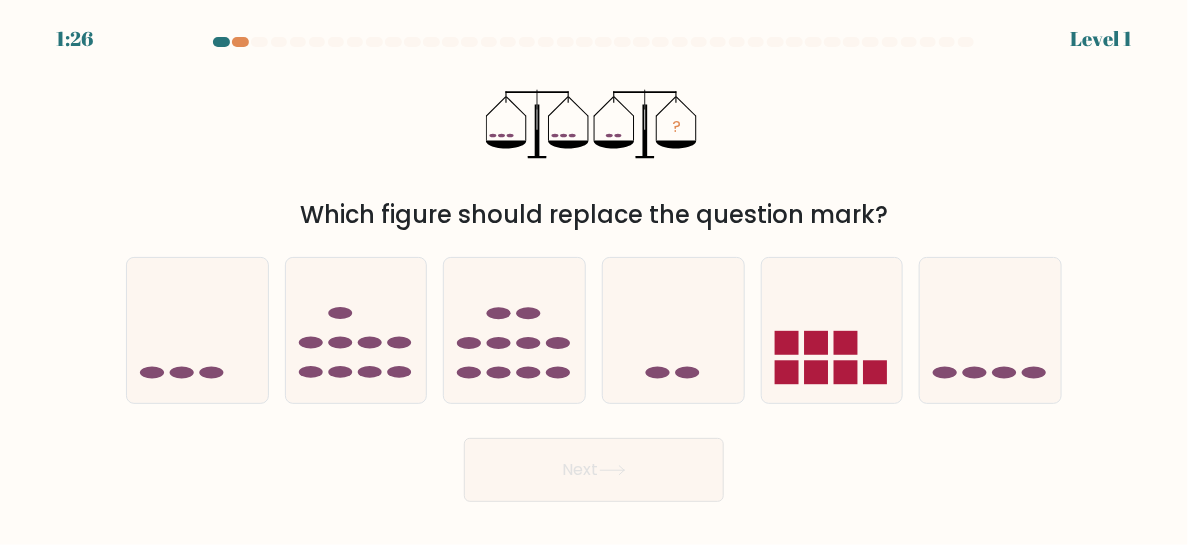 click at bounding box center [221, 42] 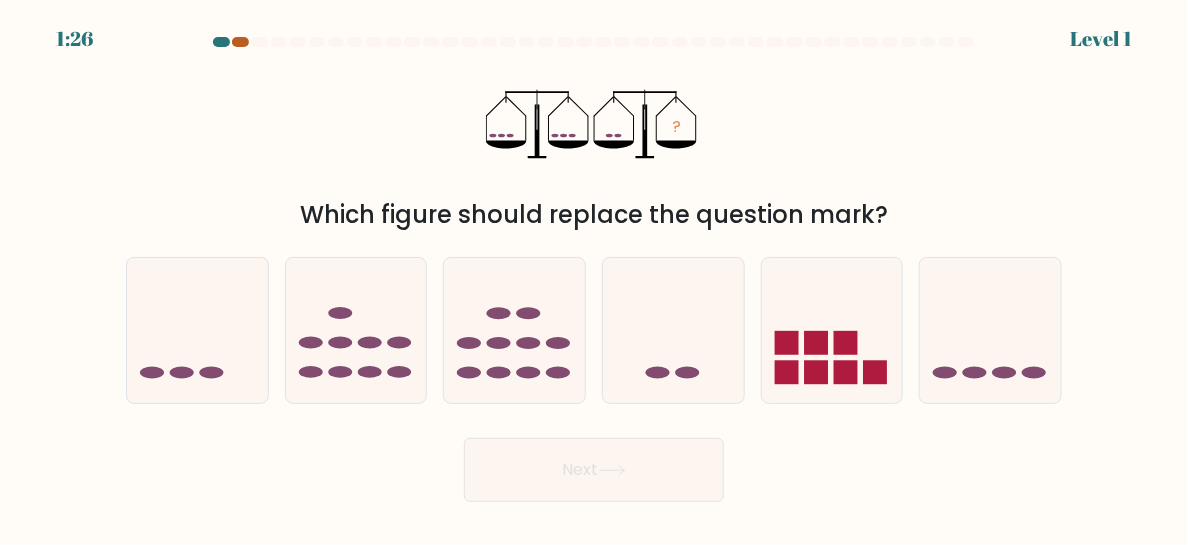 click at bounding box center [240, 42] 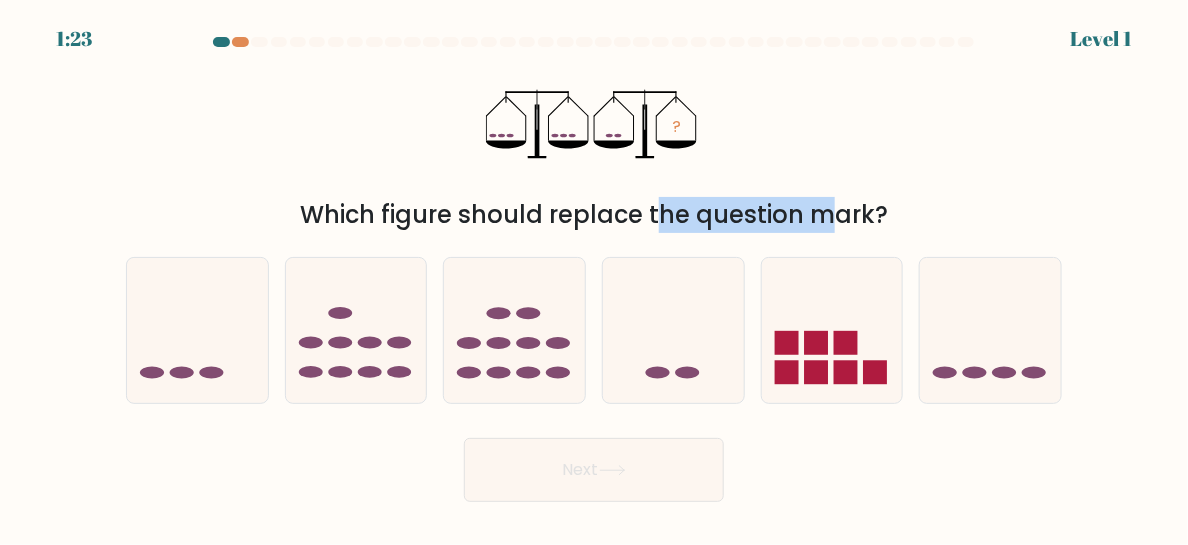 drag, startPoint x: 493, startPoint y: 210, endPoint x: 742, endPoint y: 208, distance: 249.00803 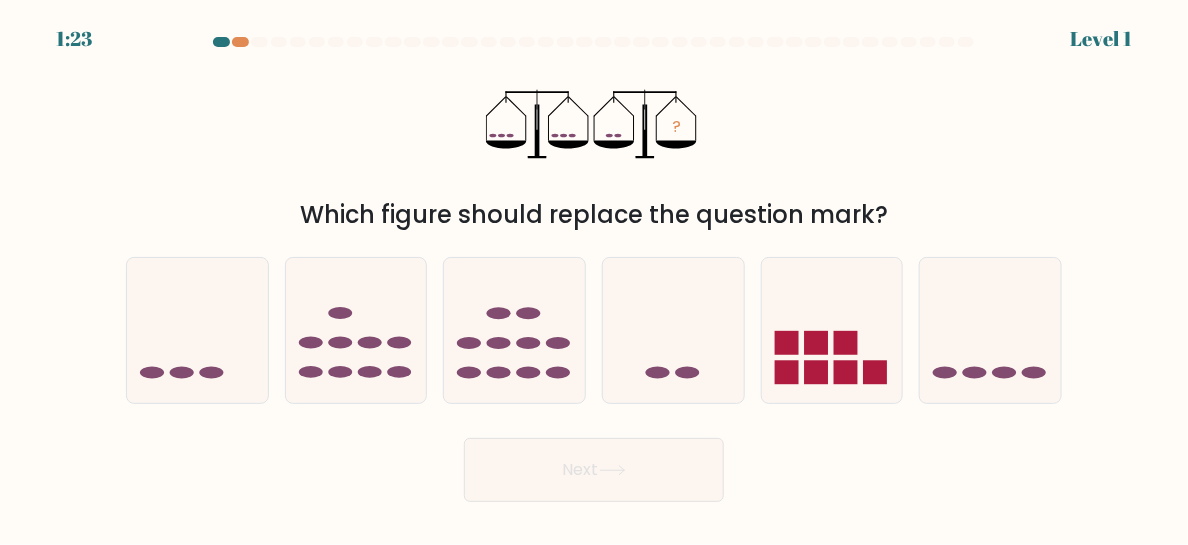 click on "Which figure should replace the question mark?" at bounding box center (594, 215) 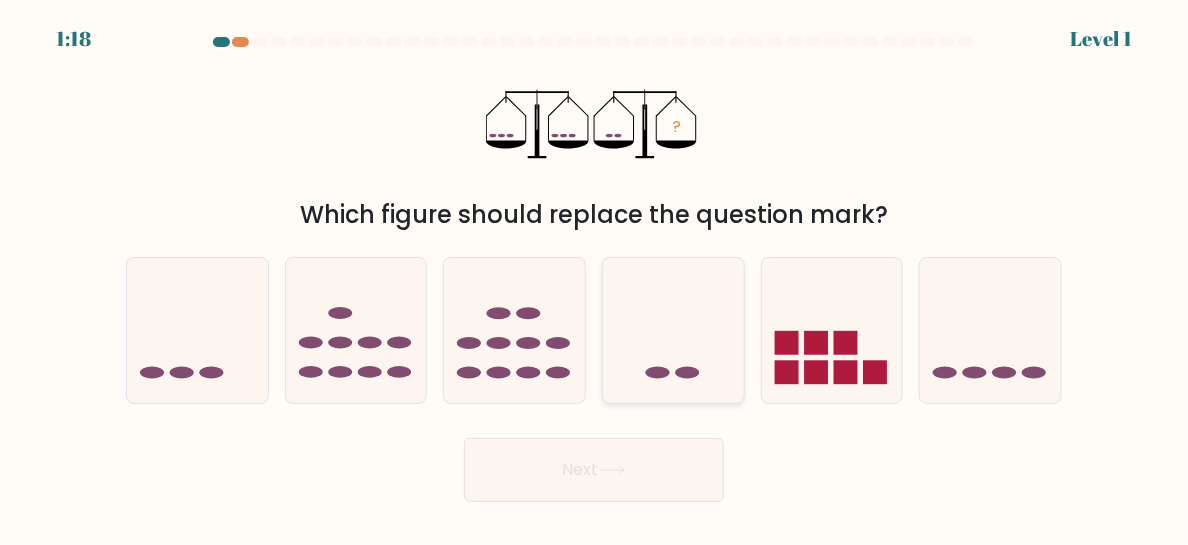 click 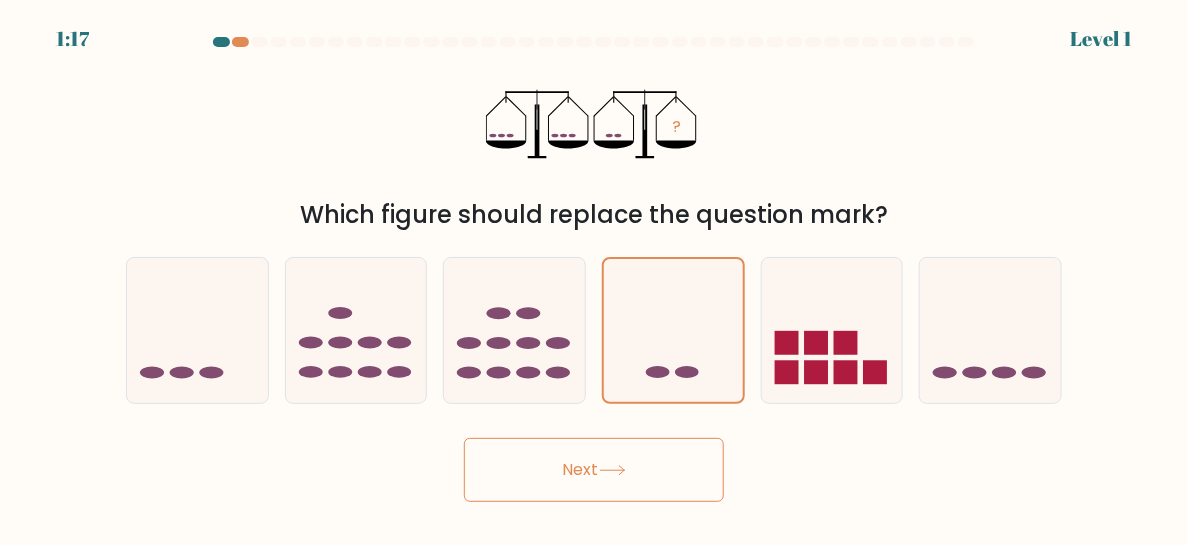 click 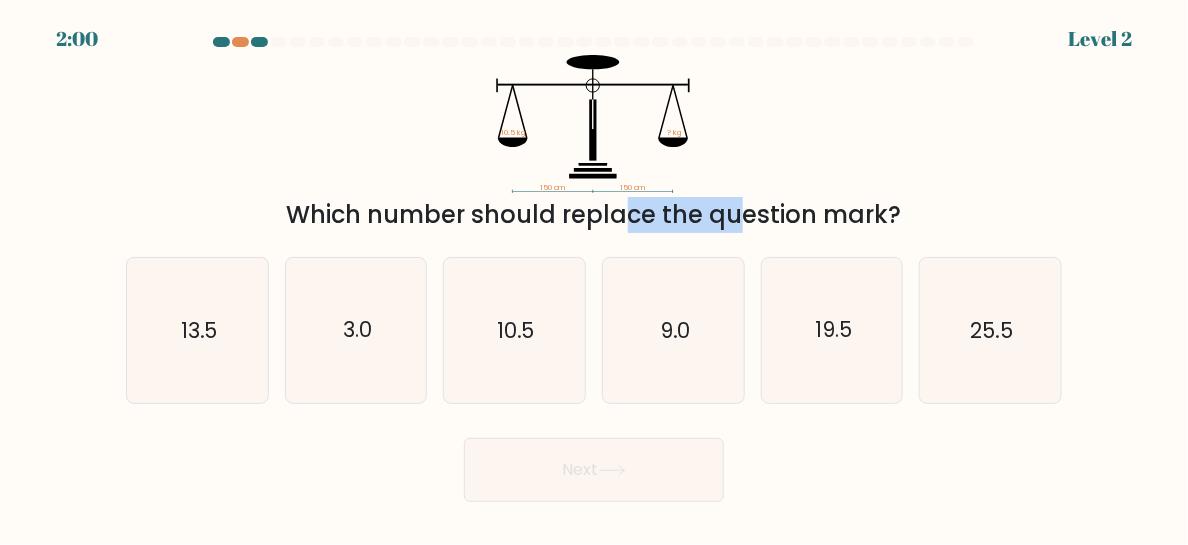 drag, startPoint x: 459, startPoint y: 214, endPoint x: 583, endPoint y: 233, distance: 125.4472 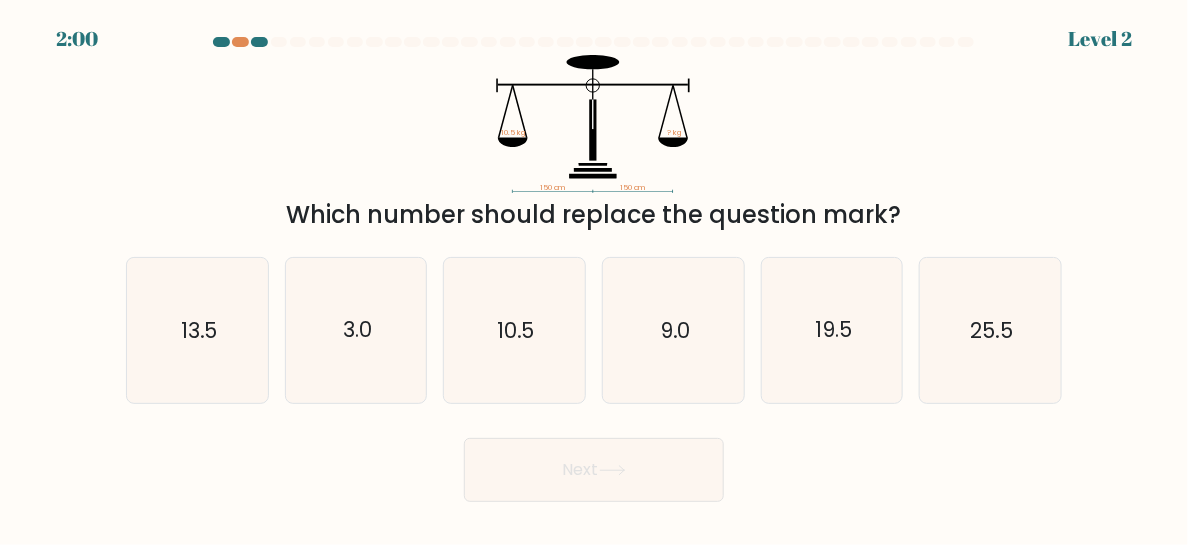 click at bounding box center (594, 269) 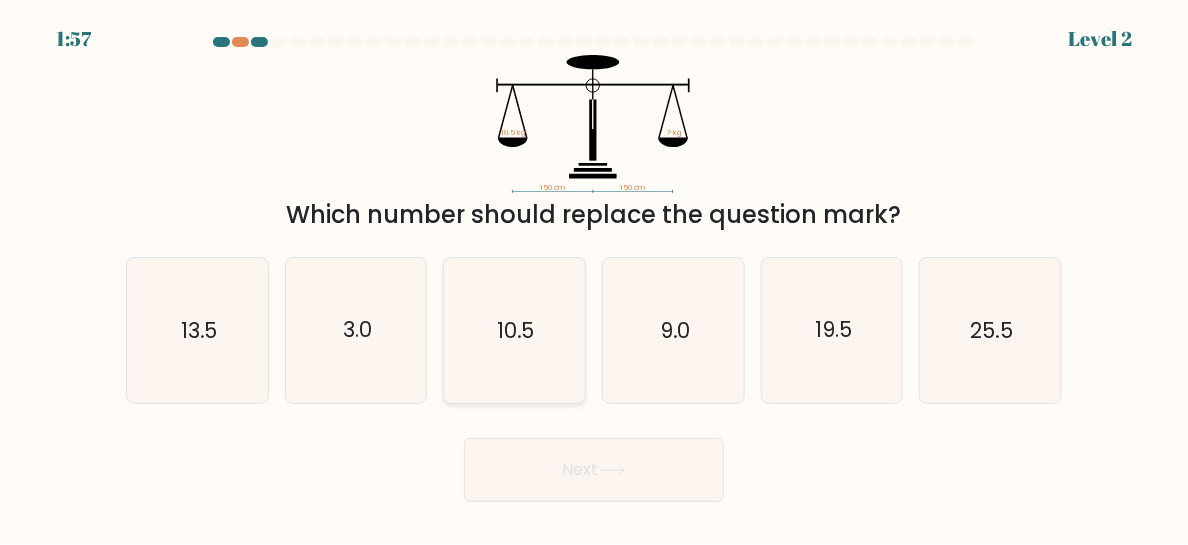 click on "10.5" 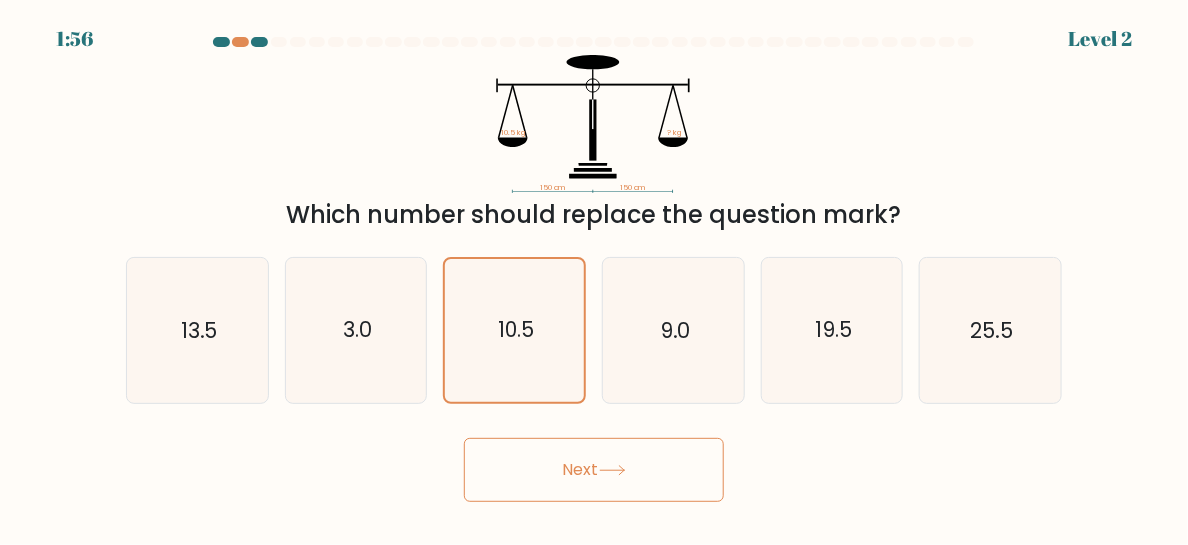 drag, startPoint x: 782, startPoint y: 217, endPoint x: 963, endPoint y: 209, distance: 181.17671 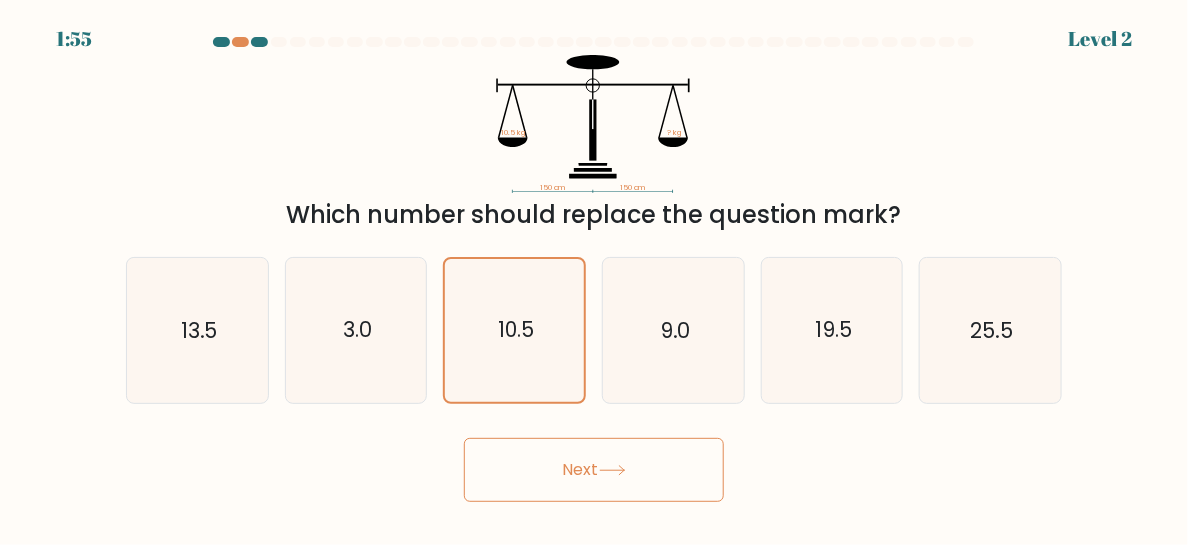 click on "Which number should replace the question mark?" at bounding box center (594, 215) 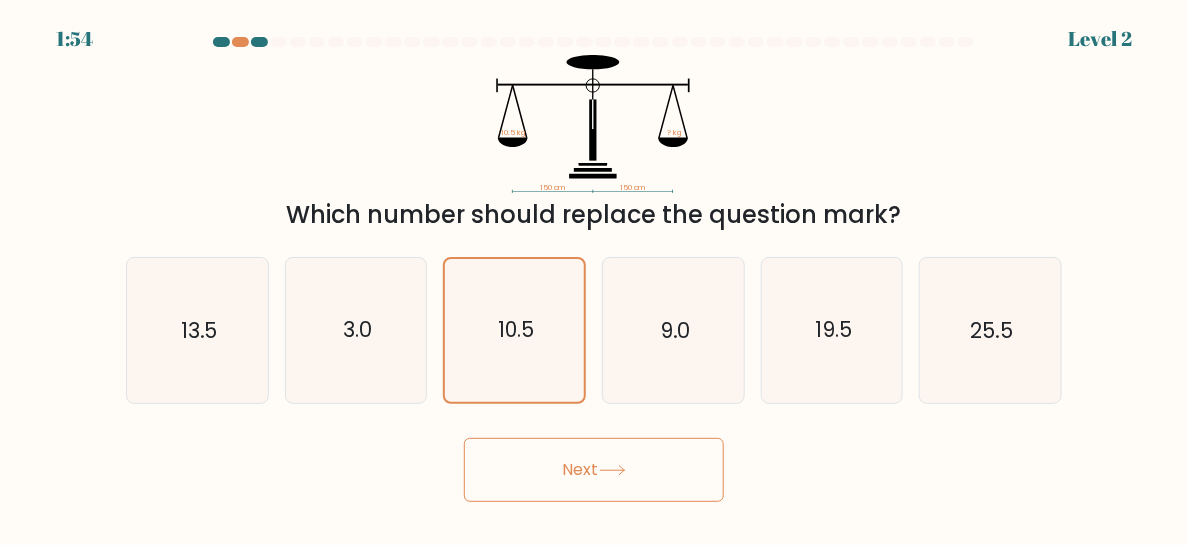 click on "Next" at bounding box center (594, 470) 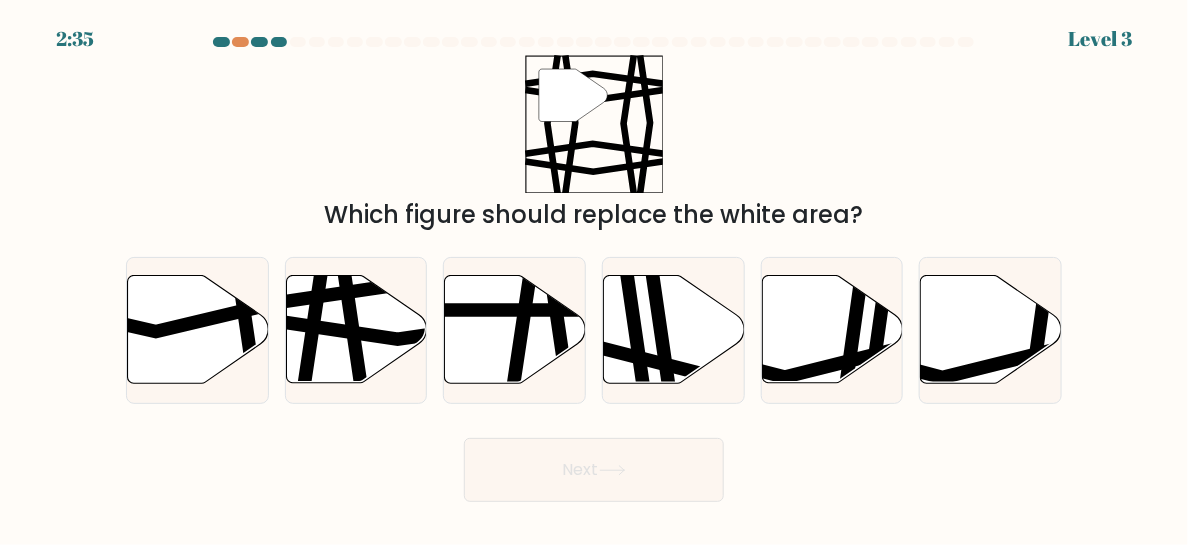 drag, startPoint x: 583, startPoint y: 86, endPoint x: 618, endPoint y: 108, distance: 41.340054 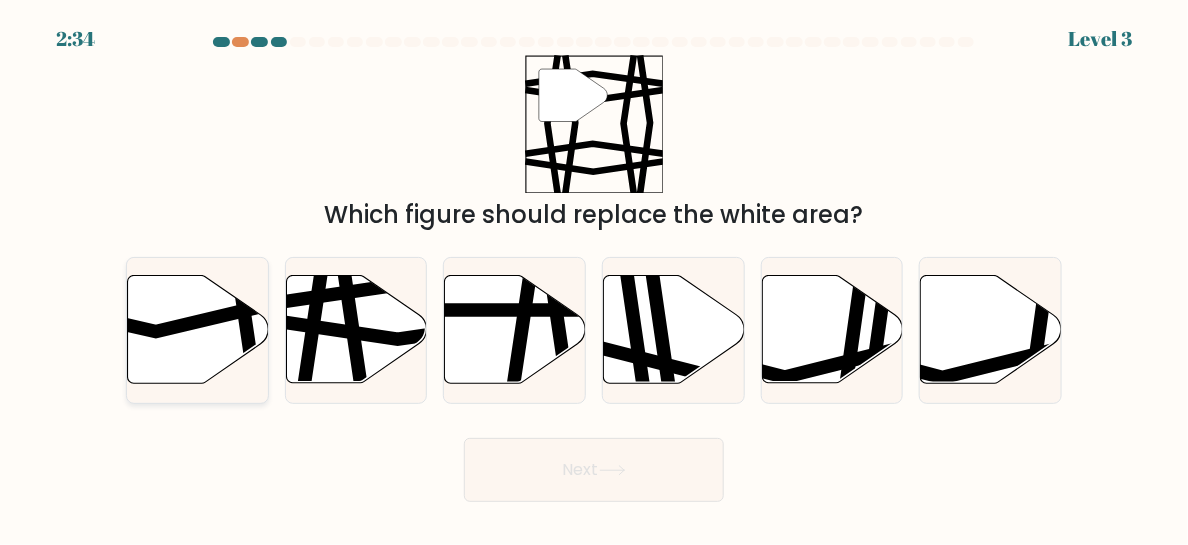 drag, startPoint x: 208, startPoint y: 329, endPoint x: 227, endPoint y: 294, distance: 39.824615 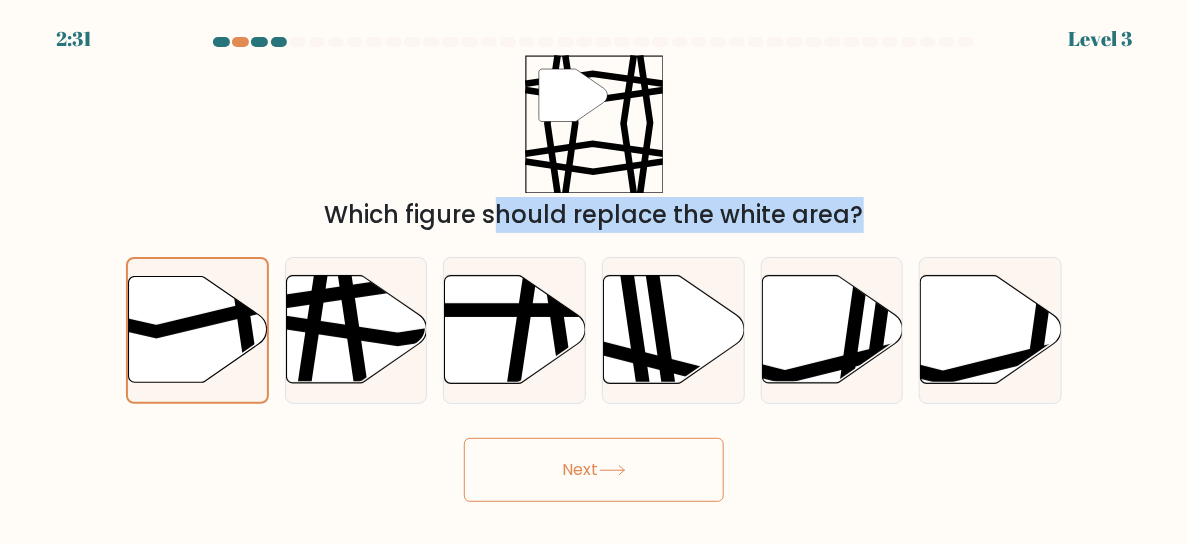 drag, startPoint x: 364, startPoint y: 323, endPoint x: 571, endPoint y: 120, distance: 289.92758 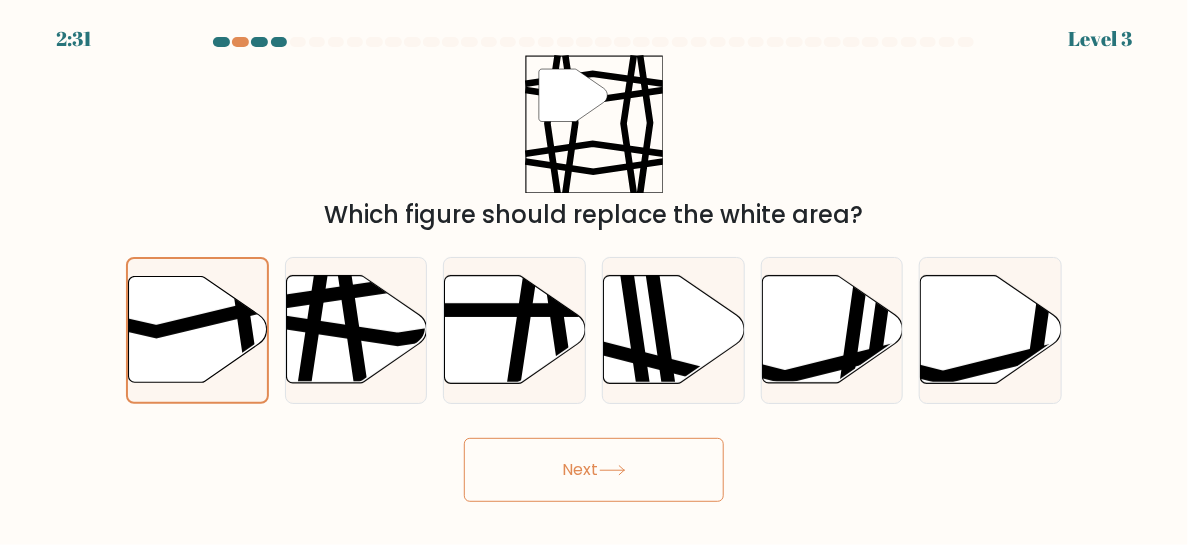 click on ""
Which figure should replace the white area?" at bounding box center (594, 144) 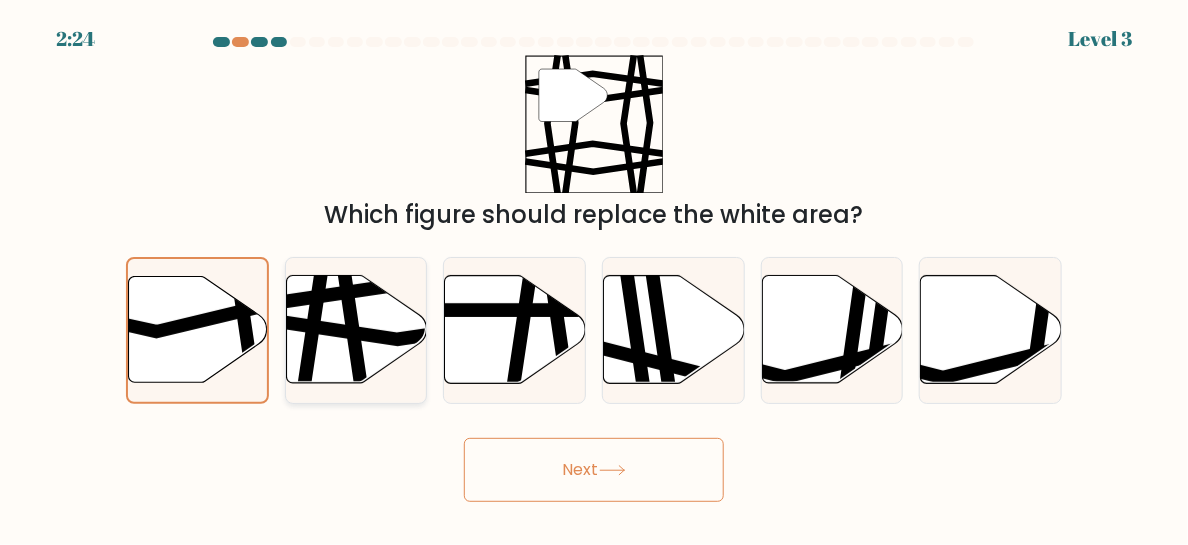 click 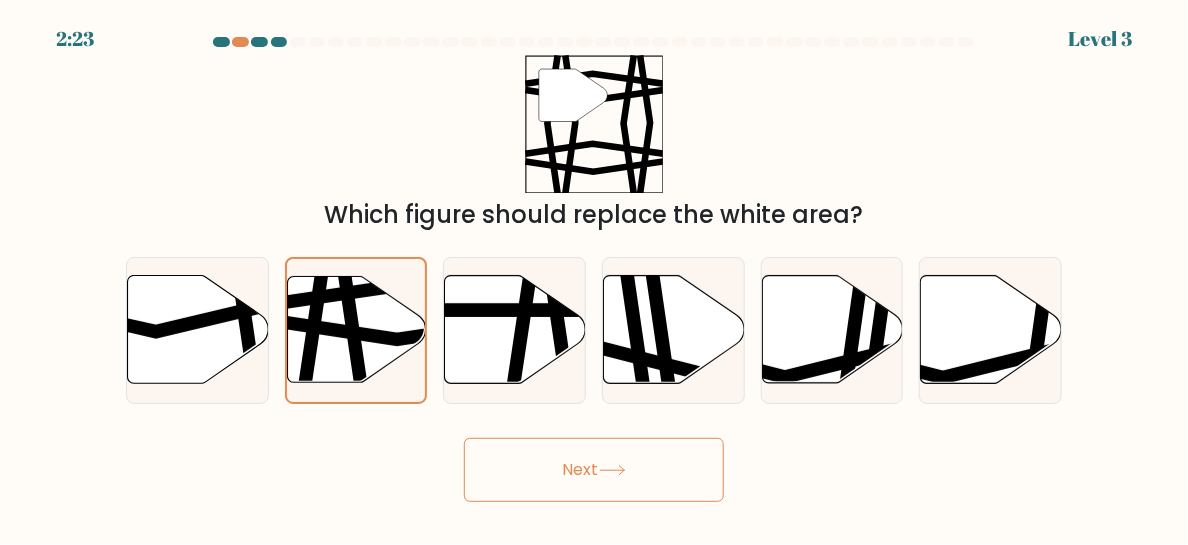 click on "Next" at bounding box center [594, 470] 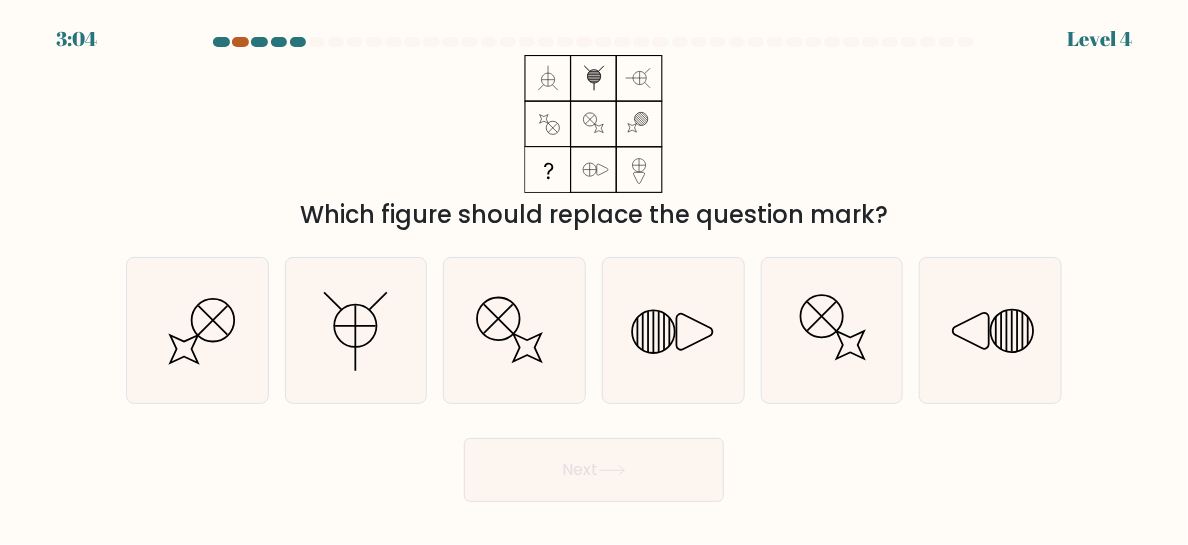 click at bounding box center (240, 42) 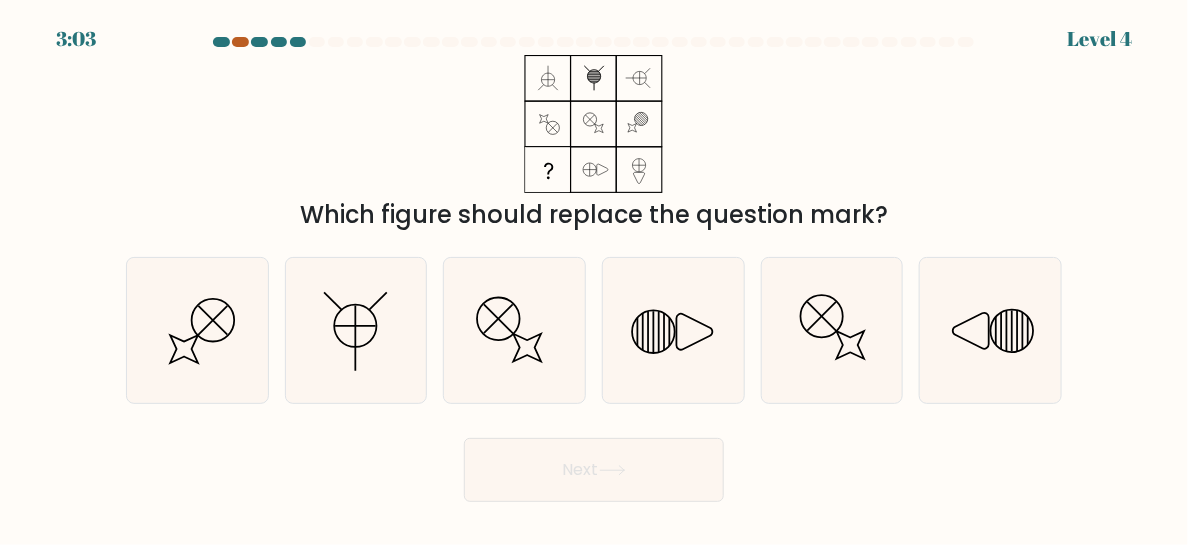 click at bounding box center (240, 42) 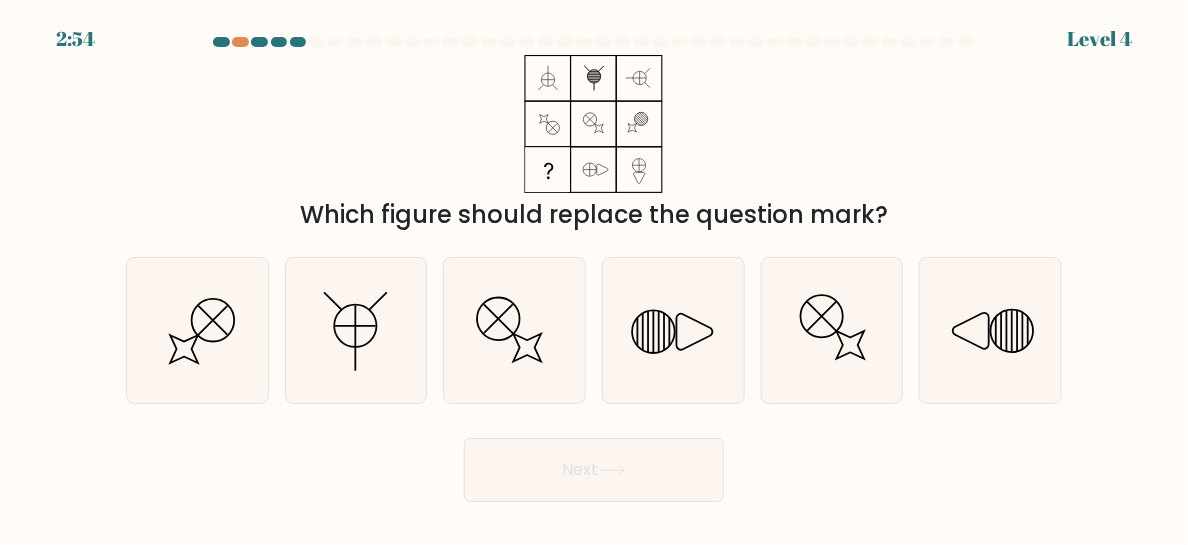drag, startPoint x: 550, startPoint y: 79, endPoint x: 600, endPoint y: 85, distance: 50.358715 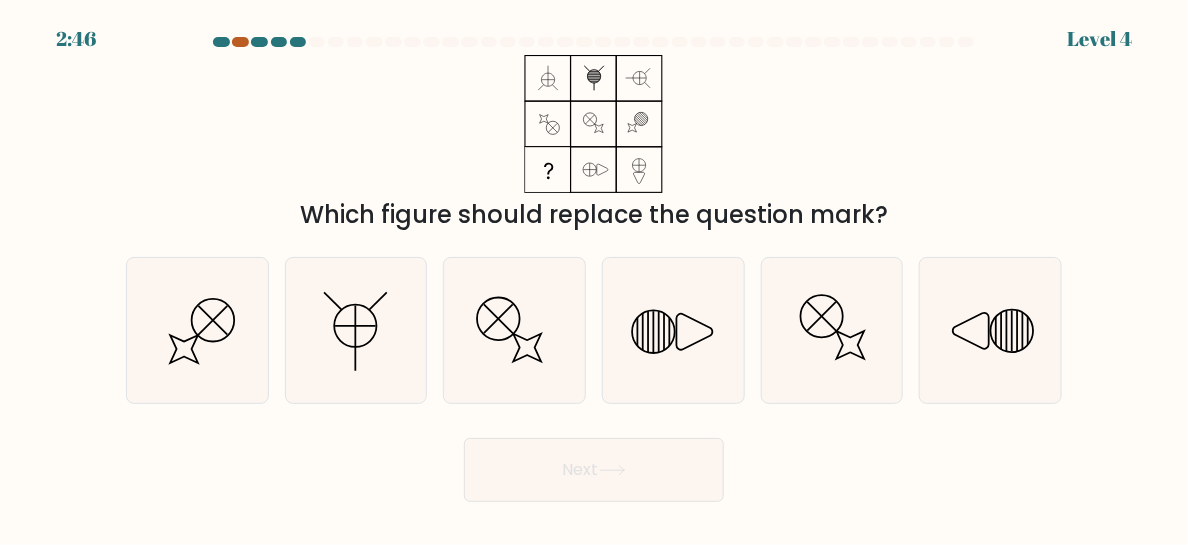 click at bounding box center [240, 42] 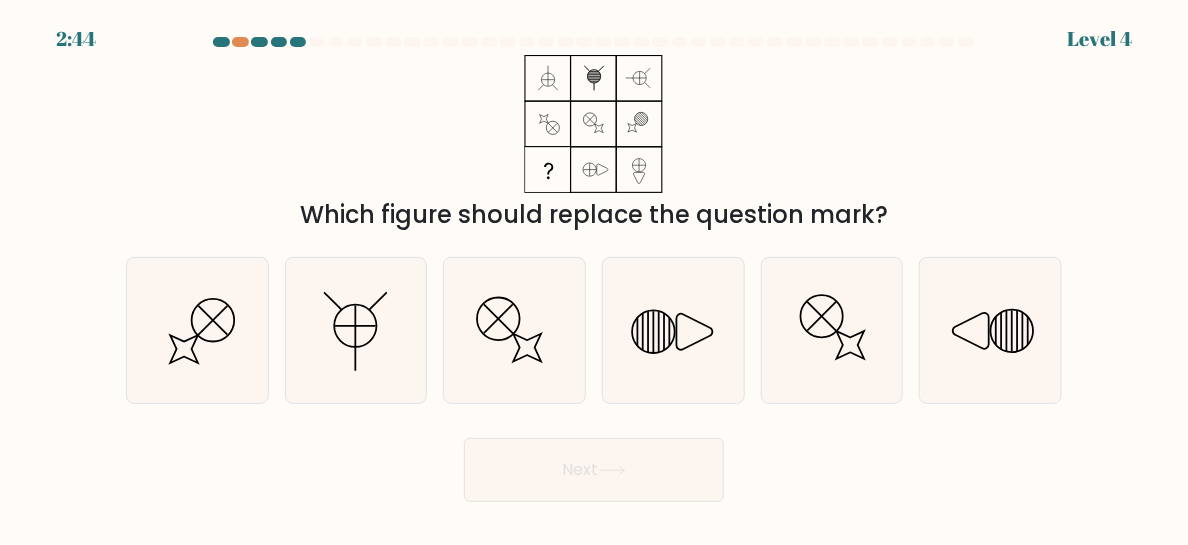 drag, startPoint x: 560, startPoint y: 84, endPoint x: 585, endPoint y: 86, distance: 25.079872 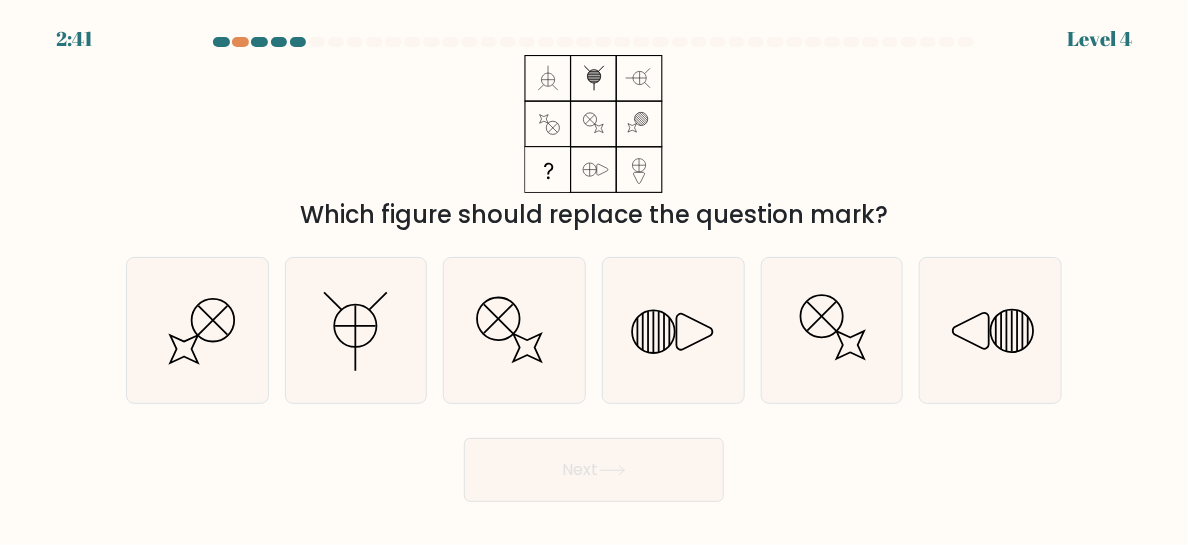 drag, startPoint x: 779, startPoint y: 219, endPoint x: 928, endPoint y: 233, distance: 149.65627 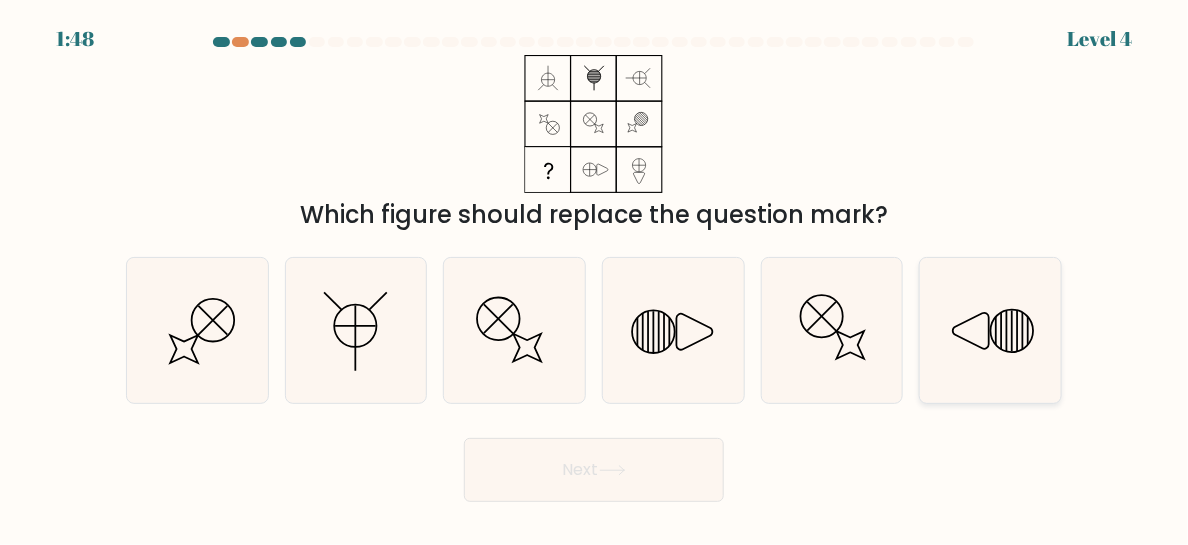 click 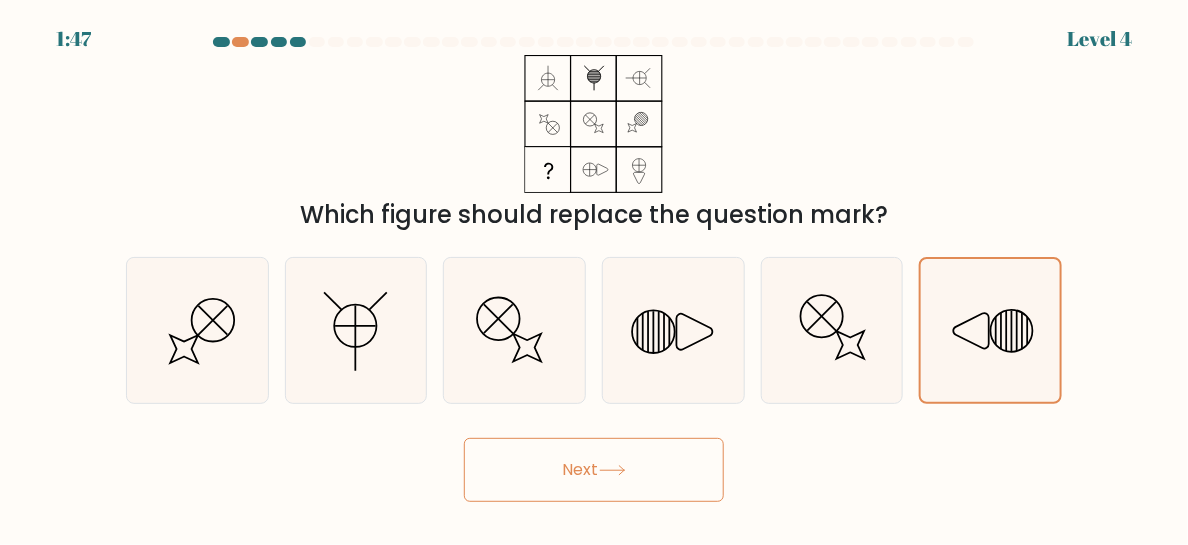 click on "Next" at bounding box center (594, 470) 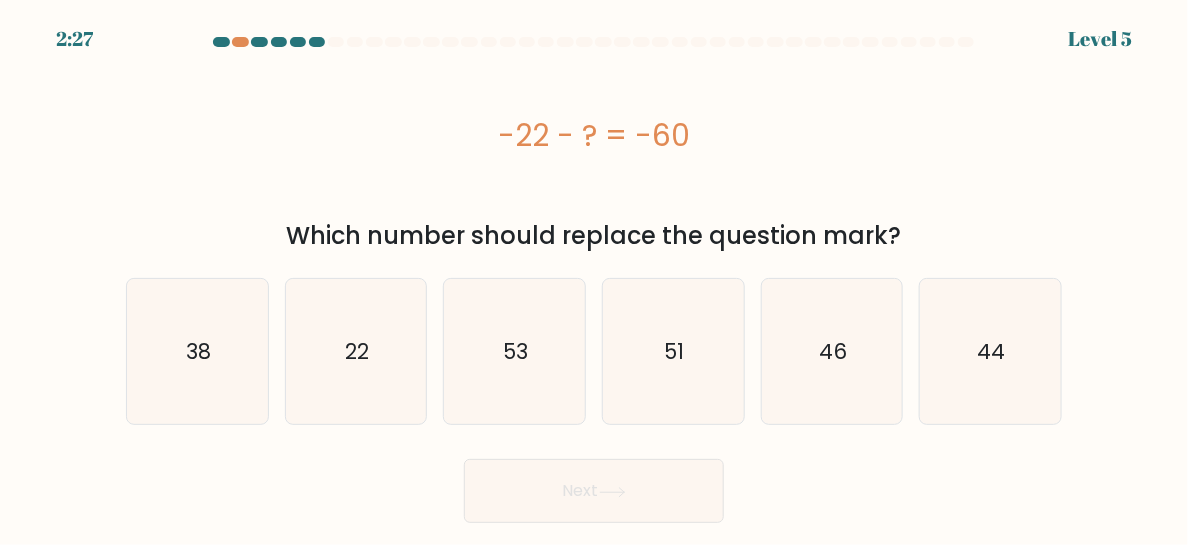 drag, startPoint x: 643, startPoint y: 137, endPoint x: 719, endPoint y: 134, distance: 76.05919 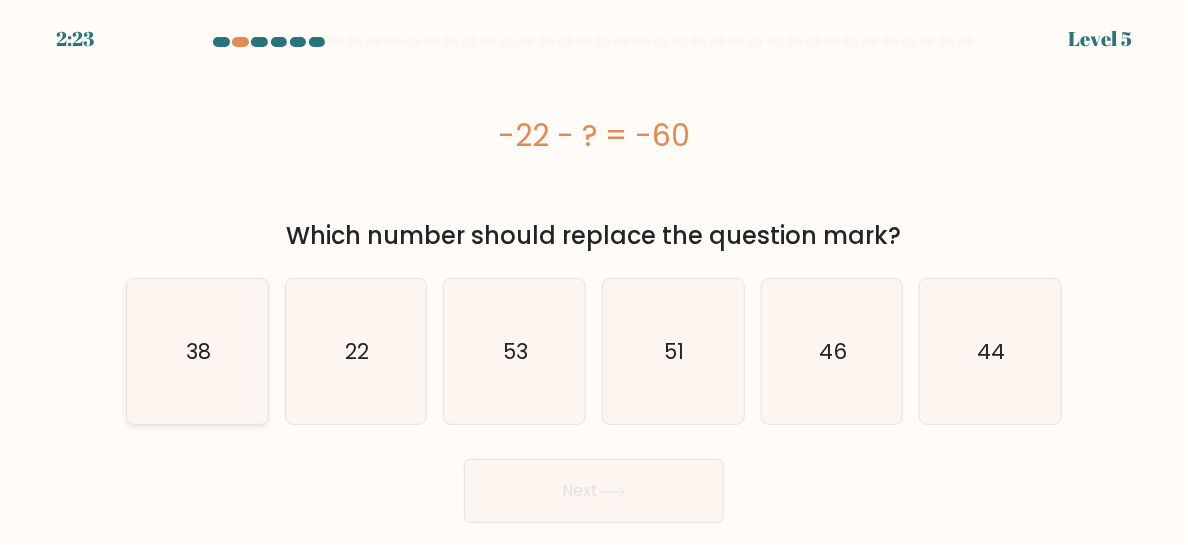 click on "38" 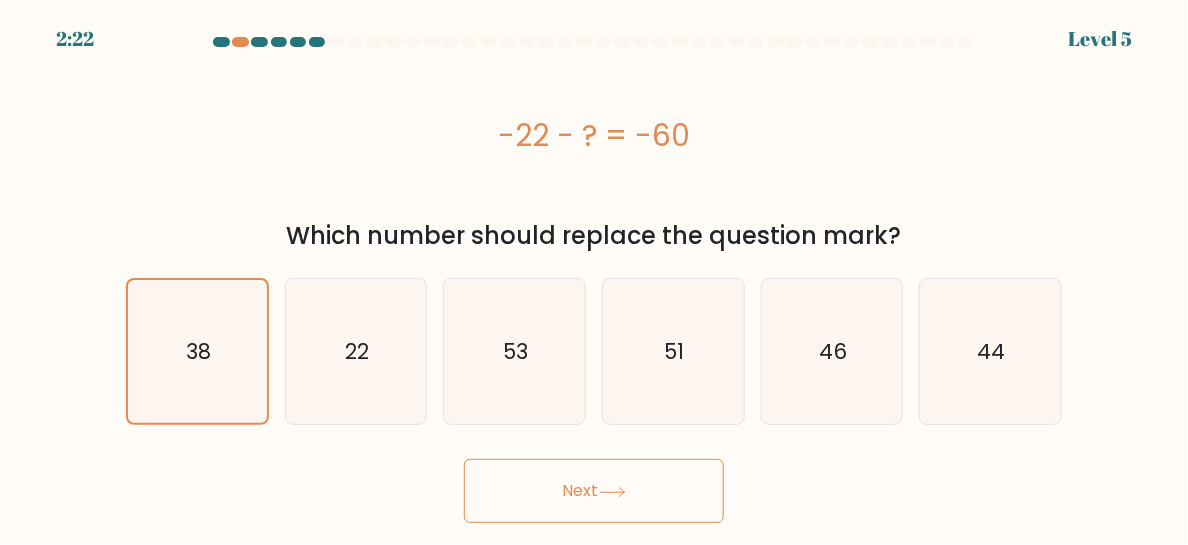click on "Next" at bounding box center [594, 491] 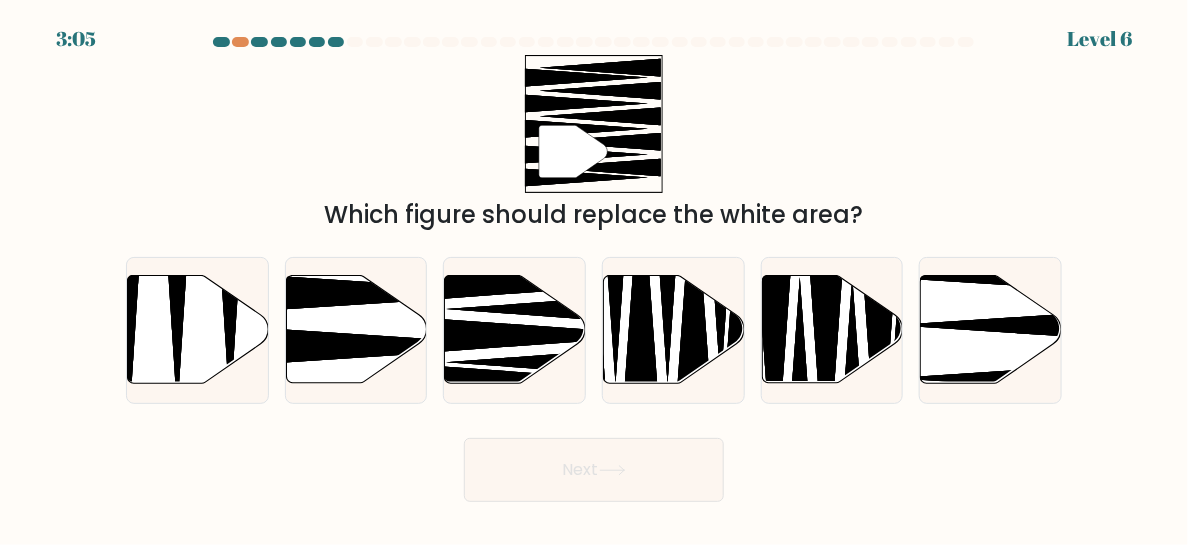drag, startPoint x: 489, startPoint y: 192, endPoint x: 799, endPoint y: 217, distance: 311.00644 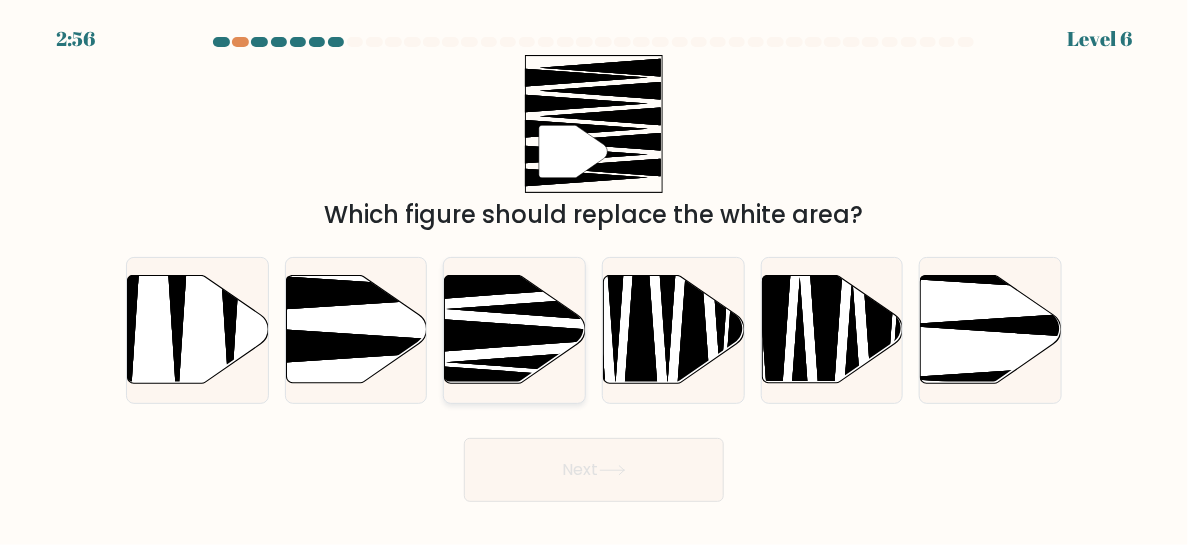 click 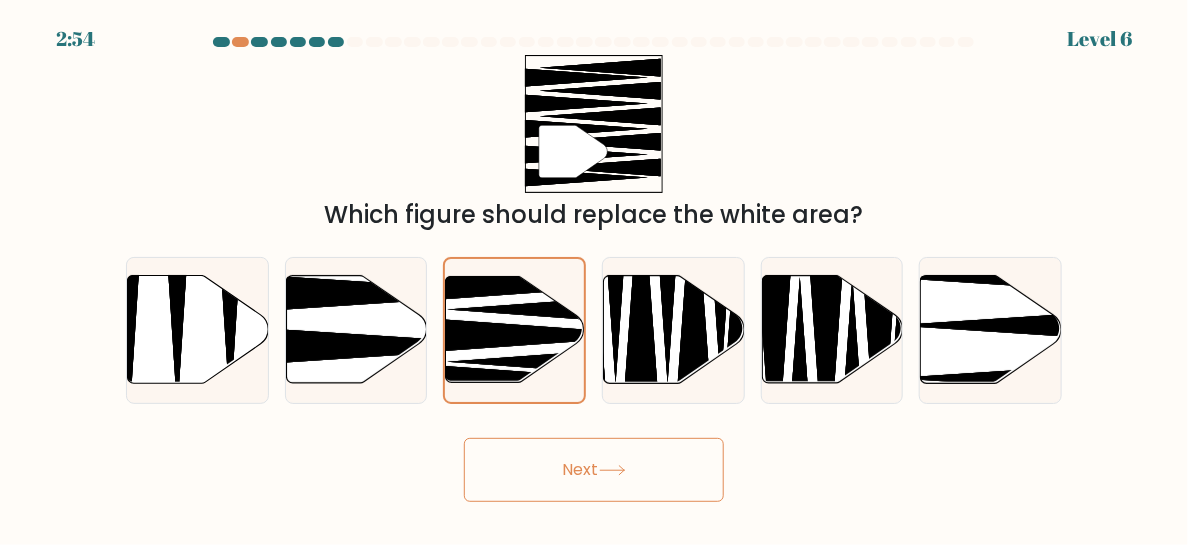 click on "Next" at bounding box center (594, 470) 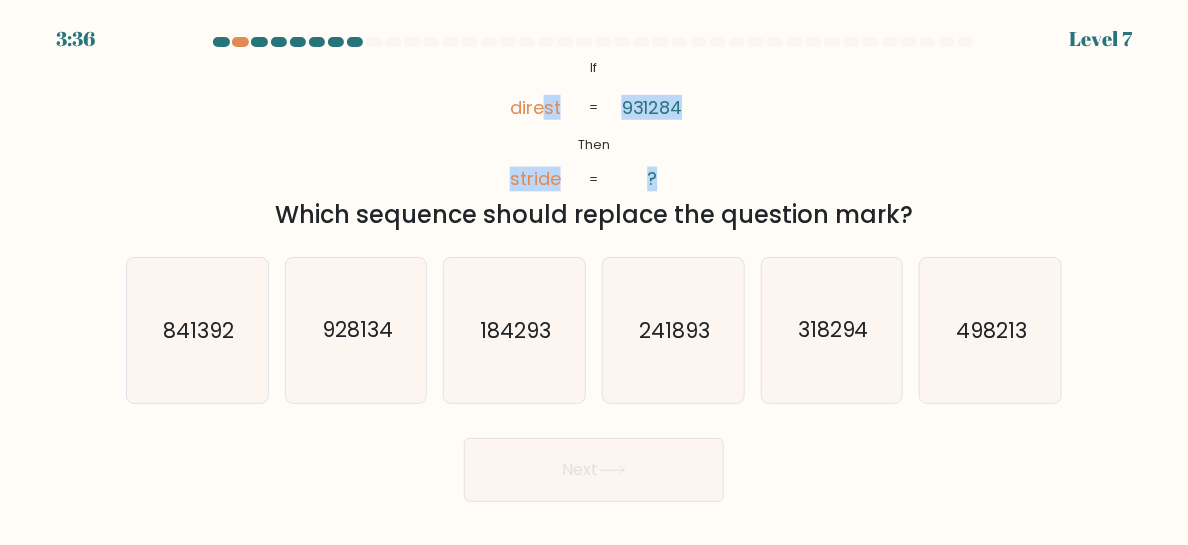 drag, startPoint x: 540, startPoint y: 104, endPoint x: 596, endPoint y: 112, distance: 56.568542 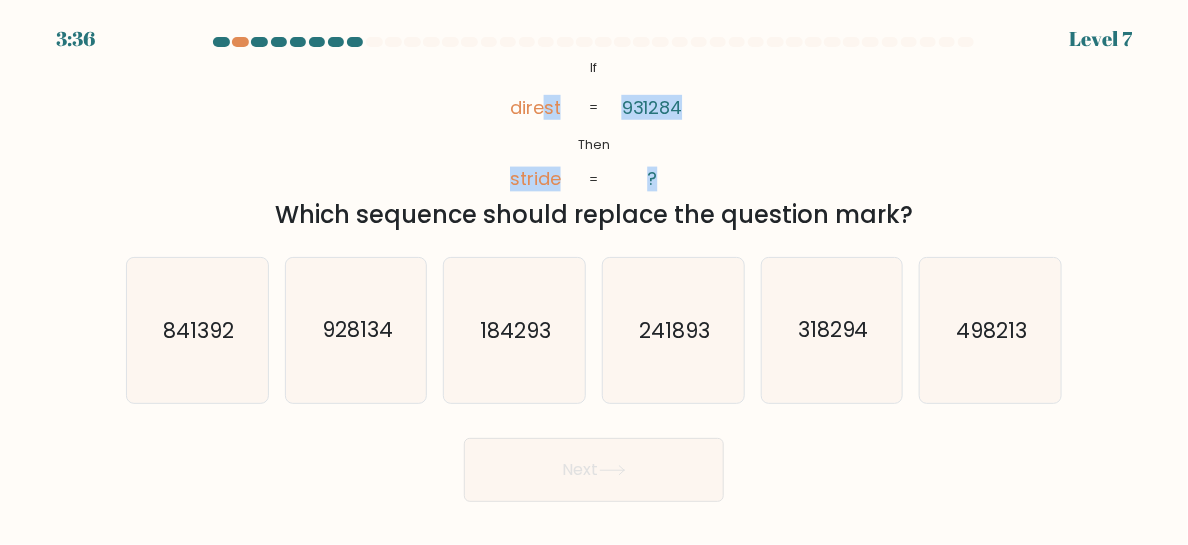 click on "@import url('https://fonts.googleapis.com/css?family=Abril+Fatface:400,100,100italic,300,300italic,400italic,500,500italic,700,700italic,900,900italic');           If       Then       direst       stride       [NUMBER]       ?       =       =
Which sequence should replace the question mark?" at bounding box center (594, 144) 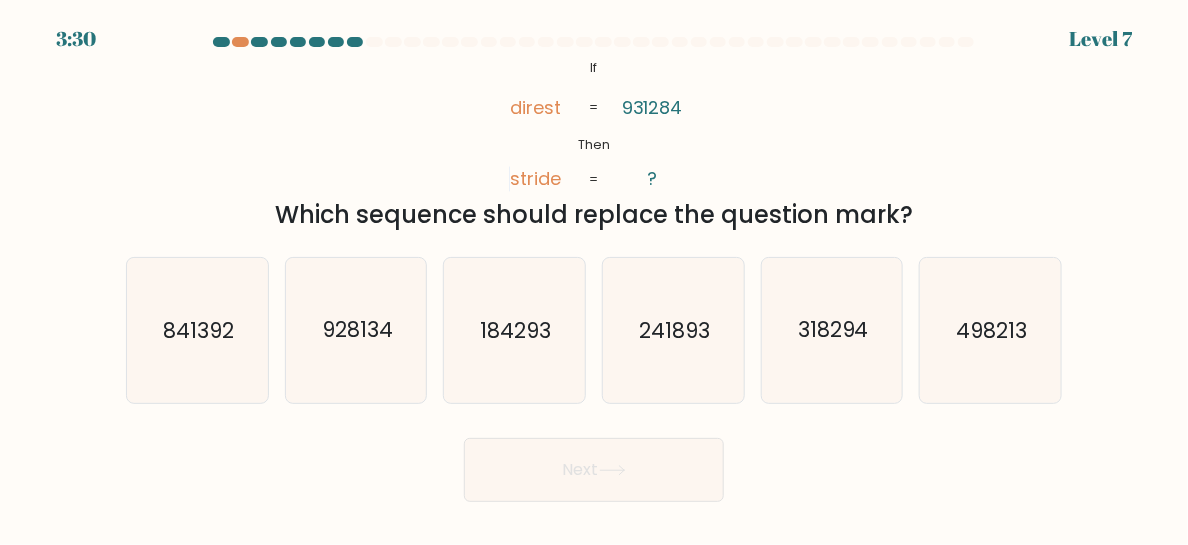 drag, startPoint x: 709, startPoint y: 217, endPoint x: 799, endPoint y: 211, distance: 90.199776 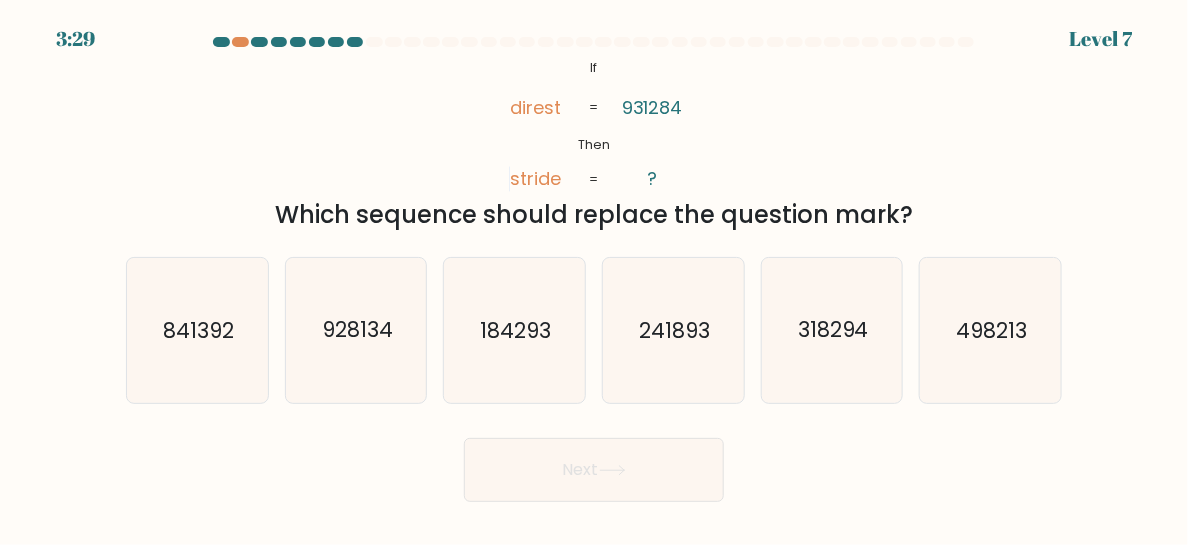 click on "@import url('https://fonts.googleapis.com/css?family=Abril+Fatface:400,100,100italic,300,300italic,400italic,500,500italic,700,700italic,900,900italic');           If       Then       direst       stride       [NUMBER]       ?       =       =
Which sequence should replace the question mark?" at bounding box center [594, 144] 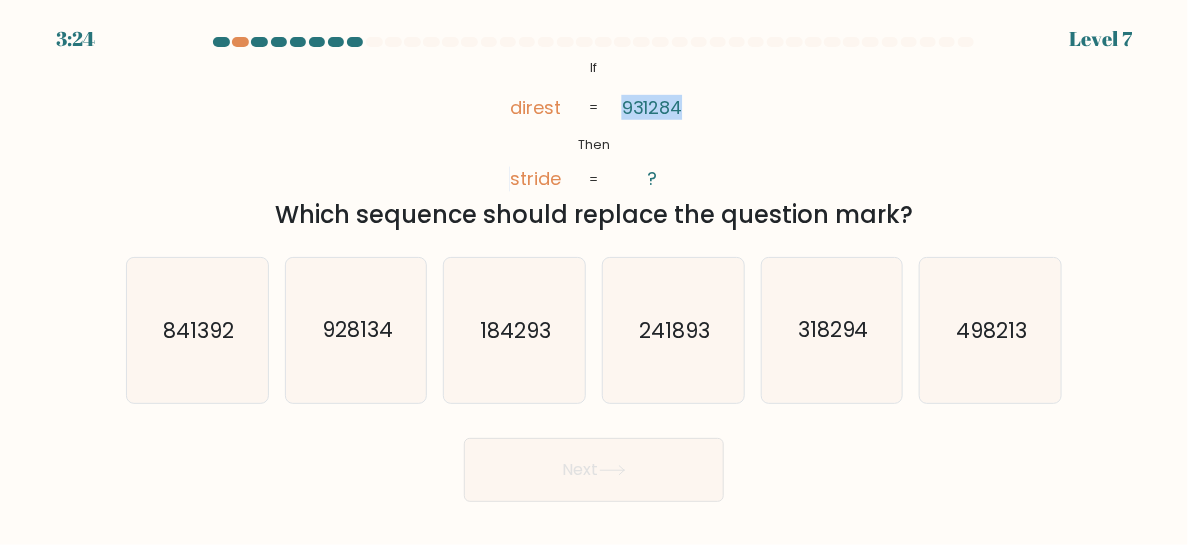 drag, startPoint x: 630, startPoint y: 110, endPoint x: 706, endPoint y: 104, distance: 76.23647 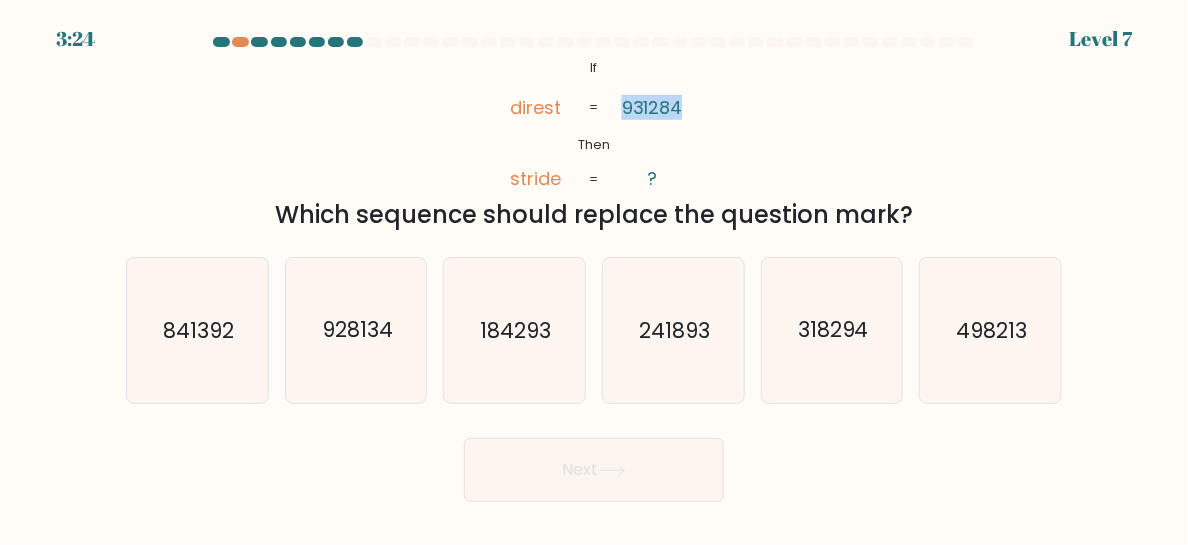 click on "@import url('https://fonts.googleapis.com/css?family=Abril+Fatface:400,100,100italic,300,300italic,400italic,500,500italic,700,700italic,900,900italic');           If       Then       direst       stride       [NUMBER]       ?       =       =
Which sequence should replace the question mark?" at bounding box center (594, 144) 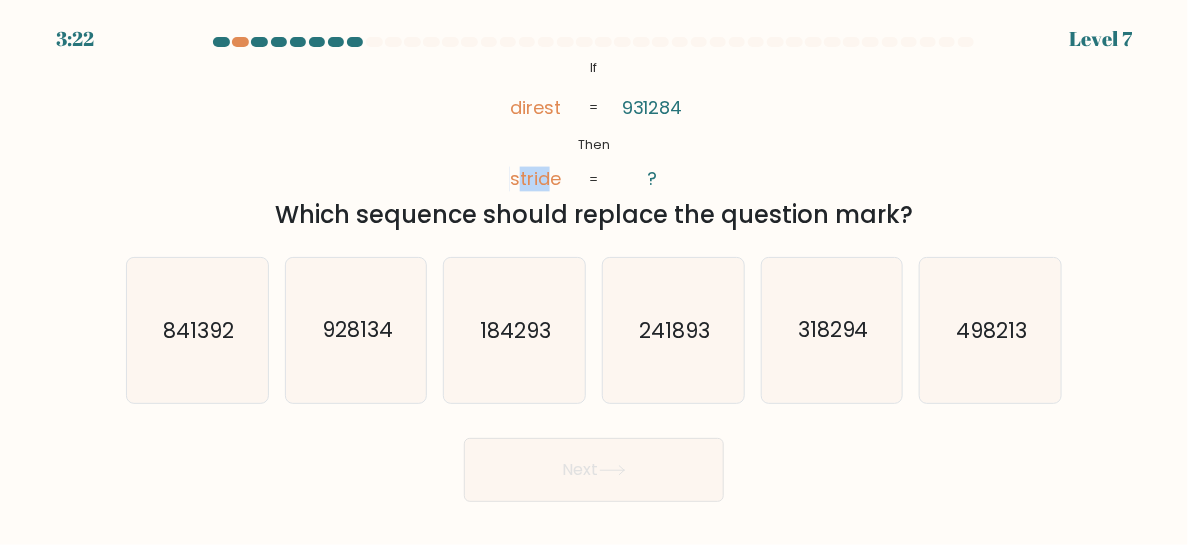 drag, startPoint x: 519, startPoint y: 184, endPoint x: 561, endPoint y: 182, distance: 42.047592 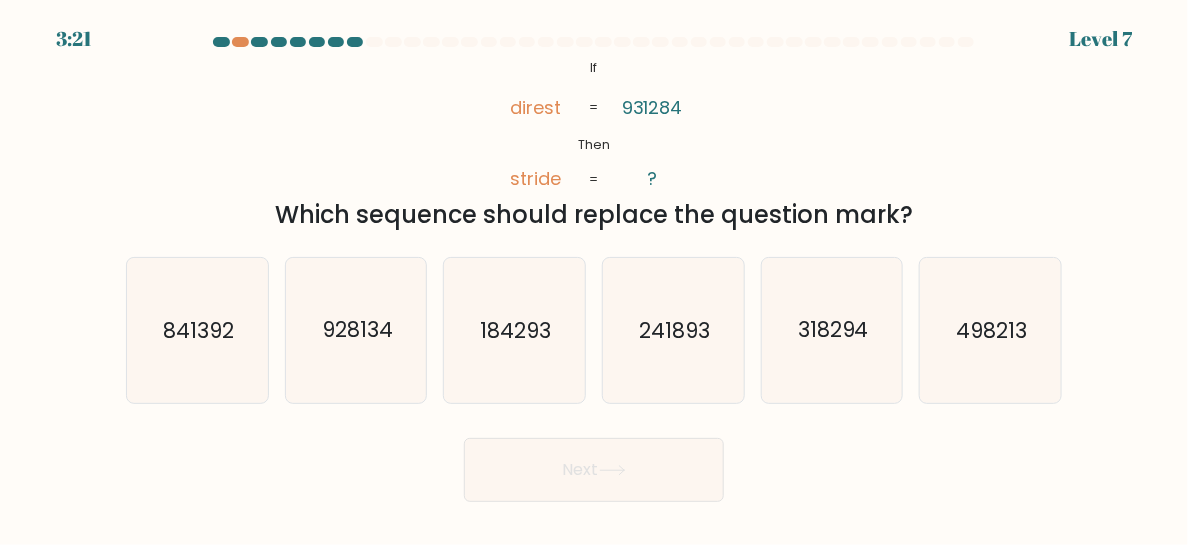 click on "@import url('https://fonts.googleapis.com/css?family=Abril+Fatface:400,100,100italic,300,300italic,400italic,500,500italic,700,700italic,900,900italic');           If       Then       direst       stride       [NUMBER]       ?       =       =
Which sequence should replace the question mark?" at bounding box center (594, 144) 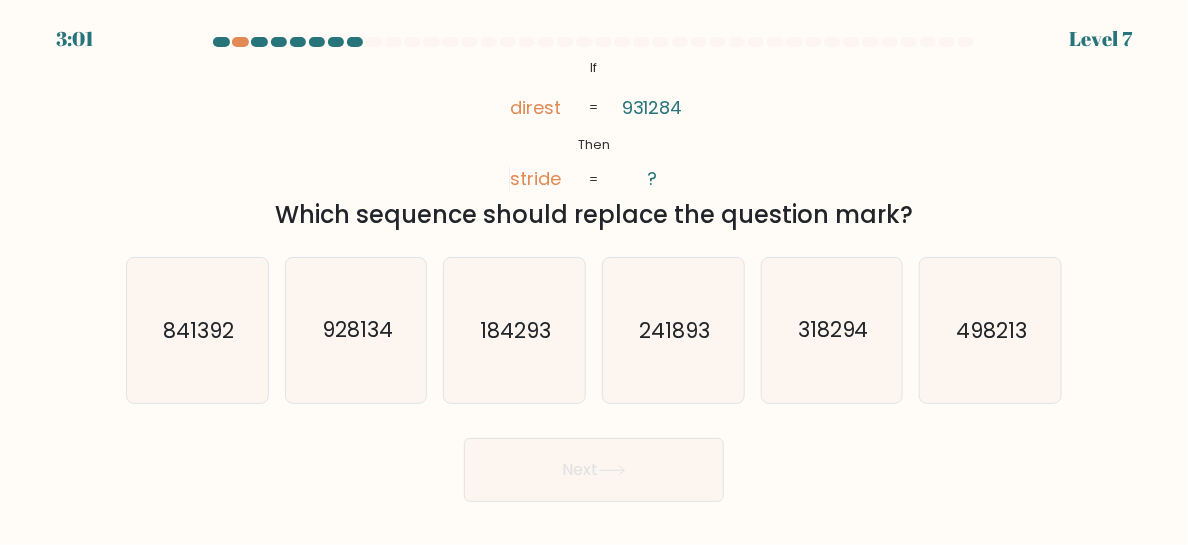 click on "If ?" at bounding box center (594, 269) 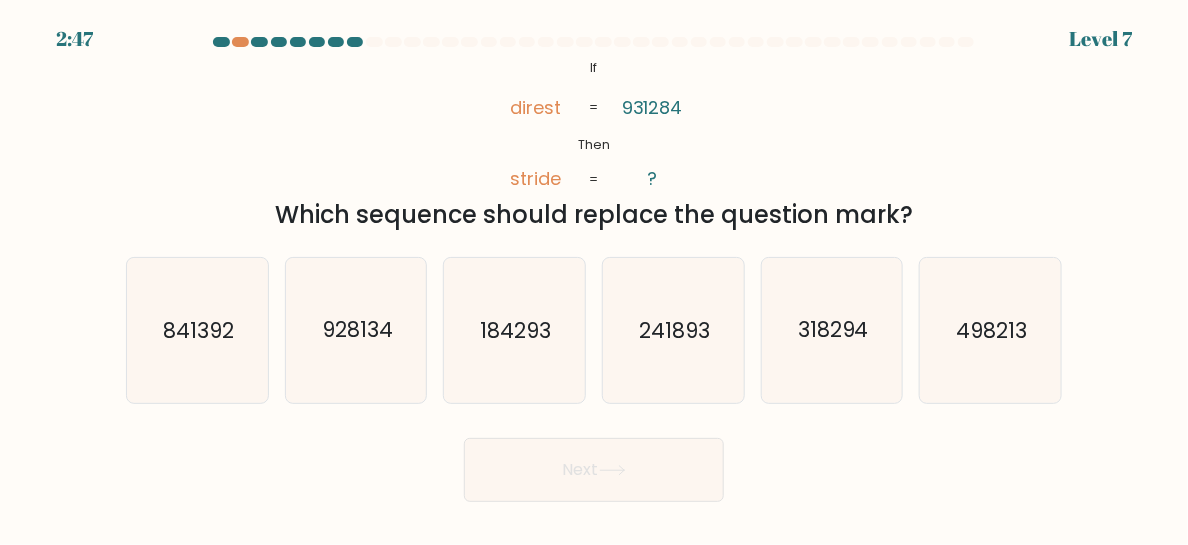 click on "If ?" at bounding box center (594, 269) 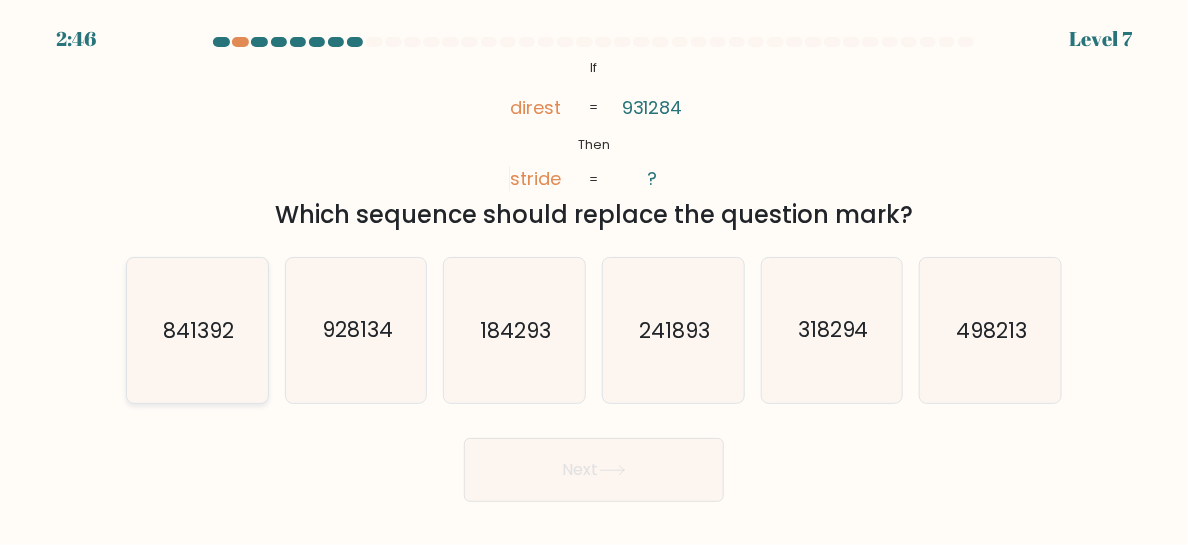 click on "841392" 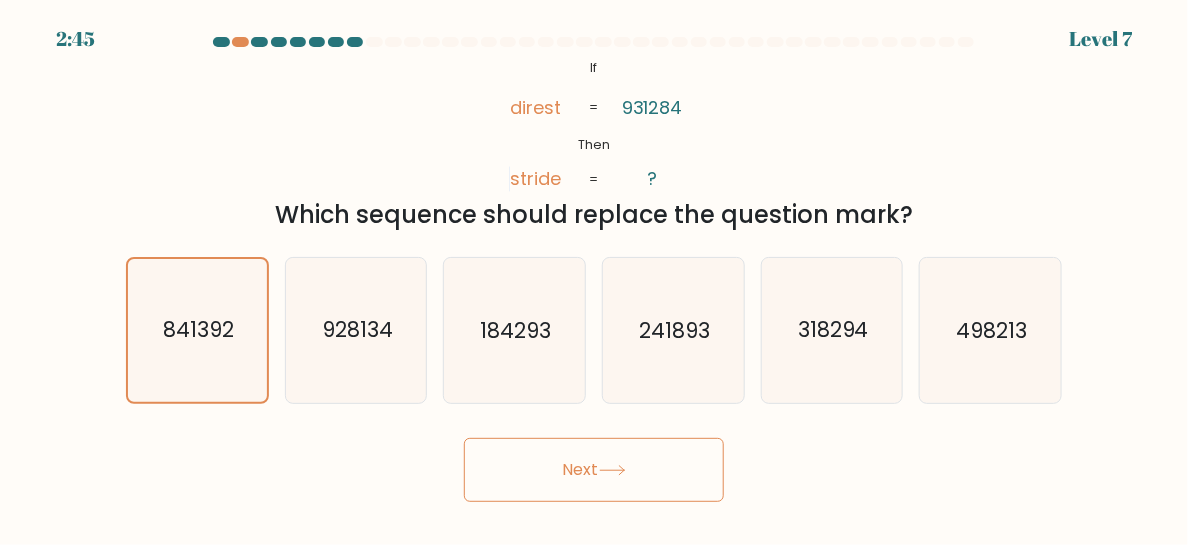 click on "Next" at bounding box center [594, 470] 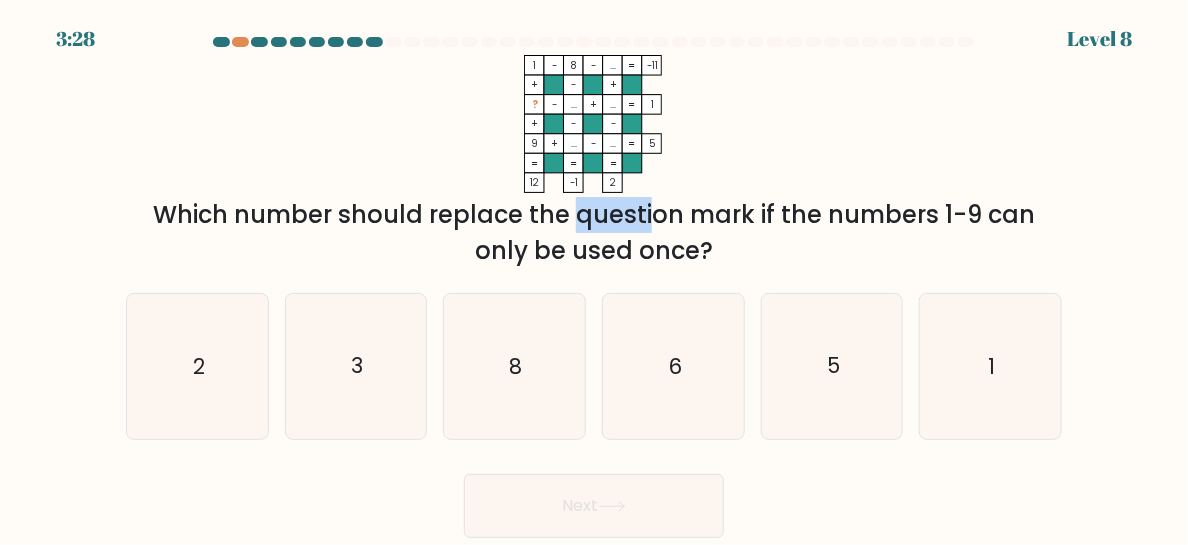 drag, startPoint x: 419, startPoint y: 214, endPoint x: 496, endPoint y: 215, distance: 77.00649 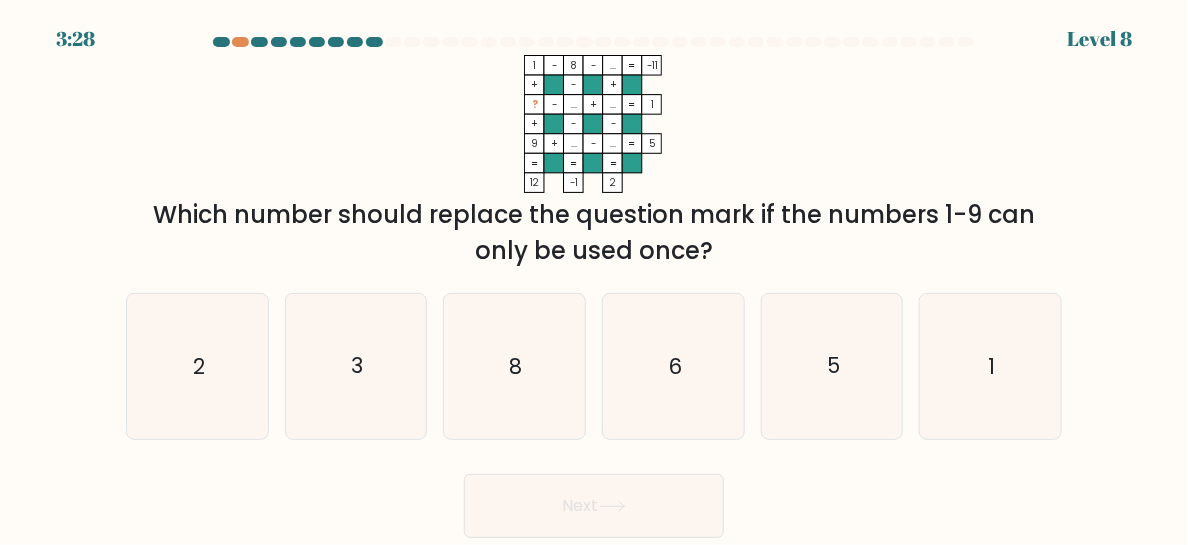 click on "Which number should replace the question mark if the numbers 1-9 can only be used once?" at bounding box center [594, 233] 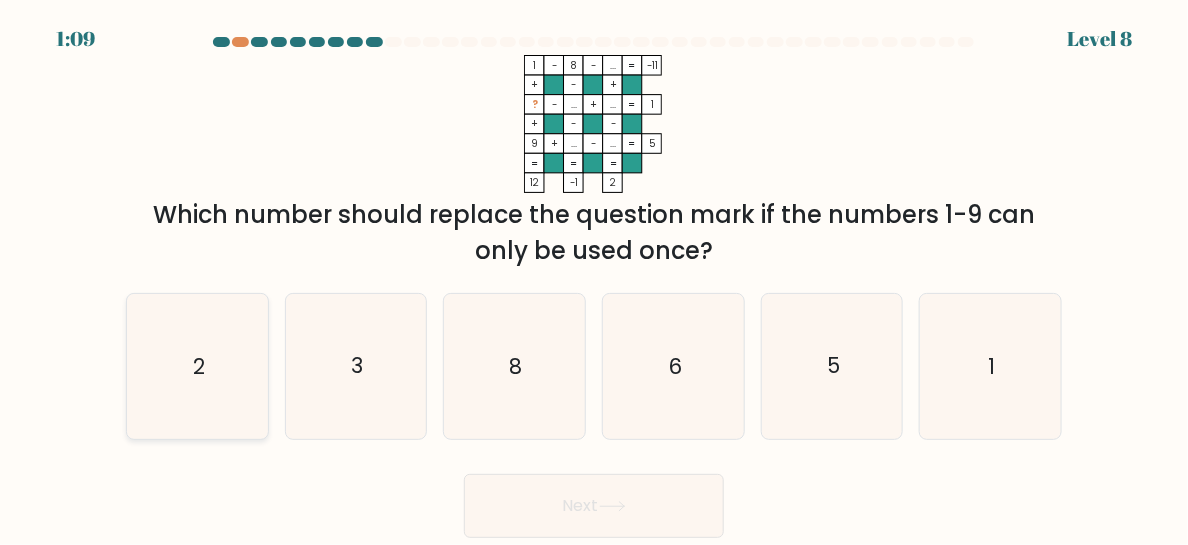 click on "2" 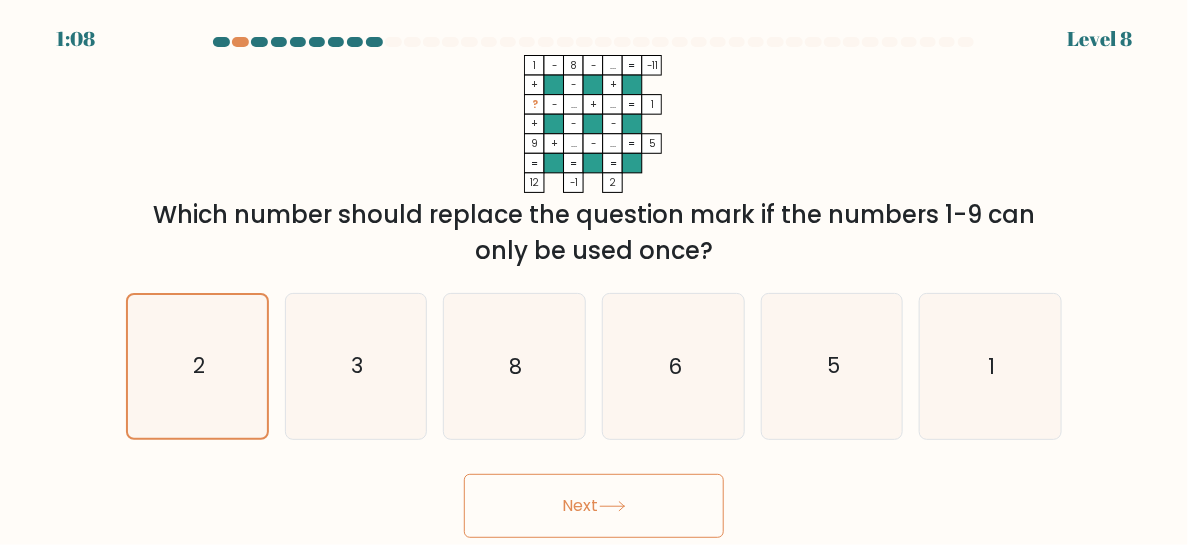 click on "Next" at bounding box center (594, 506) 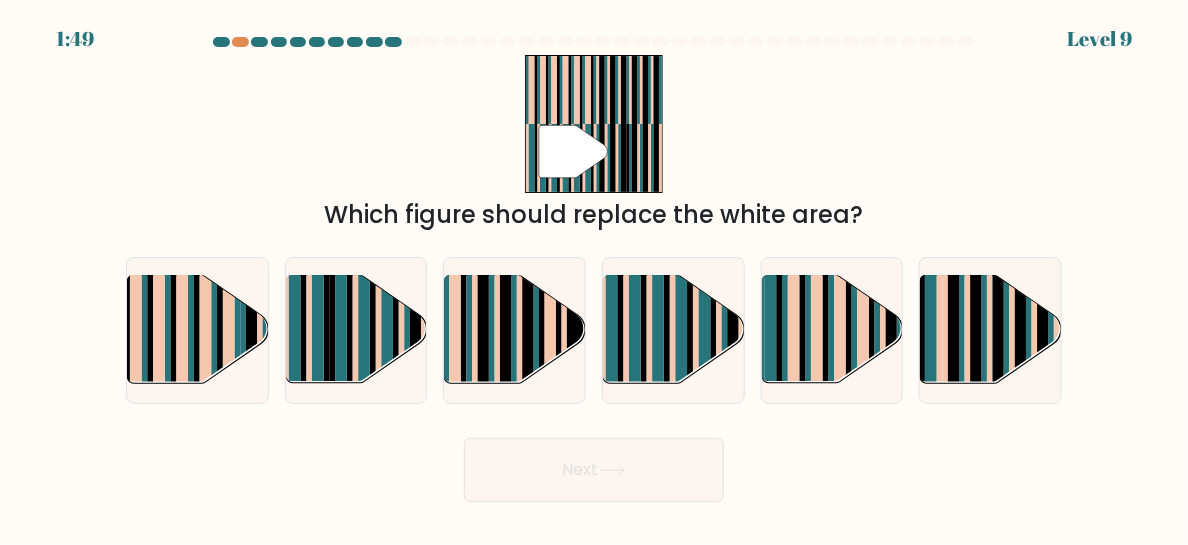 drag, startPoint x: 576, startPoint y: 152, endPoint x: 616, endPoint y: 152, distance: 40 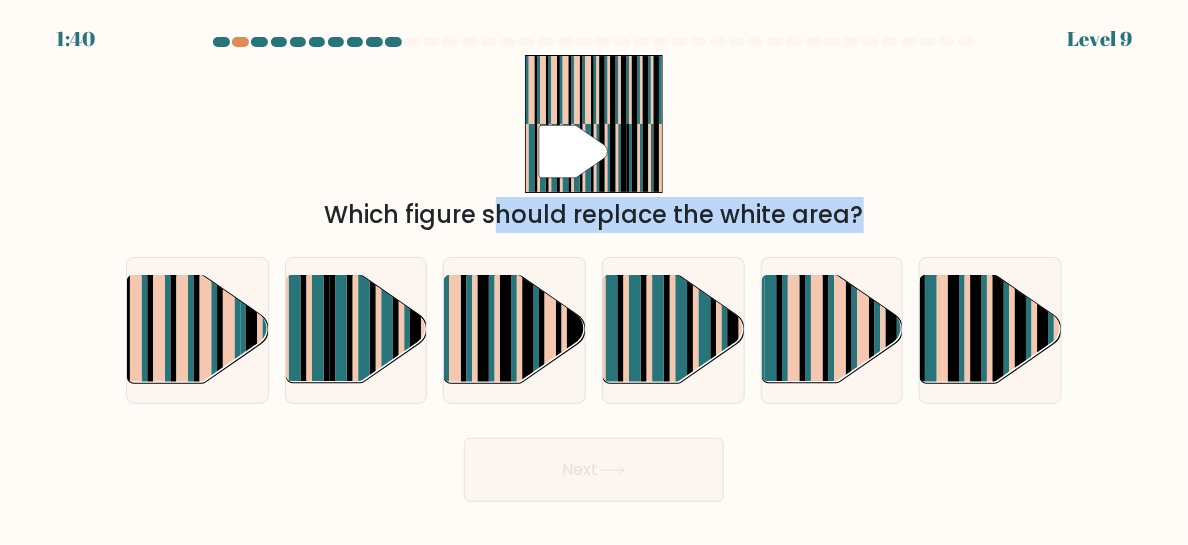drag, startPoint x: 507, startPoint y: 318, endPoint x: 576, endPoint y: 139, distance: 191.83847 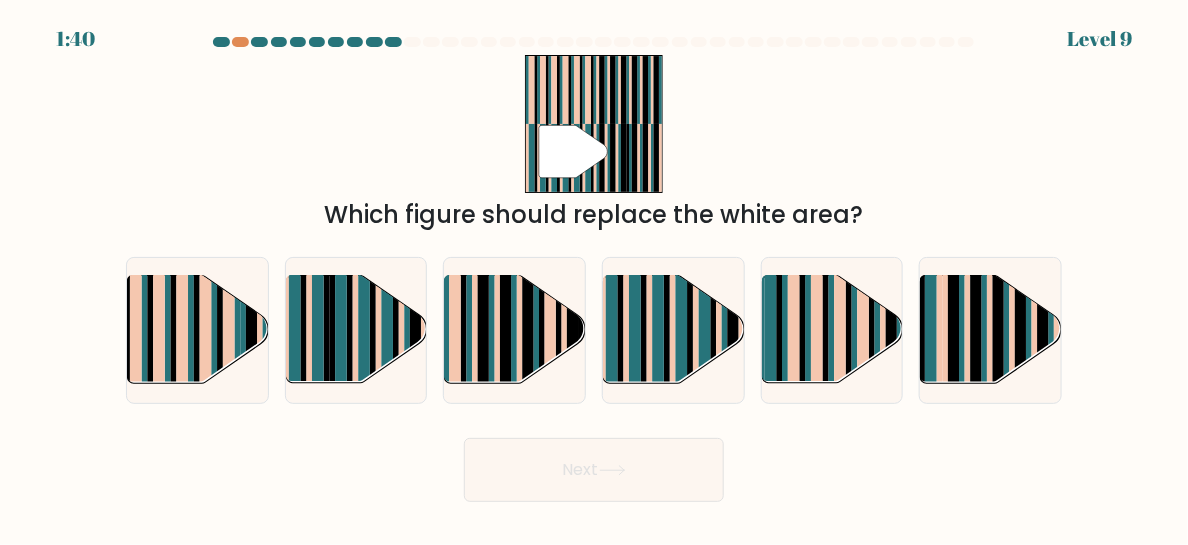 click on ""
Which figure should replace the white area?" at bounding box center (594, 144) 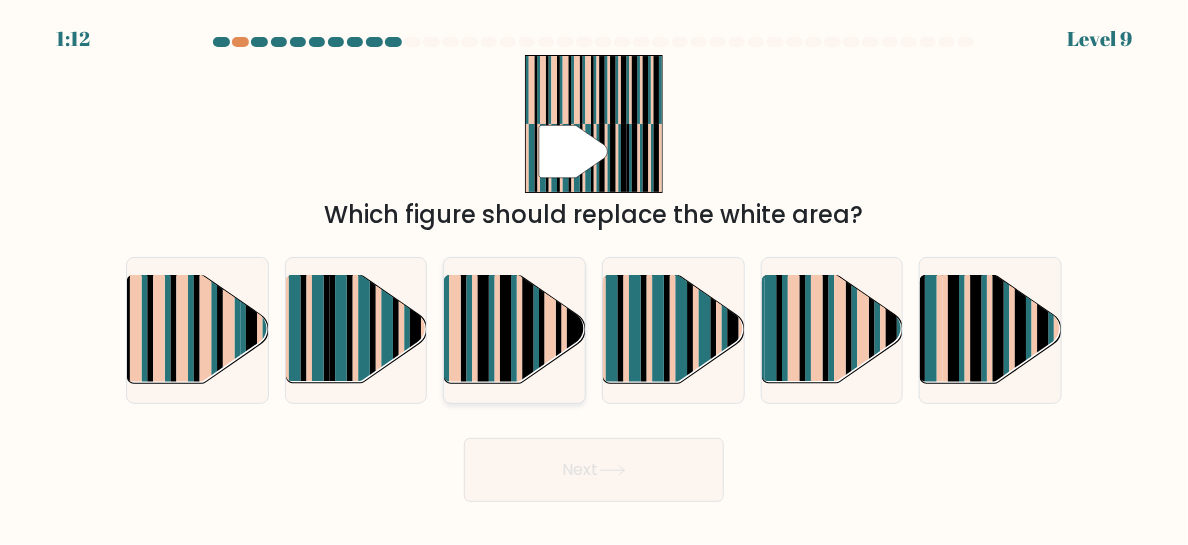 click 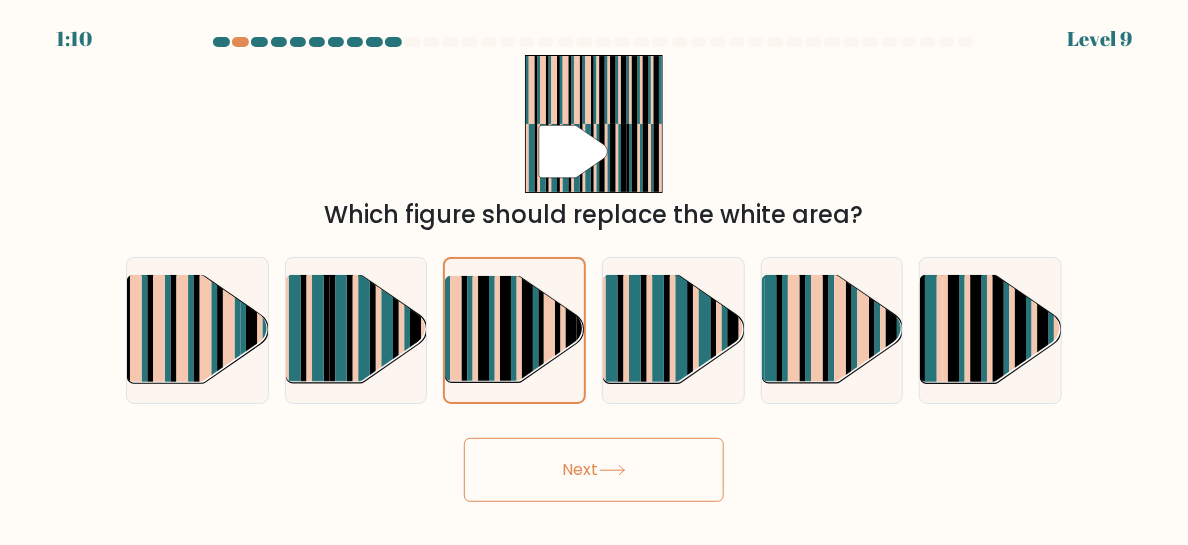 click on "Next" at bounding box center (594, 470) 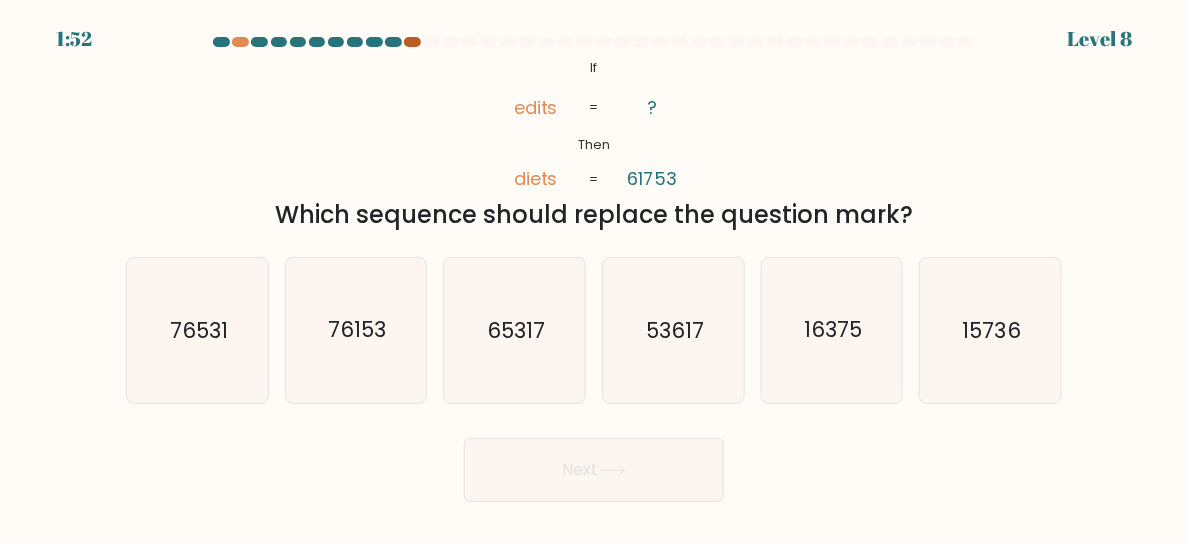 click at bounding box center (412, 42) 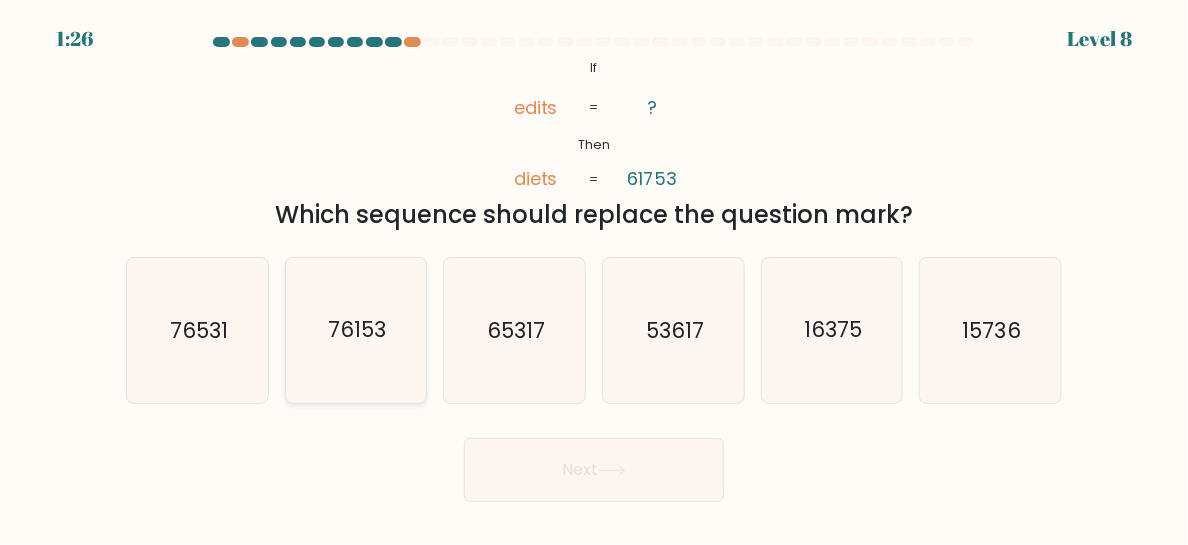 click on "76153" 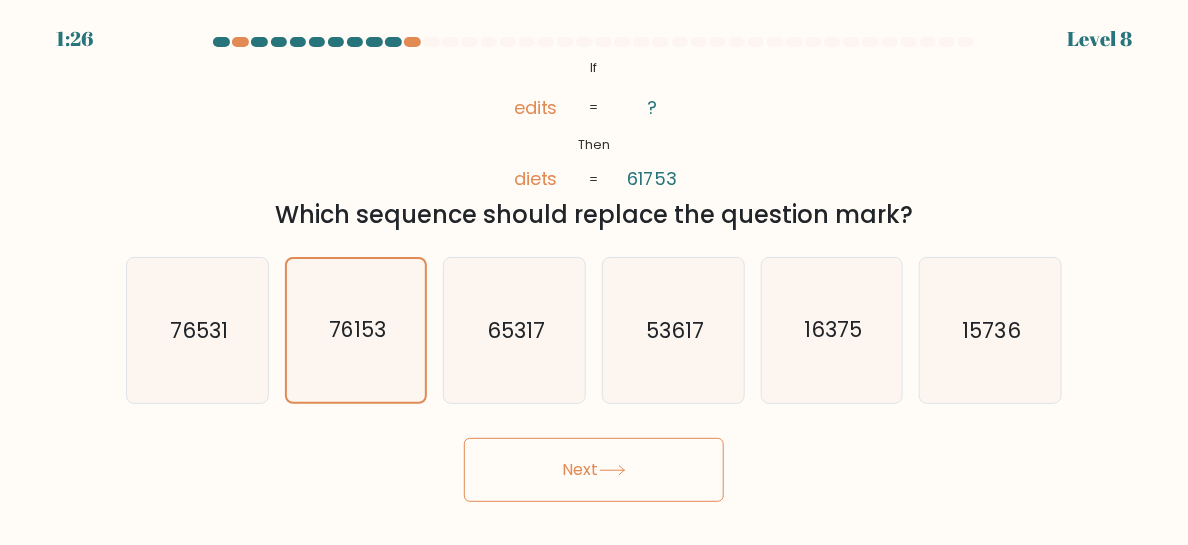 click on "Next" at bounding box center (594, 470) 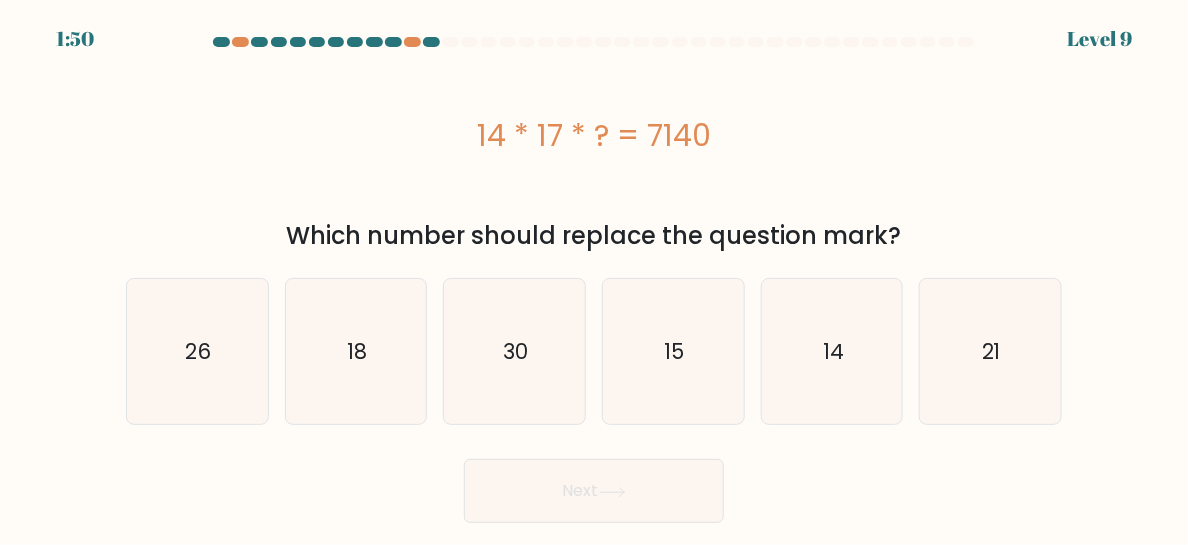 type 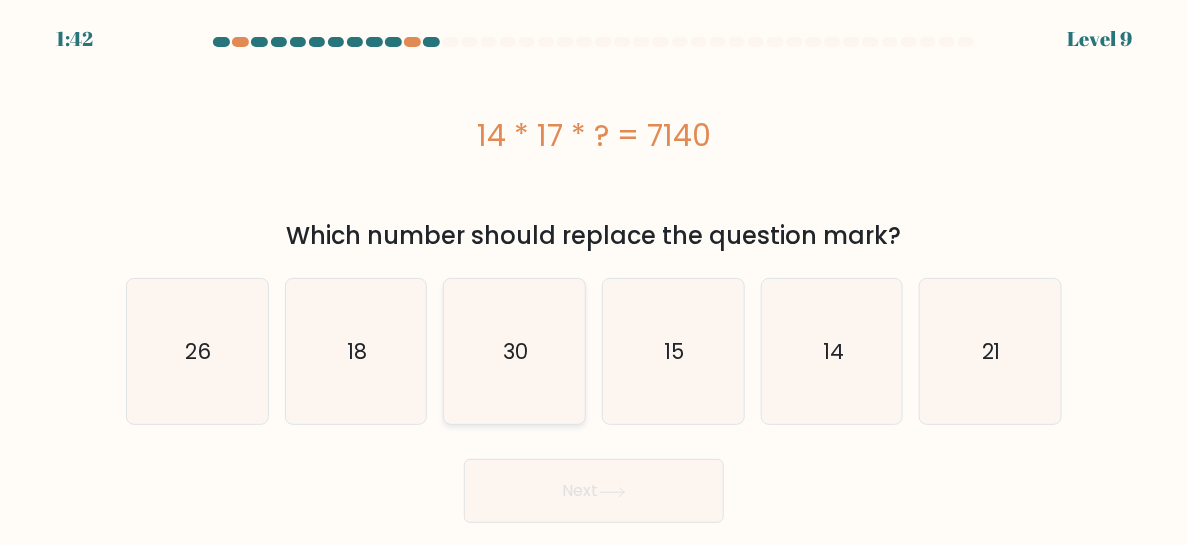 click on "30" 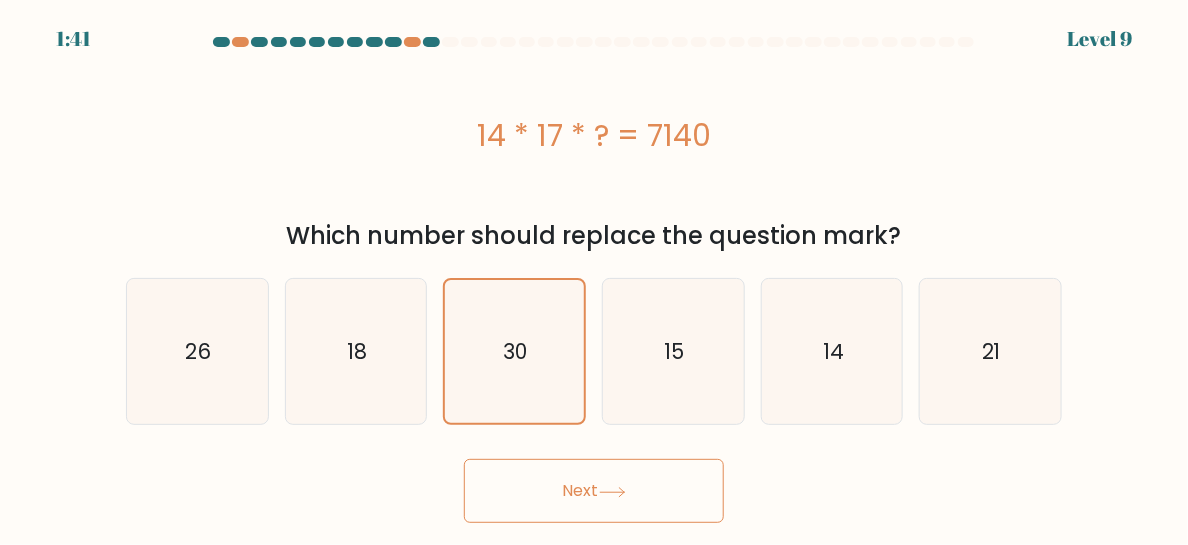 click on "Next" at bounding box center (594, 491) 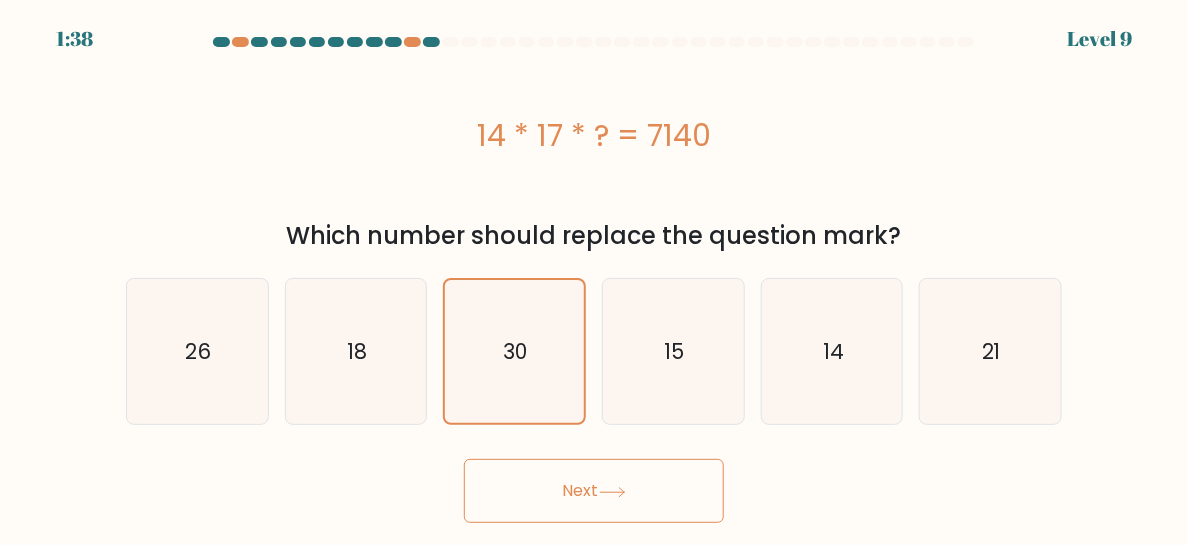 click on "14 * 17 * ? = 7140" at bounding box center [594, 135] 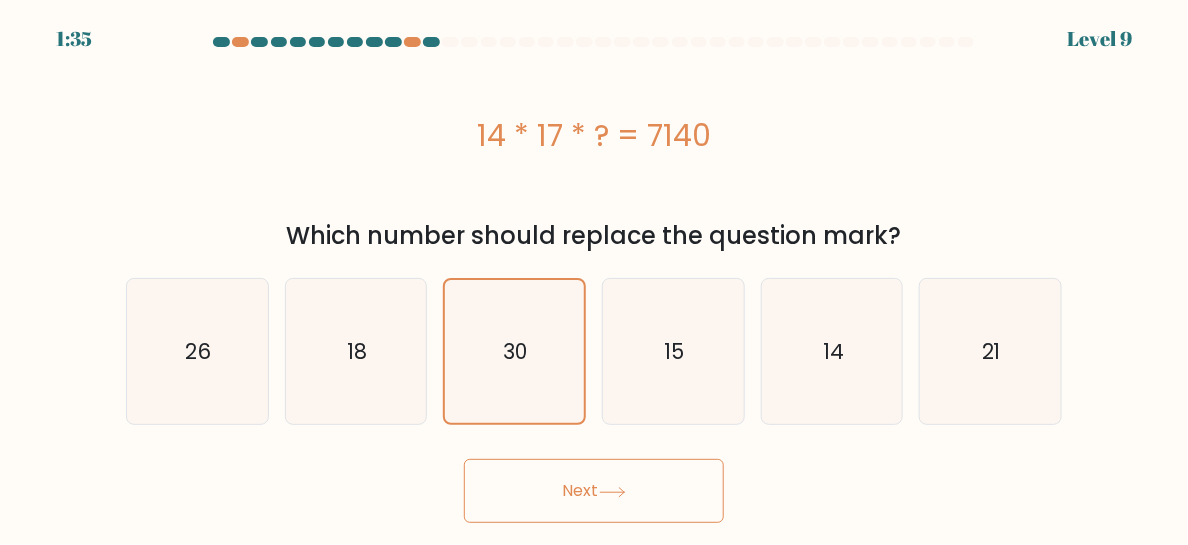 click 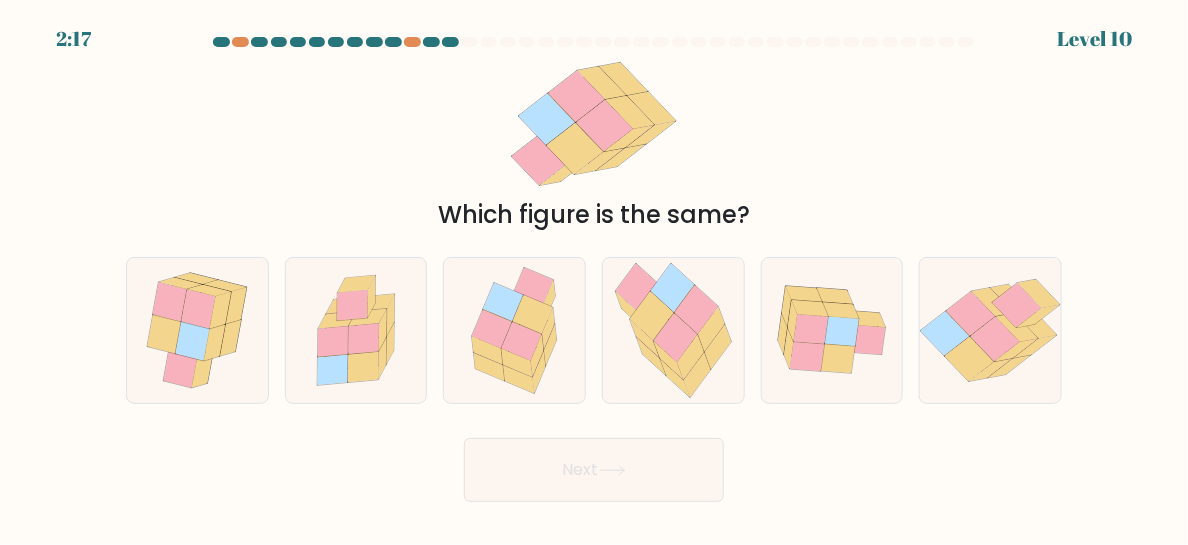 drag, startPoint x: 627, startPoint y: 213, endPoint x: 789, endPoint y: 211, distance: 162.01234 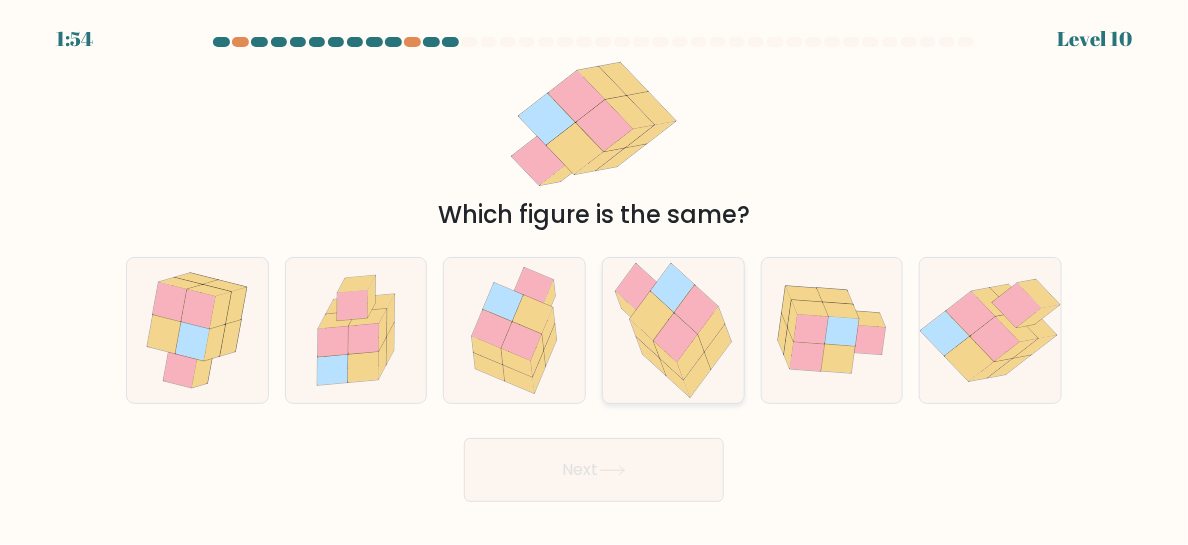click 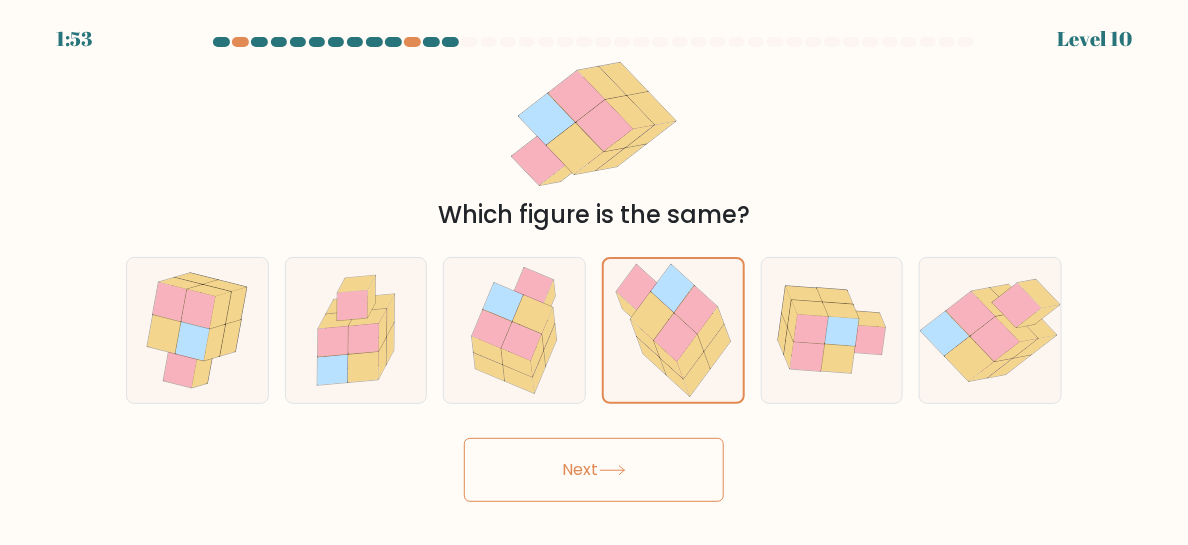 click on "1:53
Level 10" at bounding box center [594, 272] 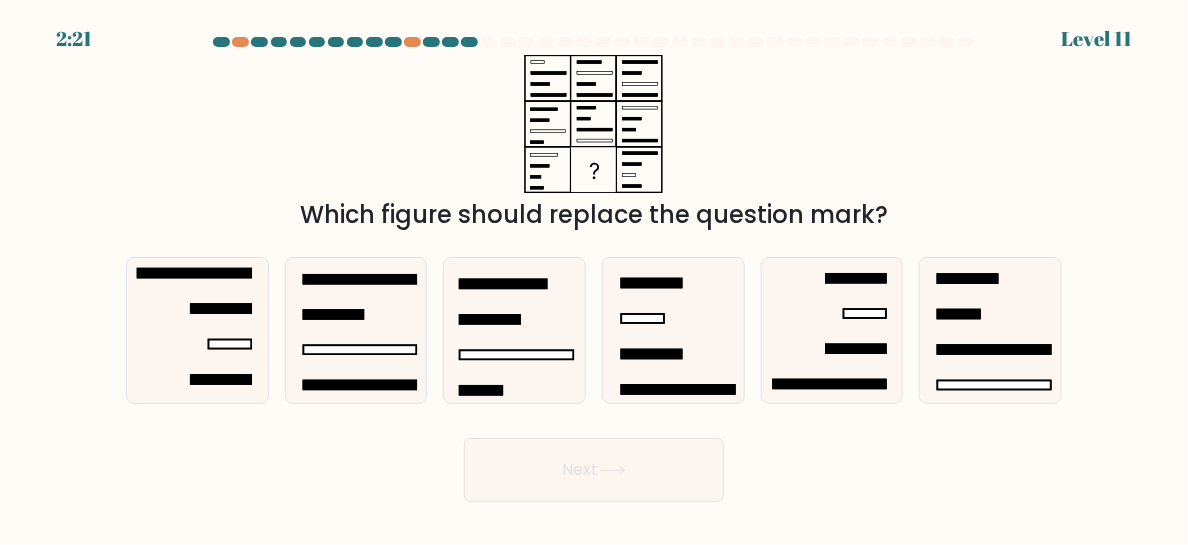 drag, startPoint x: 532, startPoint y: 57, endPoint x: 551, endPoint y: 57, distance: 19 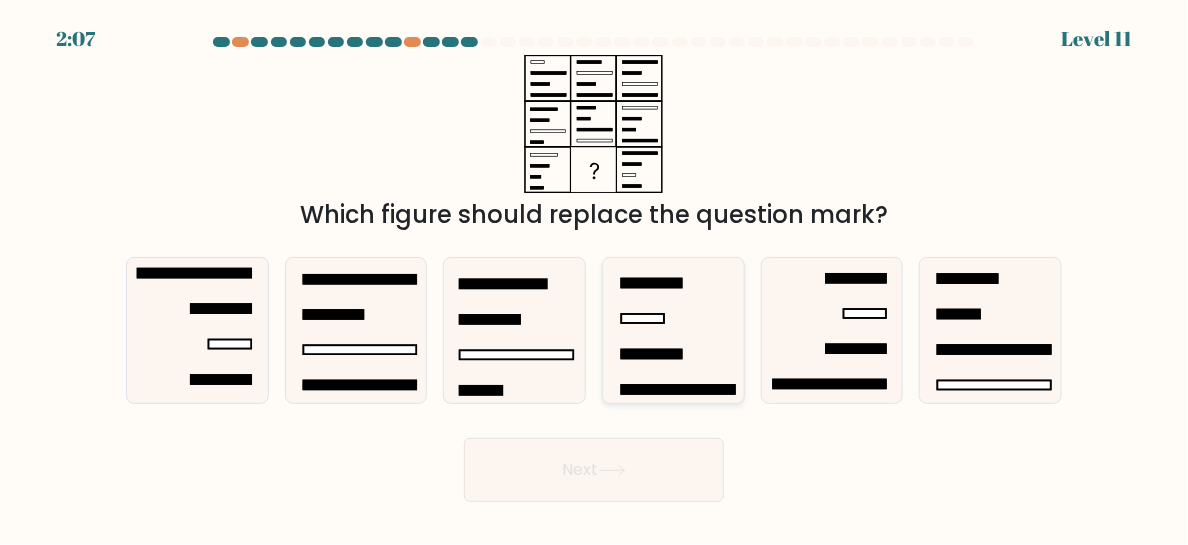click 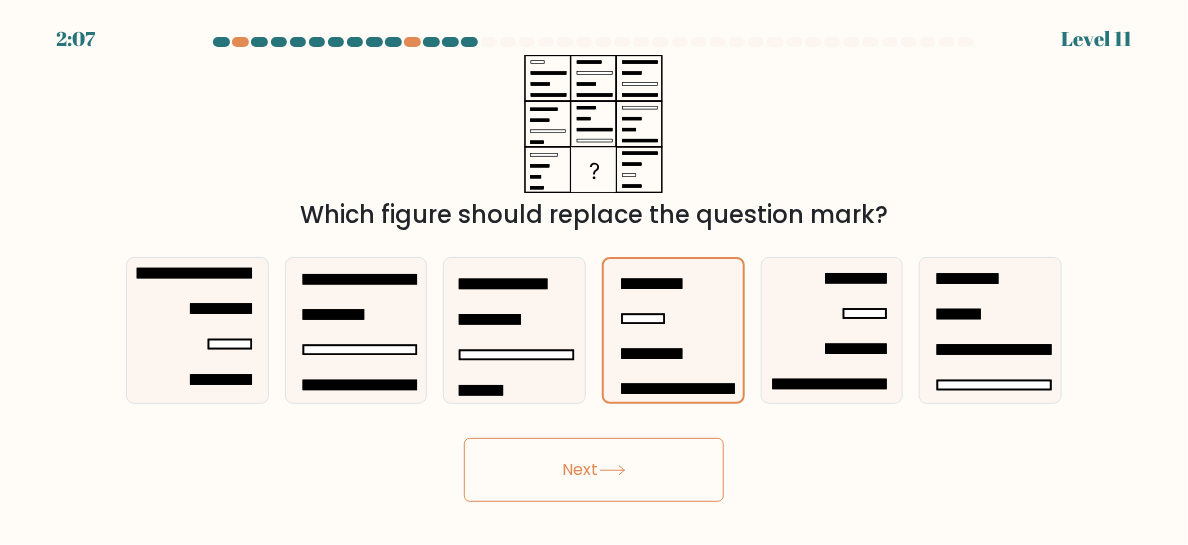 click on "Next" at bounding box center [594, 470] 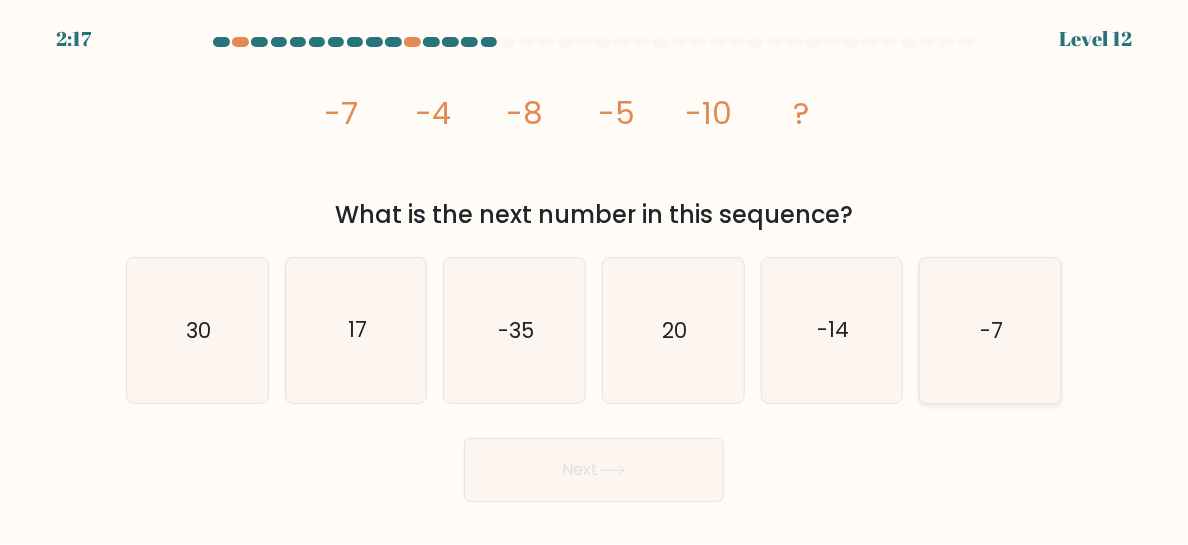 click on "-7" 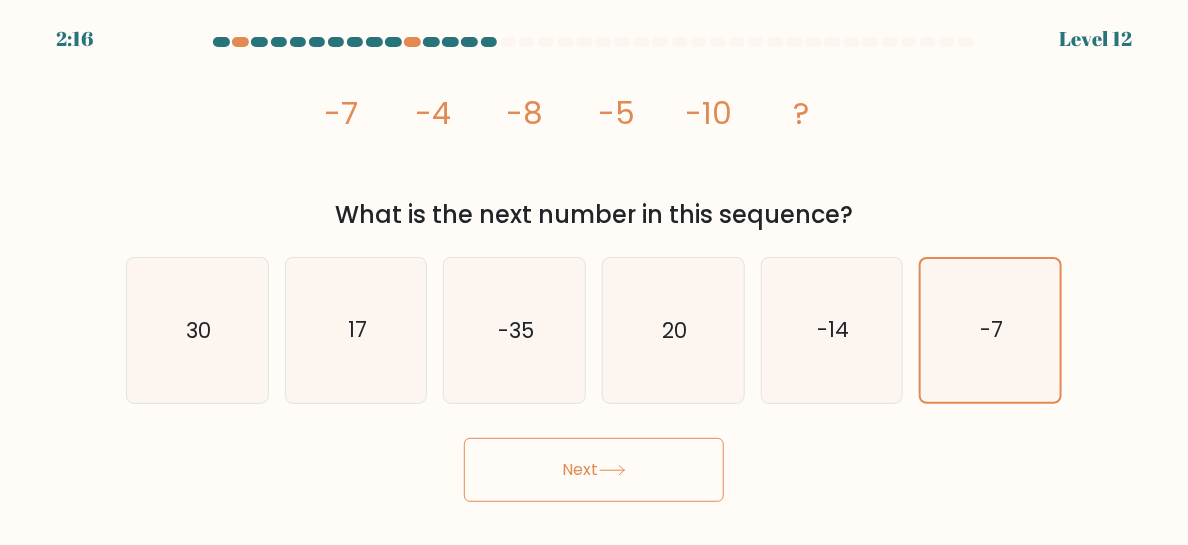 click on "Next" at bounding box center (594, 470) 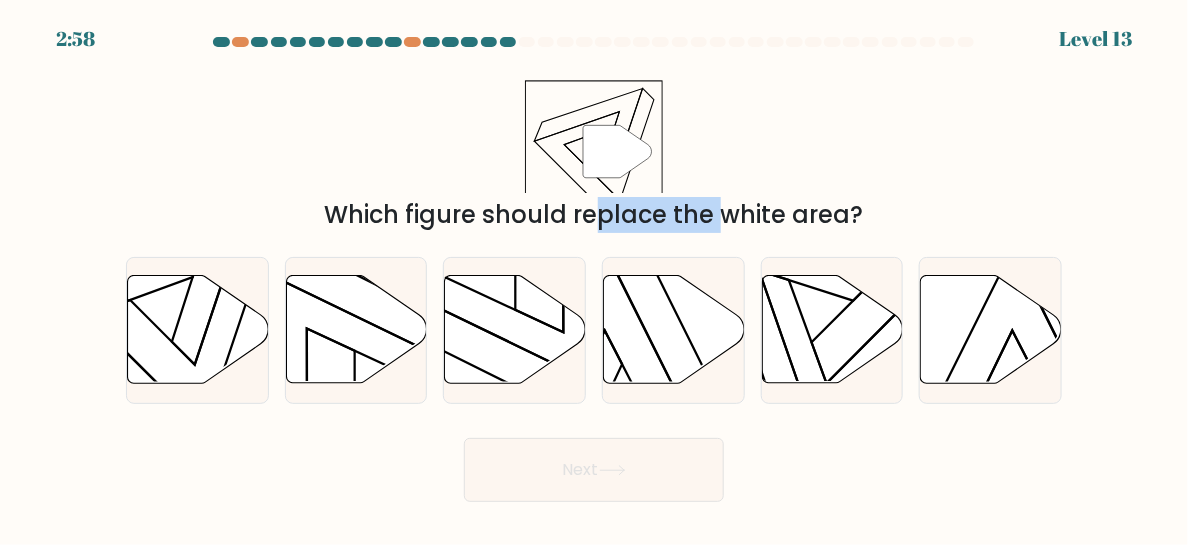 drag, startPoint x: 443, startPoint y: 201, endPoint x: 621, endPoint y: 212, distance: 178.33957 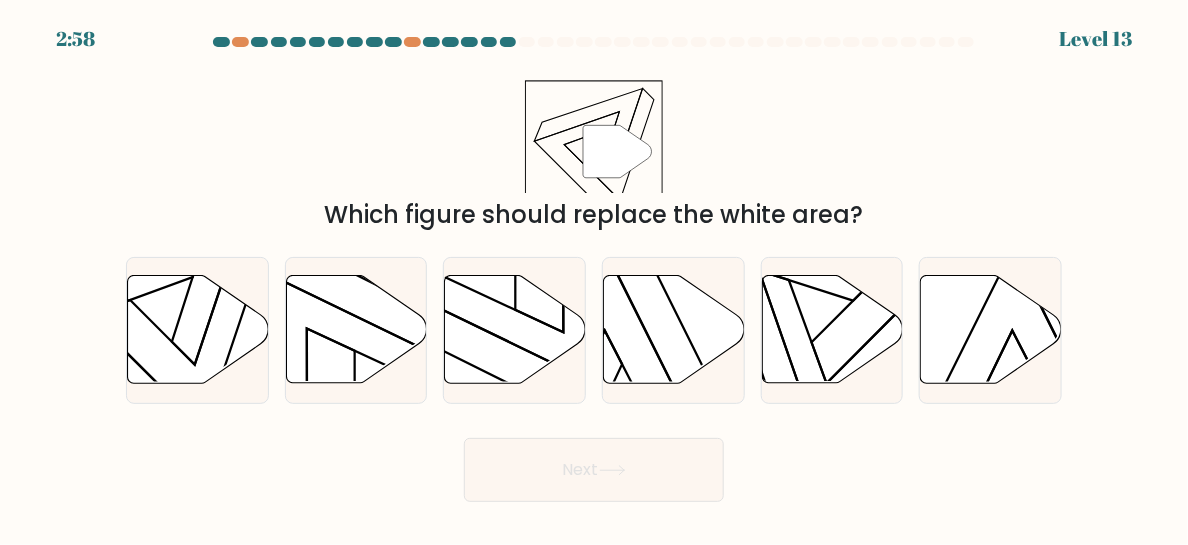 click on ""
Which figure should replace the white area?" at bounding box center (594, 144) 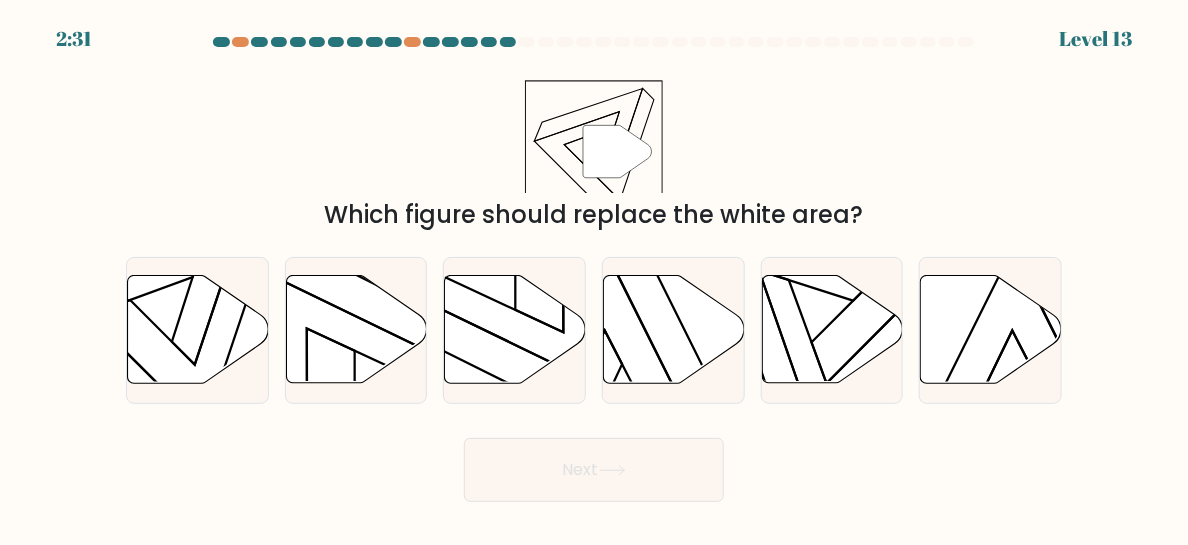 drag, startPoint x: 602, startPoint y: 139, endPoint x: 633, endPoint y: 149, distance: 32.572994 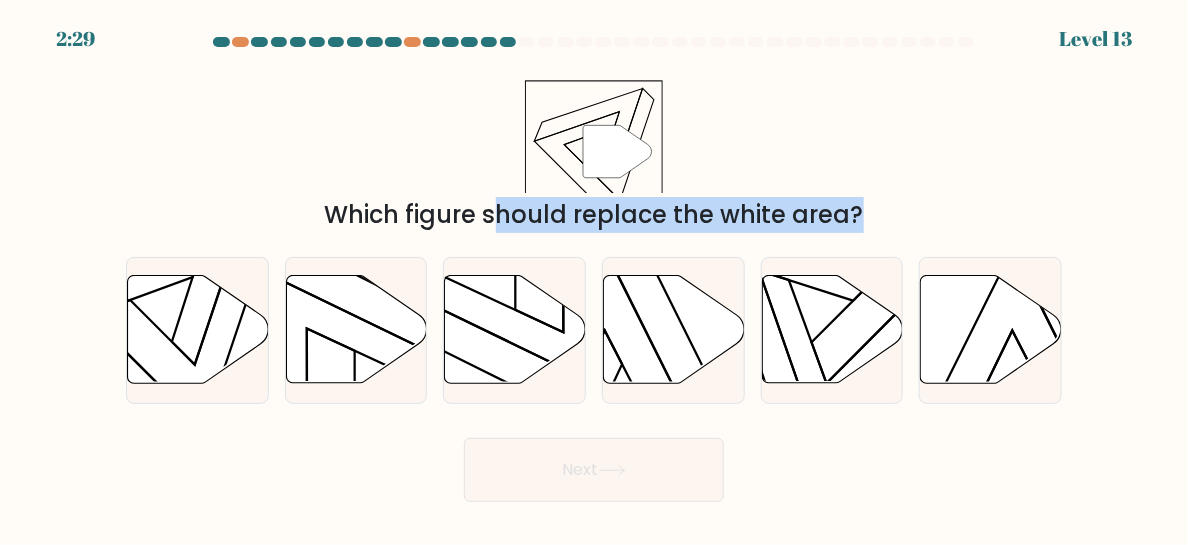 drag, startPoint x: 979, startPoint y: 309, endPoint x: 706, endPoint y: 160, distance: 311.01447 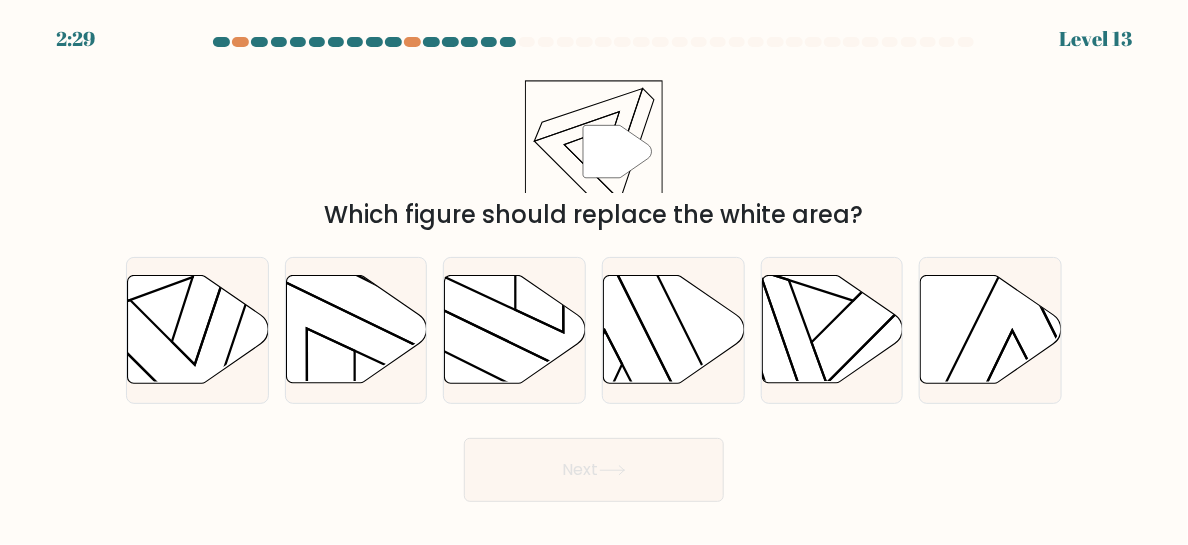 click on ""
Which figure should replace the white area?" at bounding box center (594, 144) 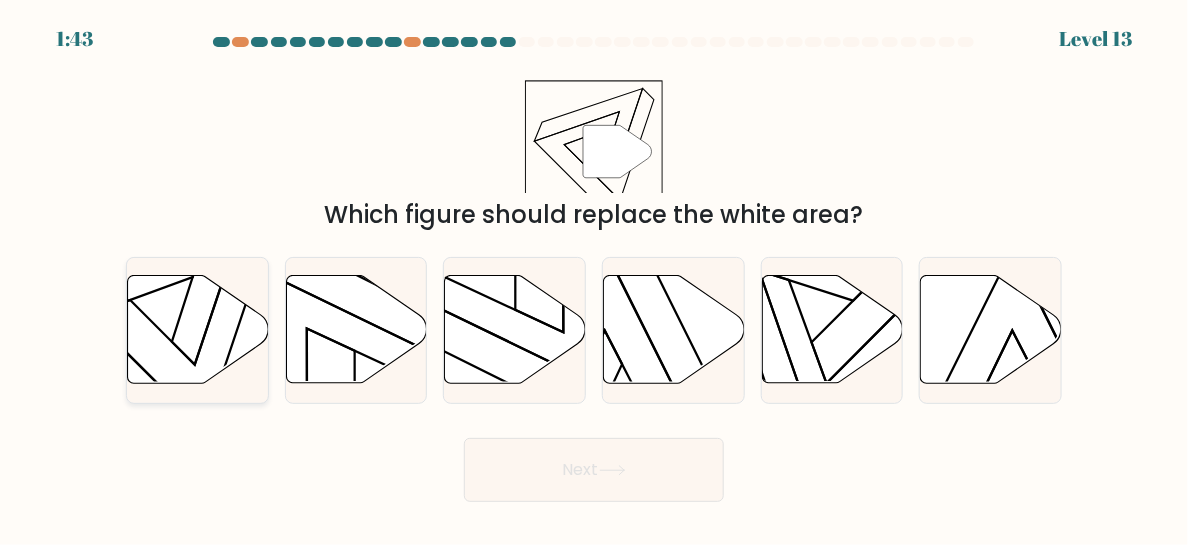 click 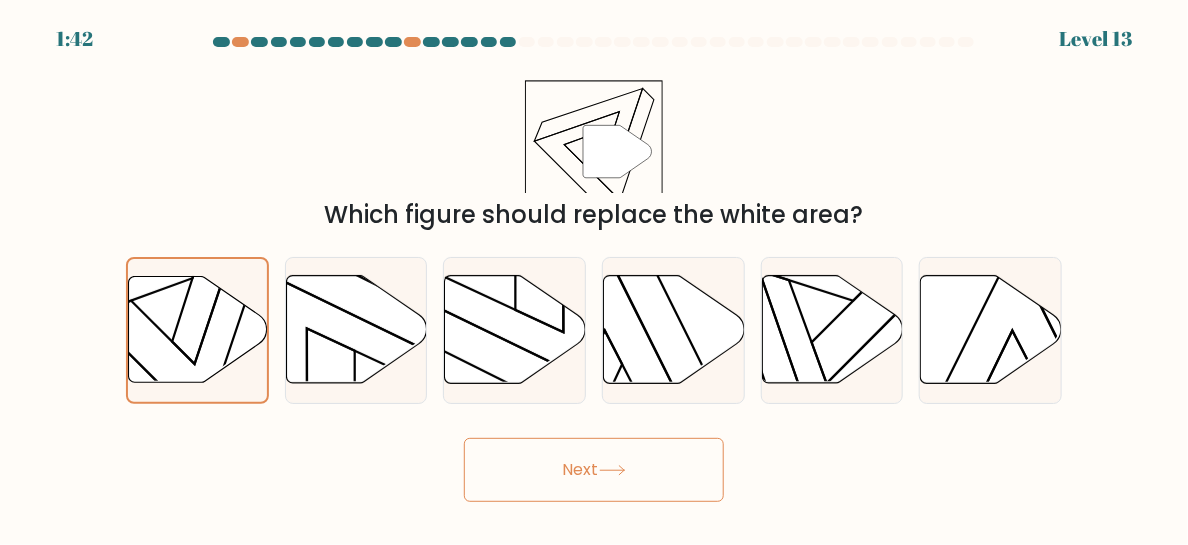 click on "Next" at bounding box center (594, 470) 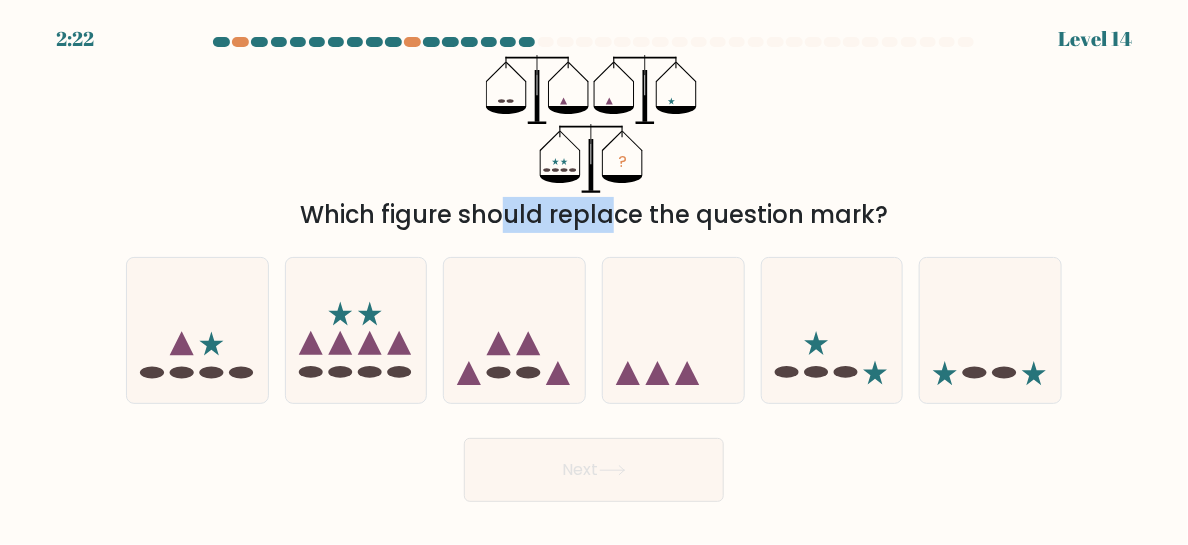 drag, startPoint x: 343, startPoint y: 220, endPoint x: 448, endPoint y: 221, distance: 105.00476 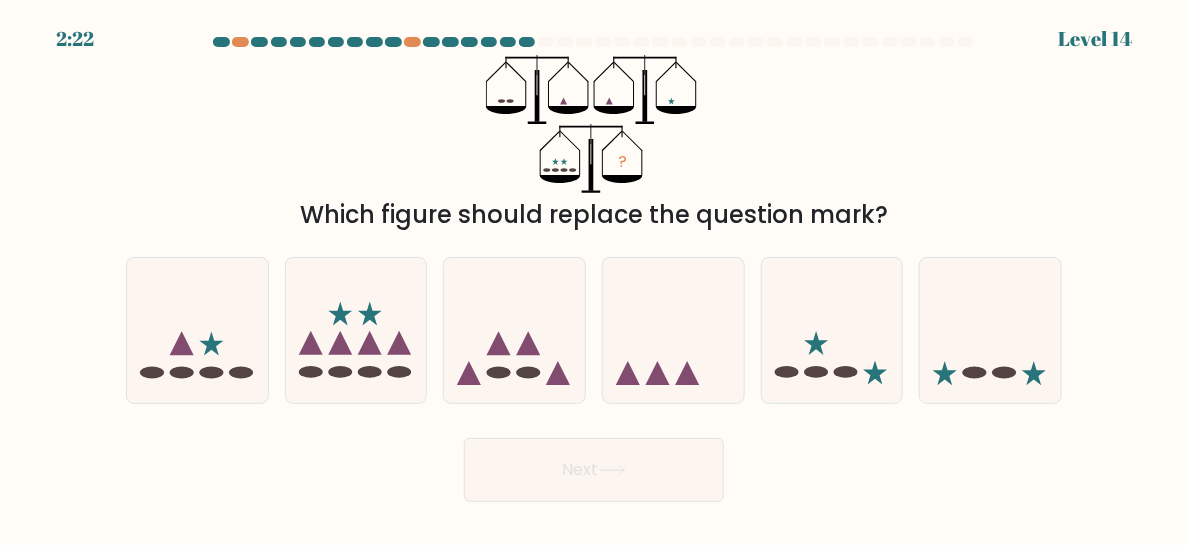 click on "Which figure should replace the question mark?" at bounding box center [594, 215] 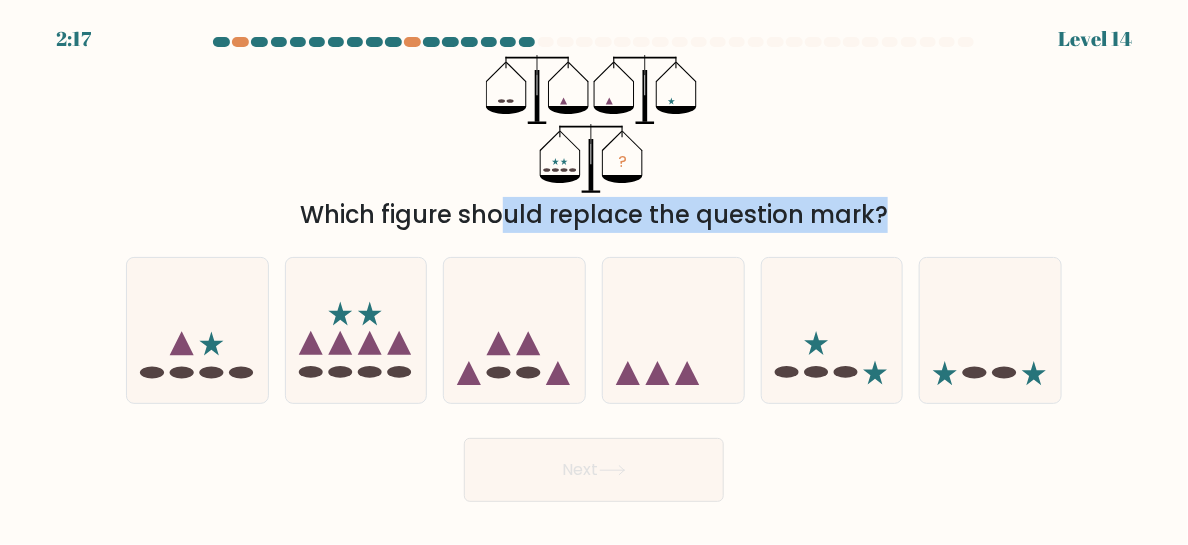 drag, startPoint x: 338, startPoint y: 217, endPoint x: 1006, endPoint y: 244, distance: 668.5454 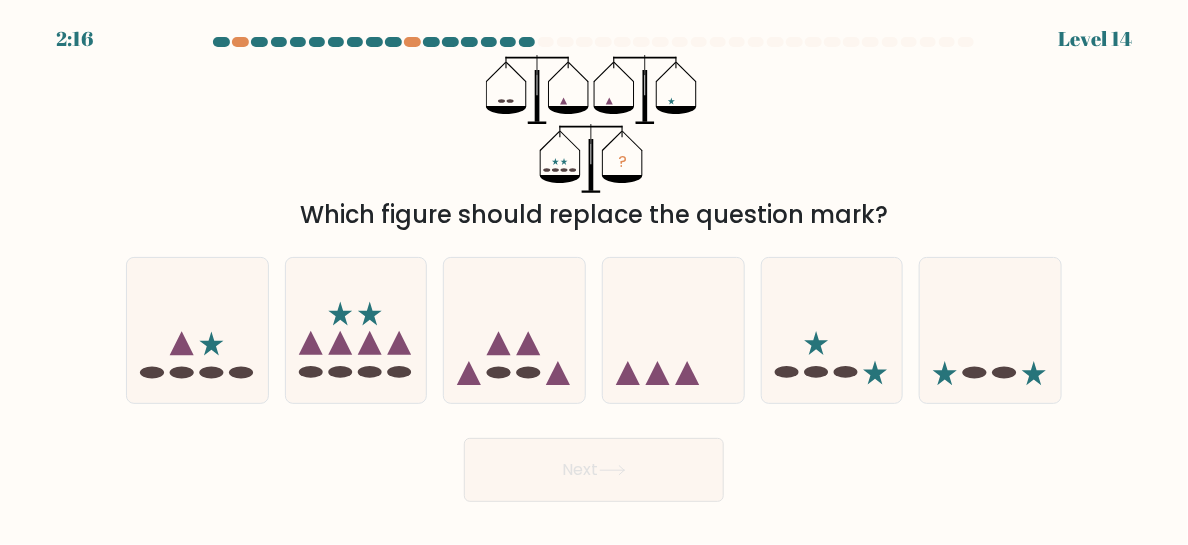 click on "?
Which figure should replace the question mark?" at bounding box center (594, 144) 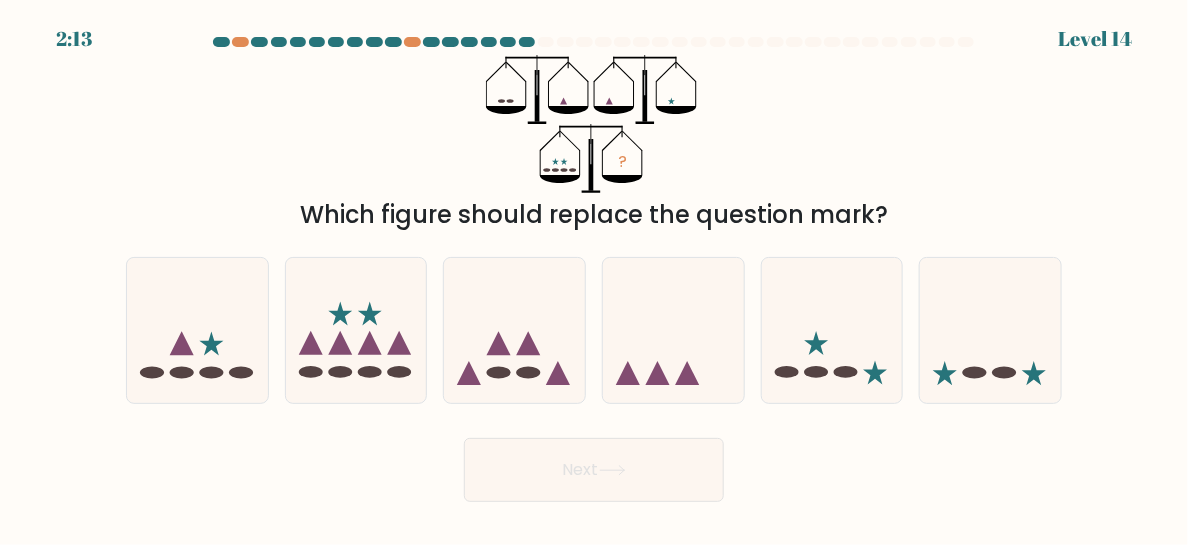 drag, startPoint x: 504, startPoint y: 97, endPoint x: 526, endPoint y: 97, distance: 22 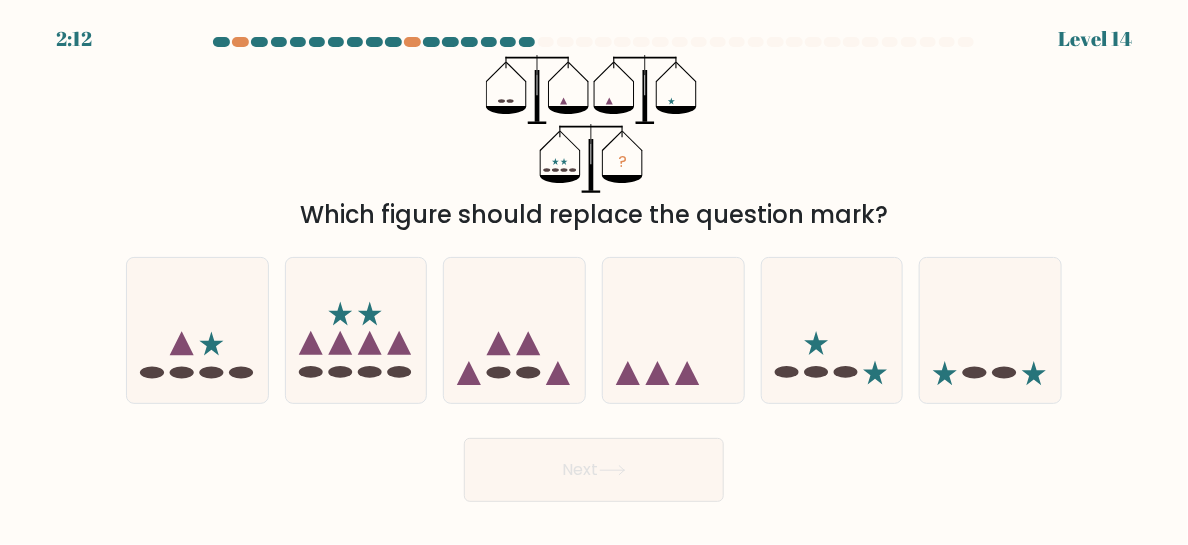 click on "?" 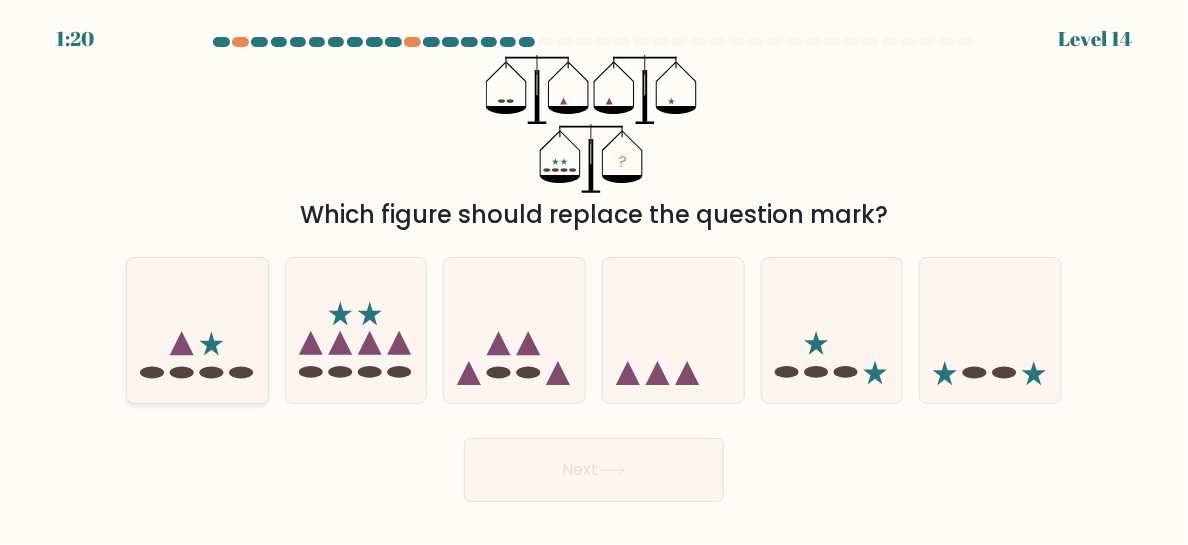 click 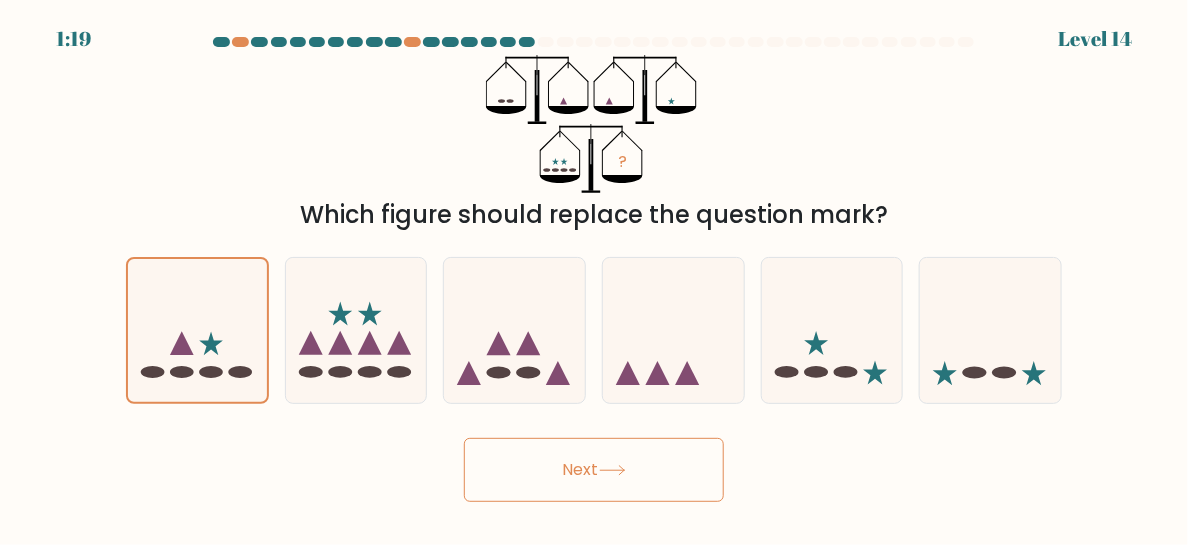 click on "Next" at bounding box center [594, 470] 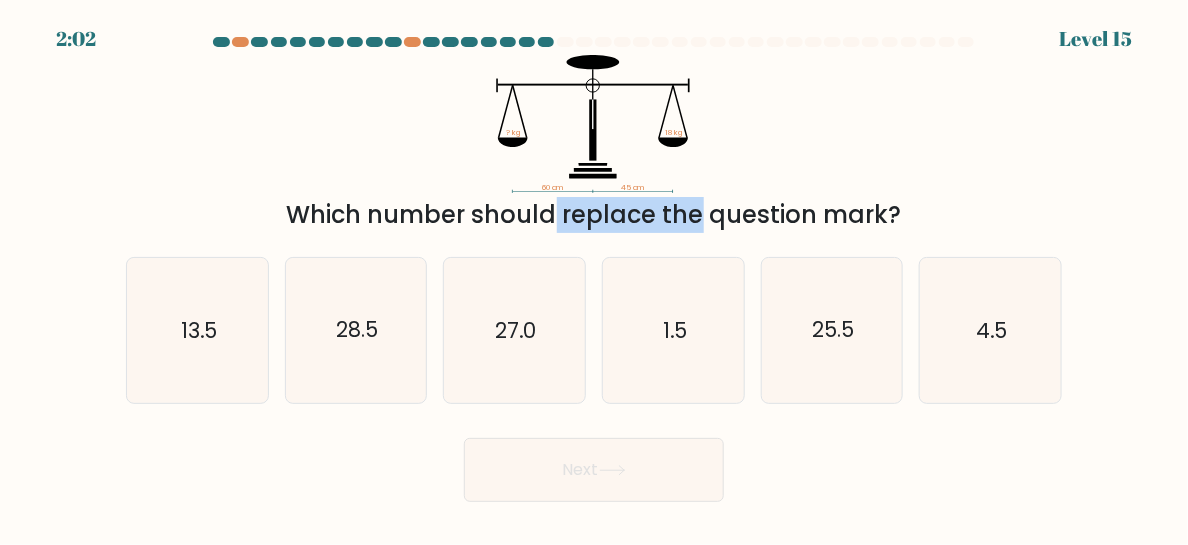 drag, startPoint x: 361, startPoint y: 219, endPoint x: 547, endPoint y: 221, distance: 186.01076 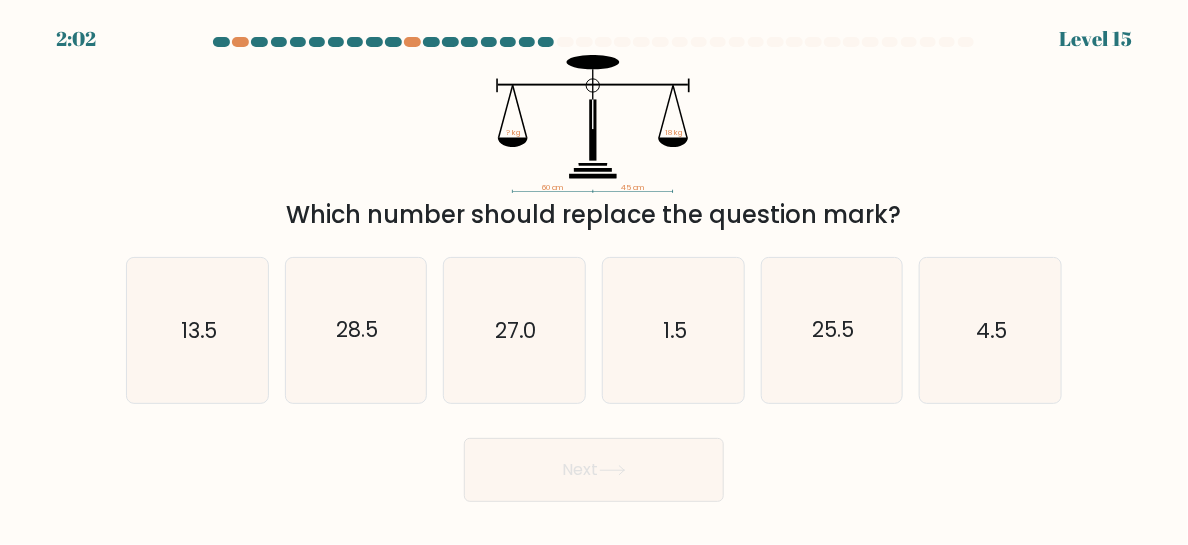 click on "a.
13.5
b.
28.5
c." at bounding box center [594, 322] 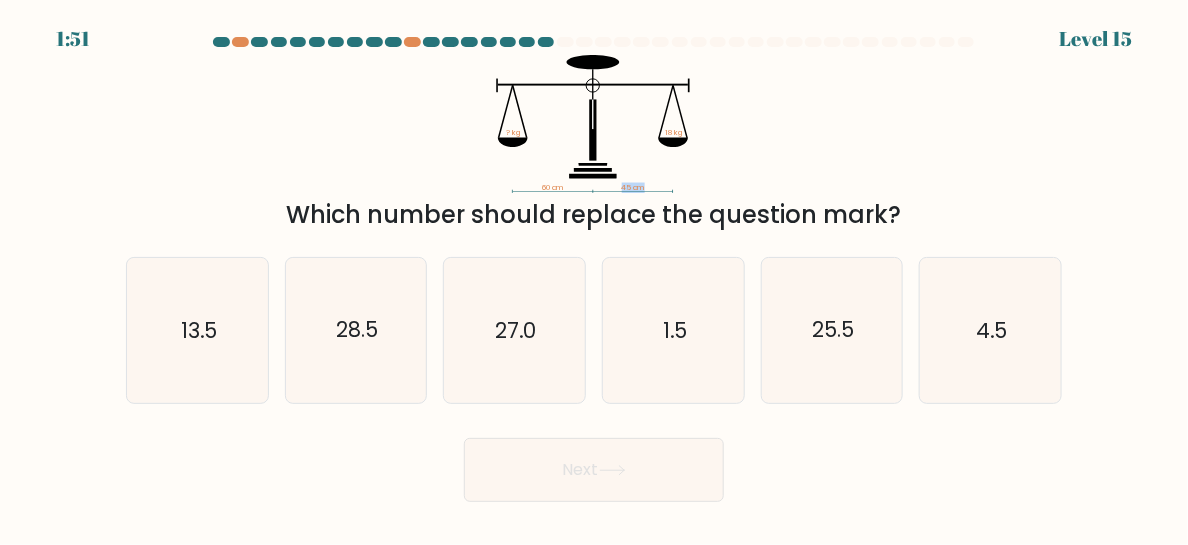 drag, startPoint x: 618, startPoint y: 186, endPoint x: 665, endPoint y: 187, distance: 47.010635 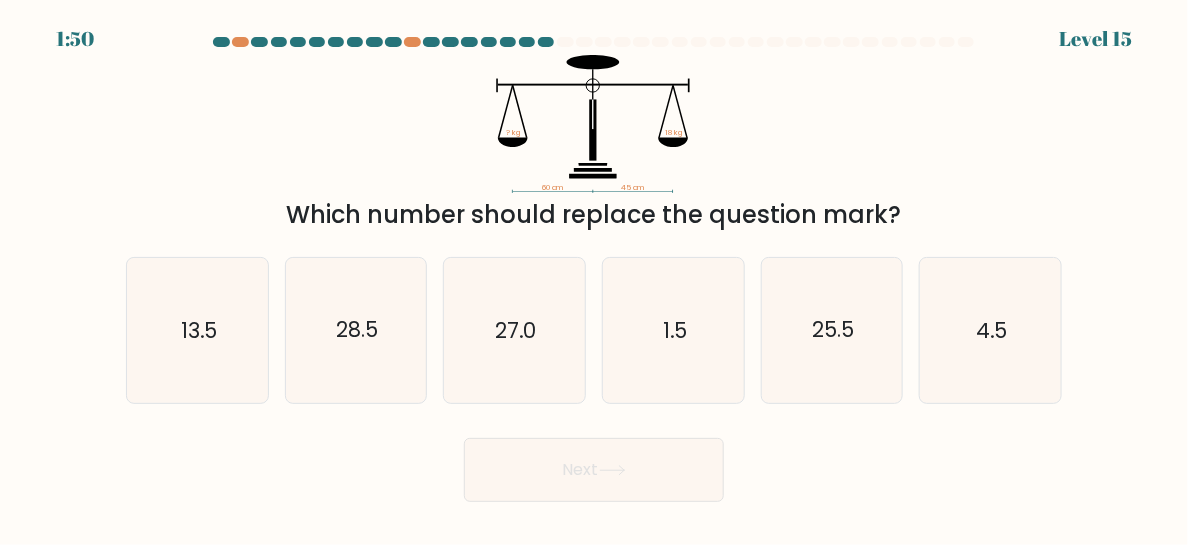 click on "60 cm   45 cm   ? kg   18 kg" 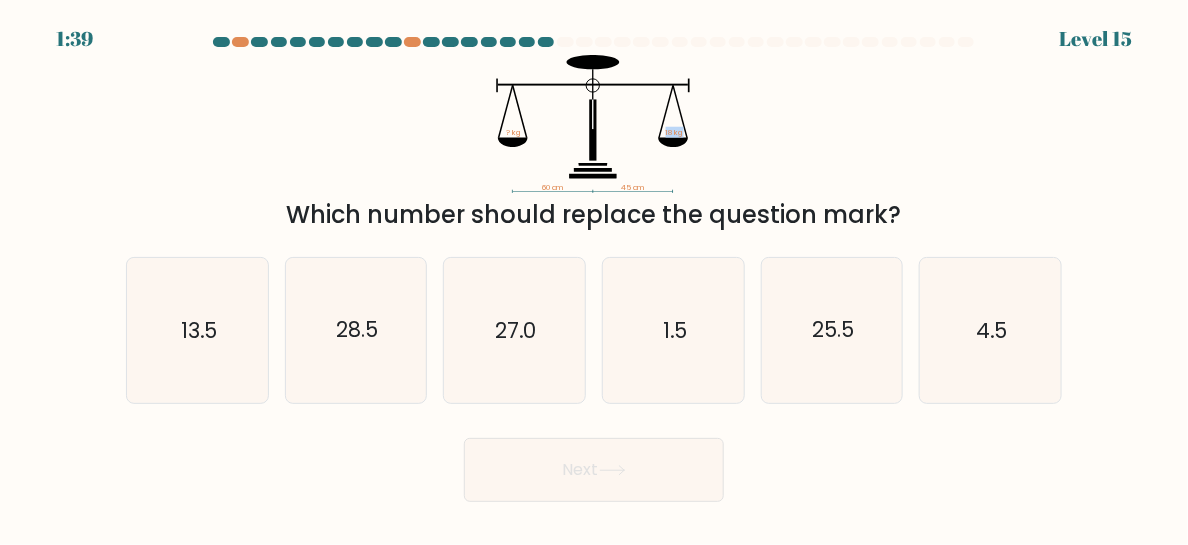 drag, startPoint x: 651, startPoint y: 109, endPoint x: 740, endPoint y: 79, distance: 93.92018 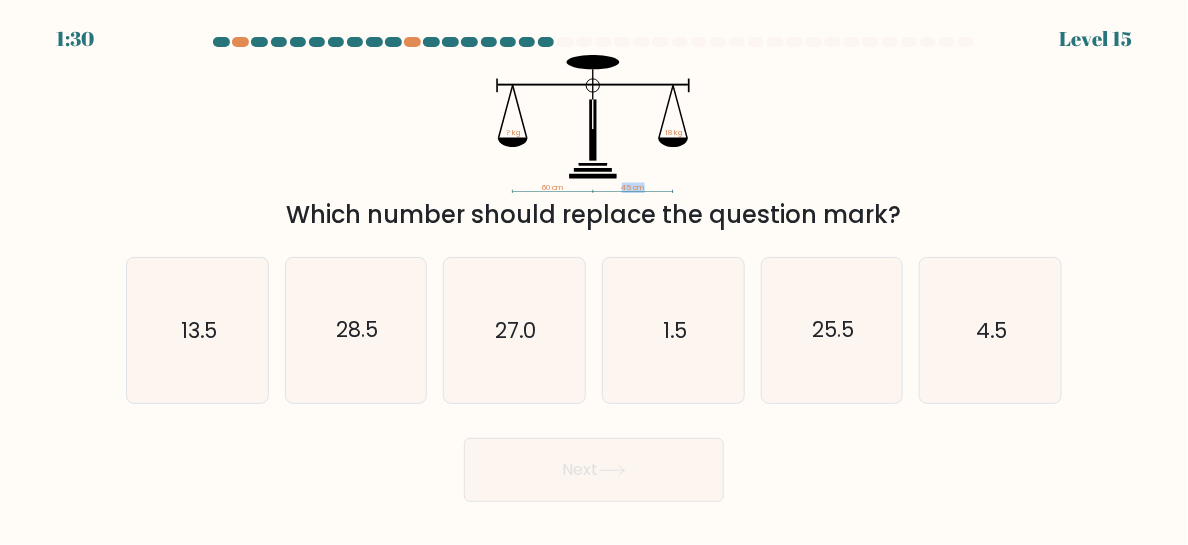drag, startPoint x: 620, startPoint y: 185, endPoint x: 669, endPoint y: 185, distance: 49 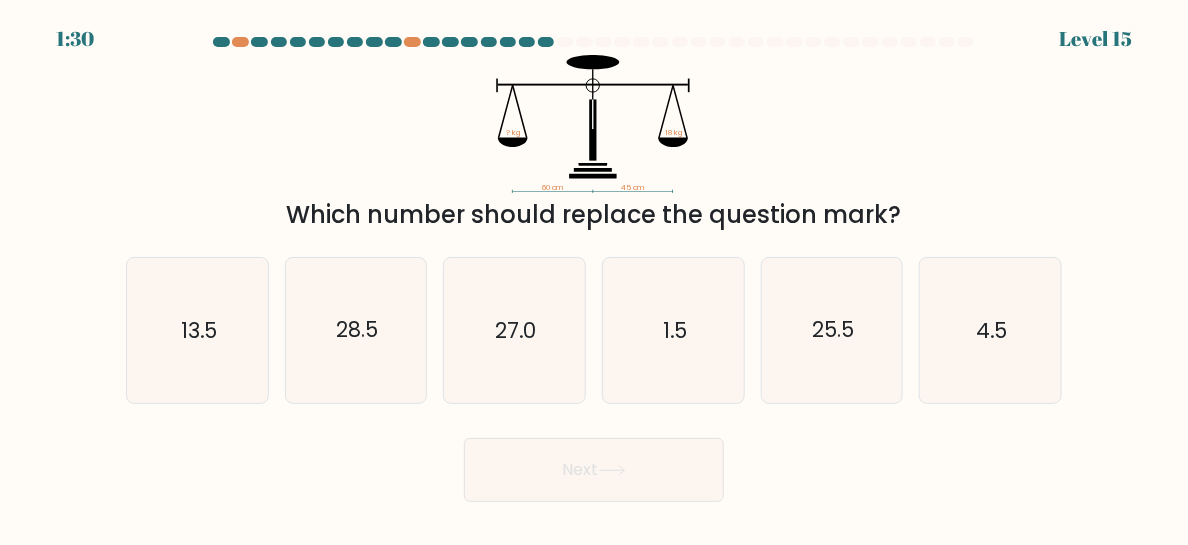 click on "60 cm   45 cm   ? kg   18 kg" 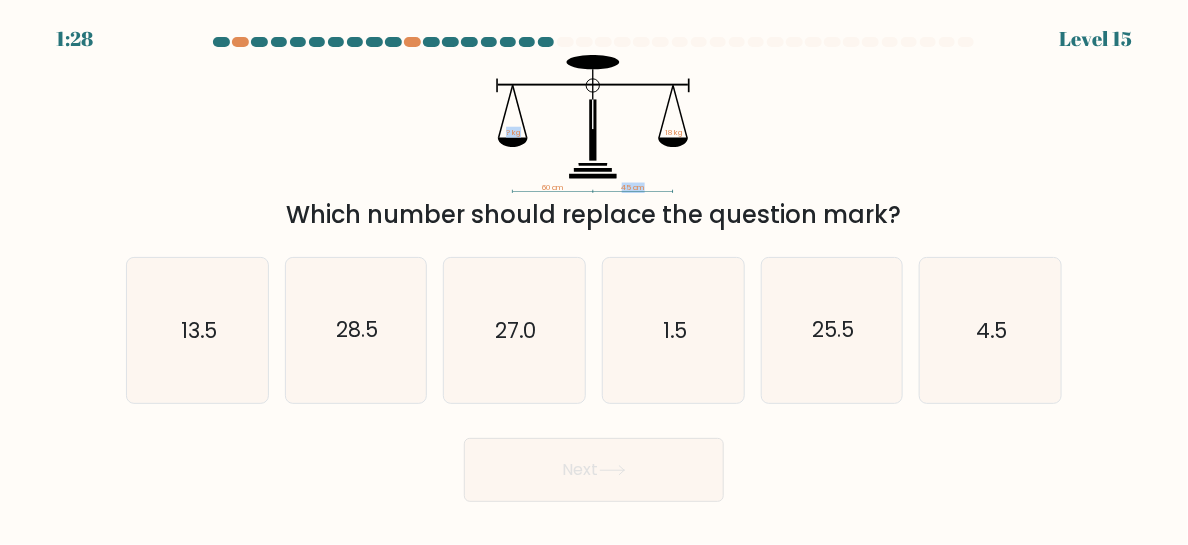 drag, startPoint x: 594, startPoint y: 79, endPoint x: 602, endPoint y: 130, distance: 51.62364 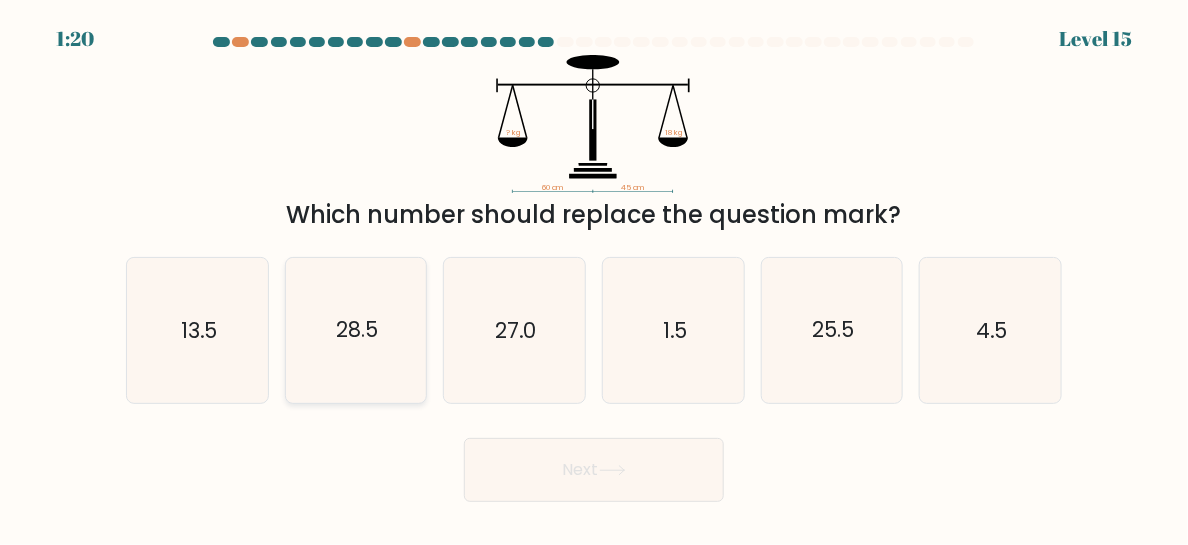 click on "28.5" 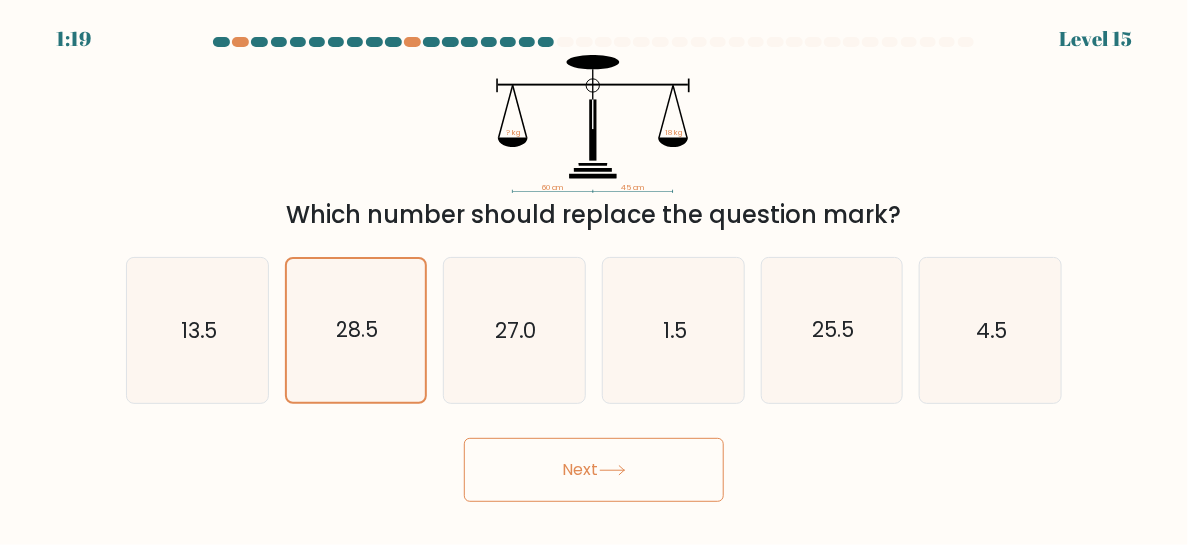 click on "Next" at bounding box center (594, 470) 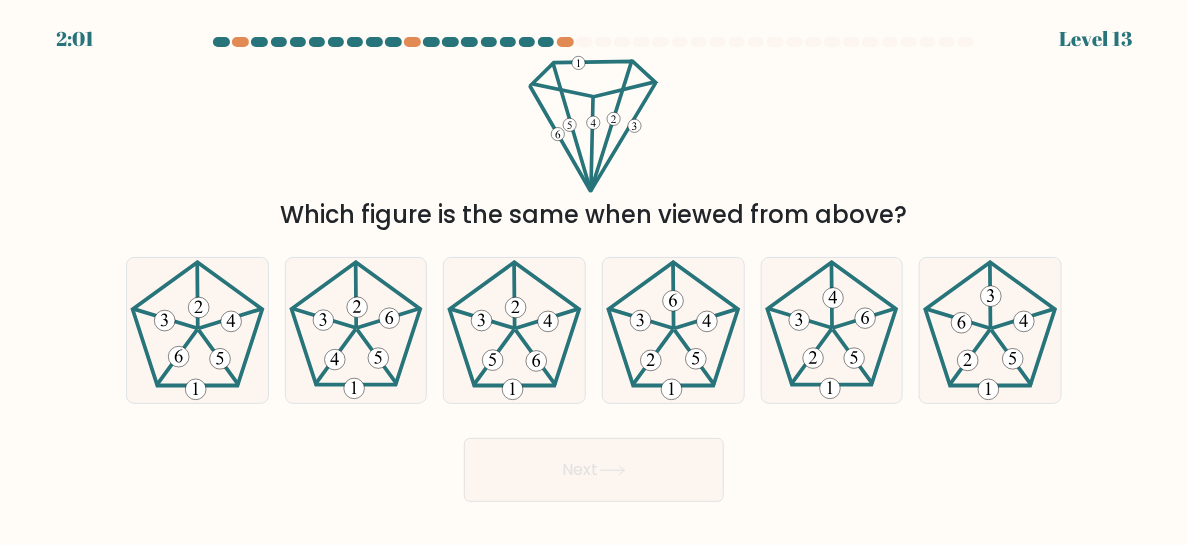 drag, startPoint x: 536, startPoint y: 220, endPoint x: 897, endPoint y: 216, distance: 361.02216 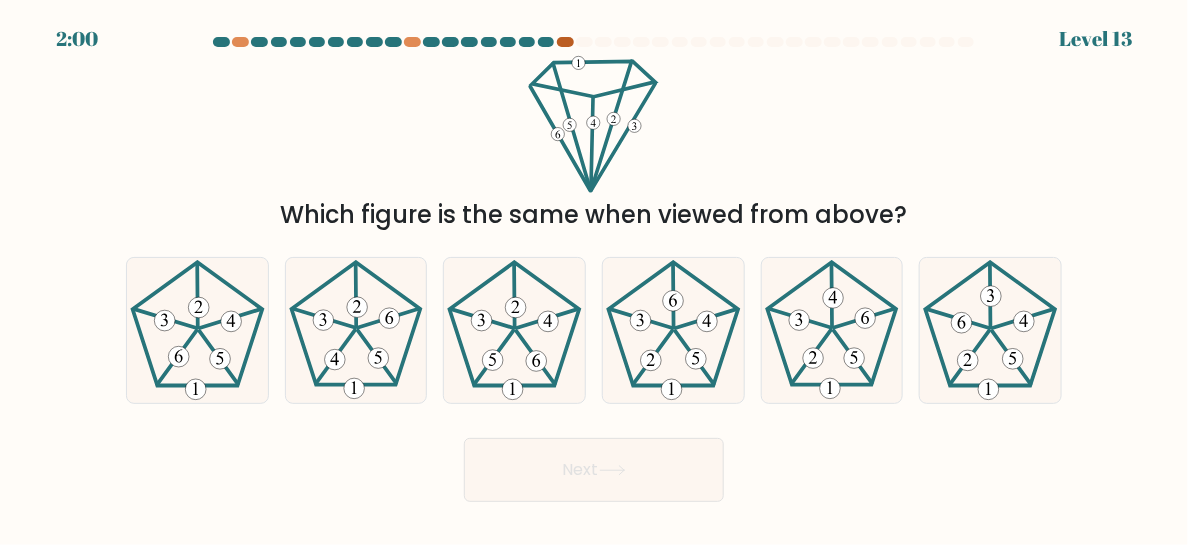 click at bounding box center [565, 42] 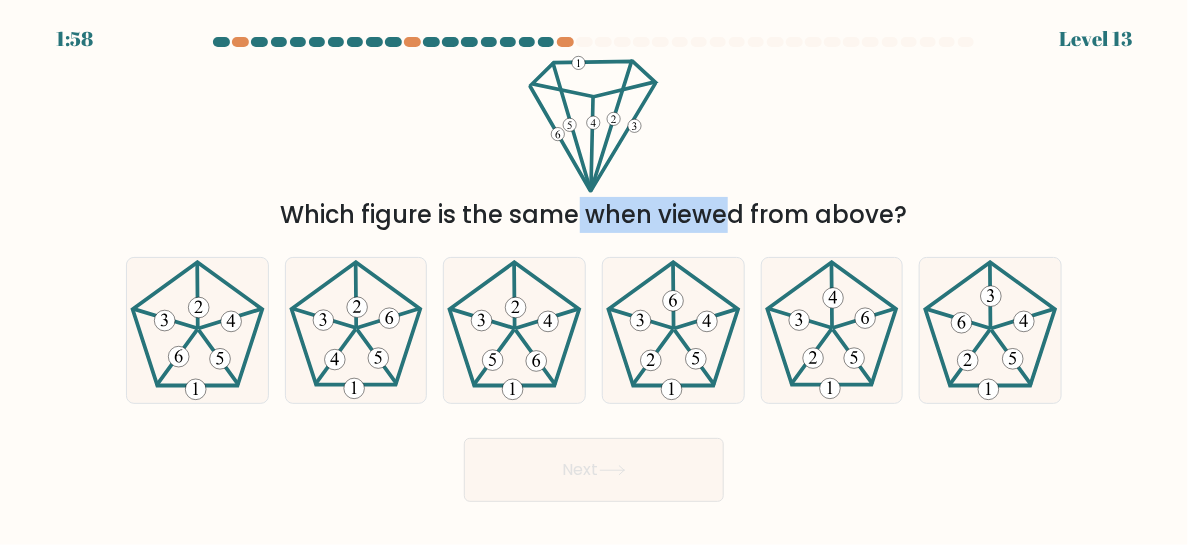 drag, startPoint x: 413, startPoint y: 208, endPoint x: 566, endPoint y: 209, distance: 153.00327 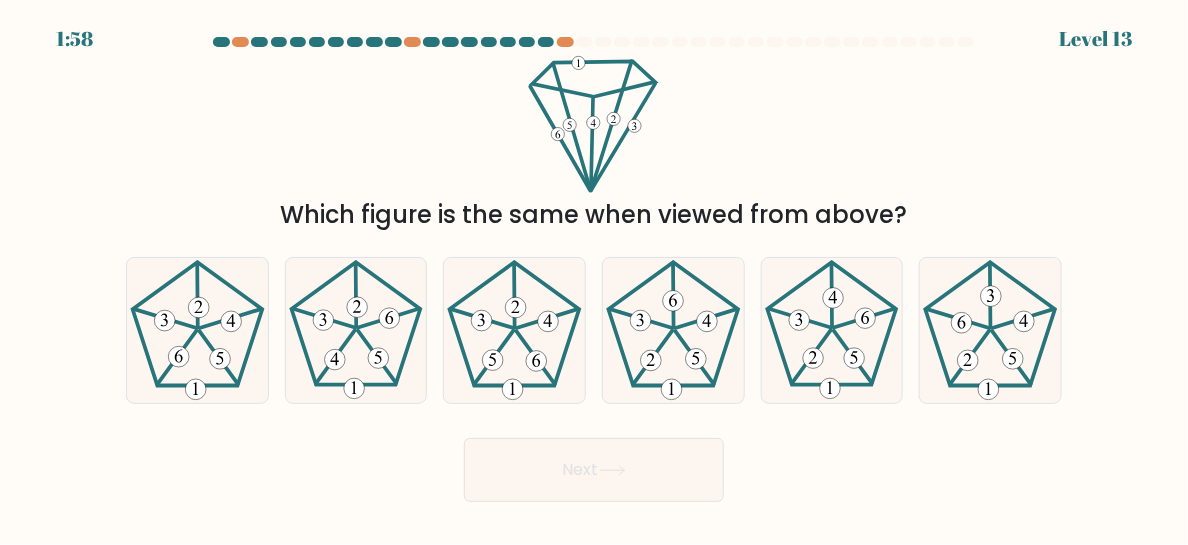 click on "Which figure is the same when viewed from above?" at bounding box center [594, 215] 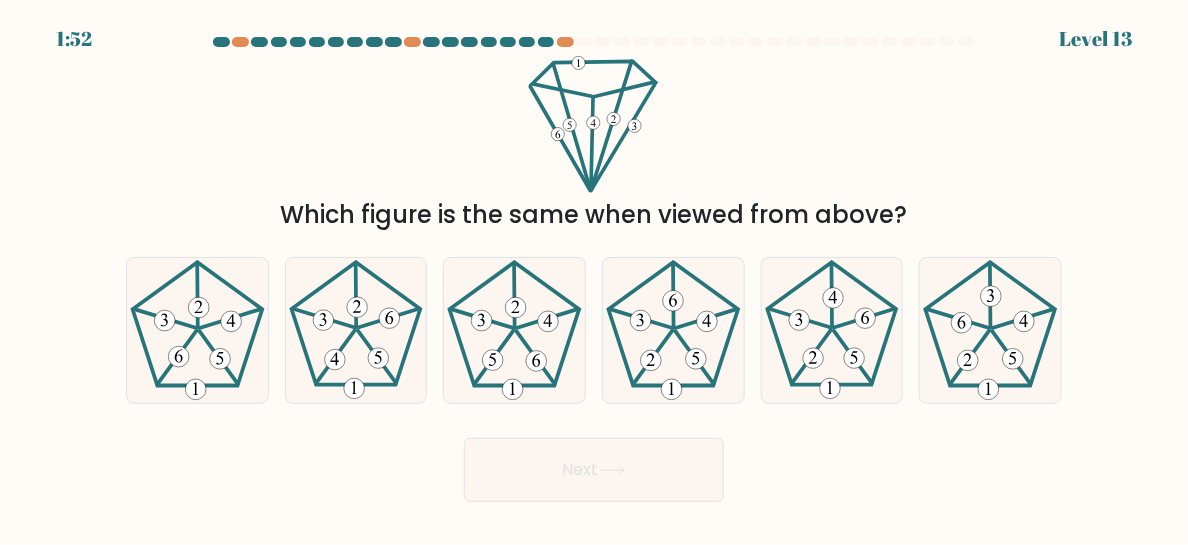 click at bounding box center [966, 42] 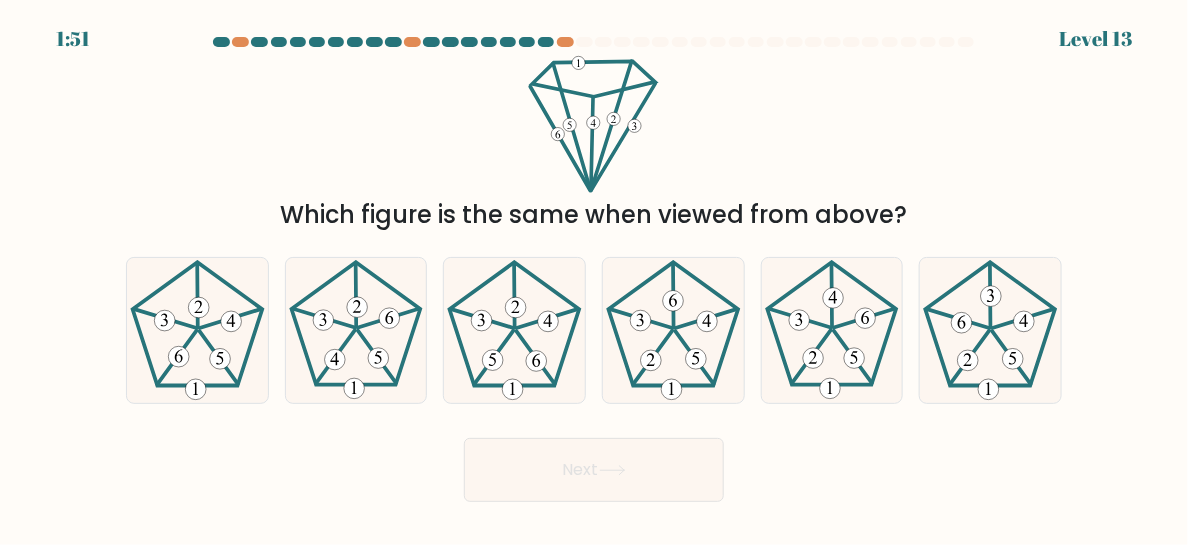drag, startPoint x: 585, startPoint y: 42, endPoint x: 651, endPoint y: 42, distance: 66 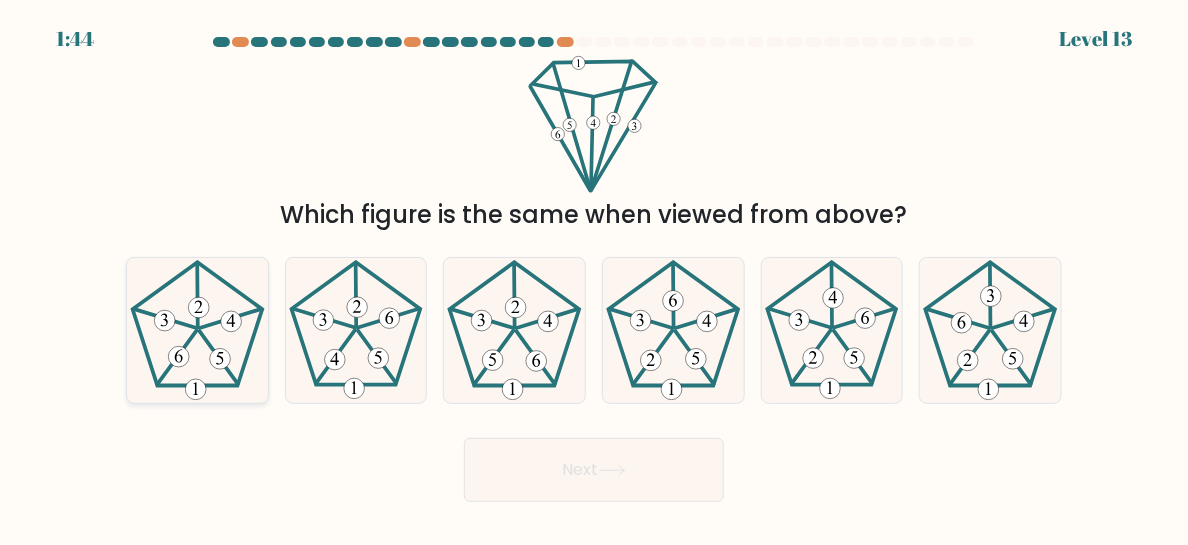 click 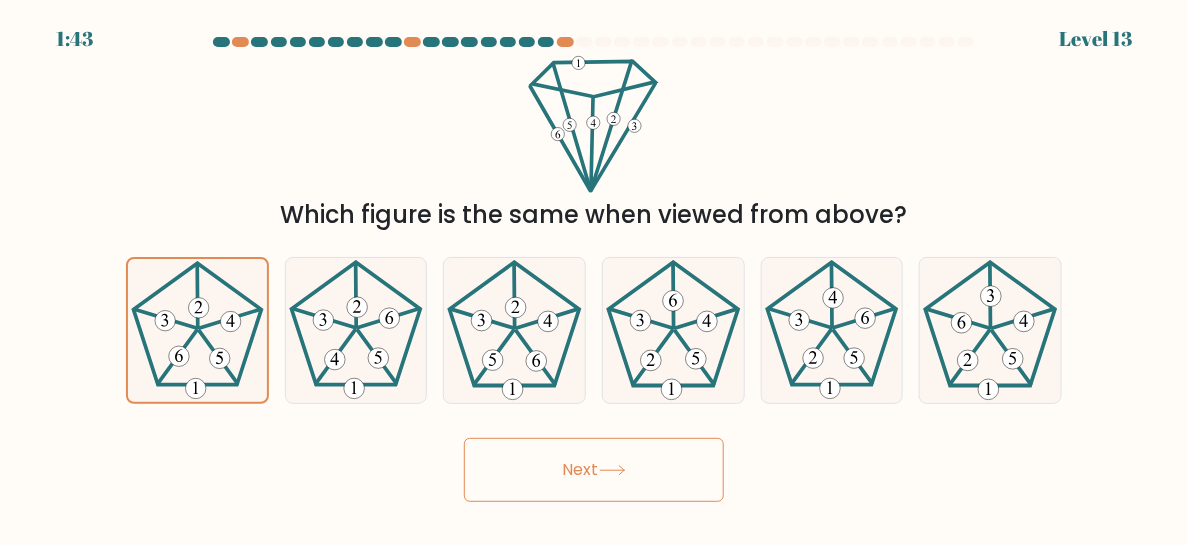 click 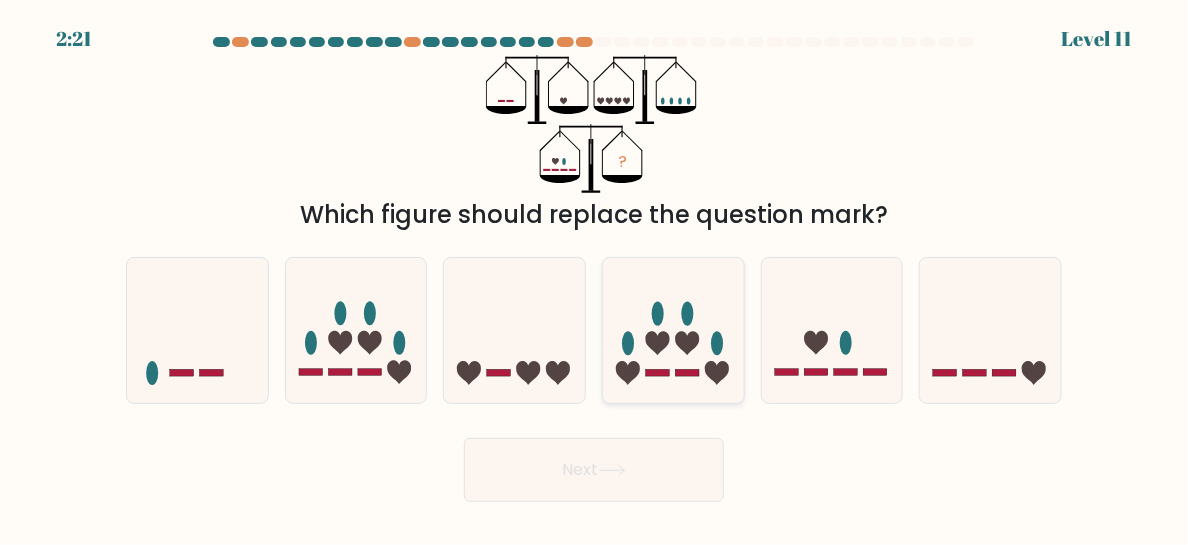 click 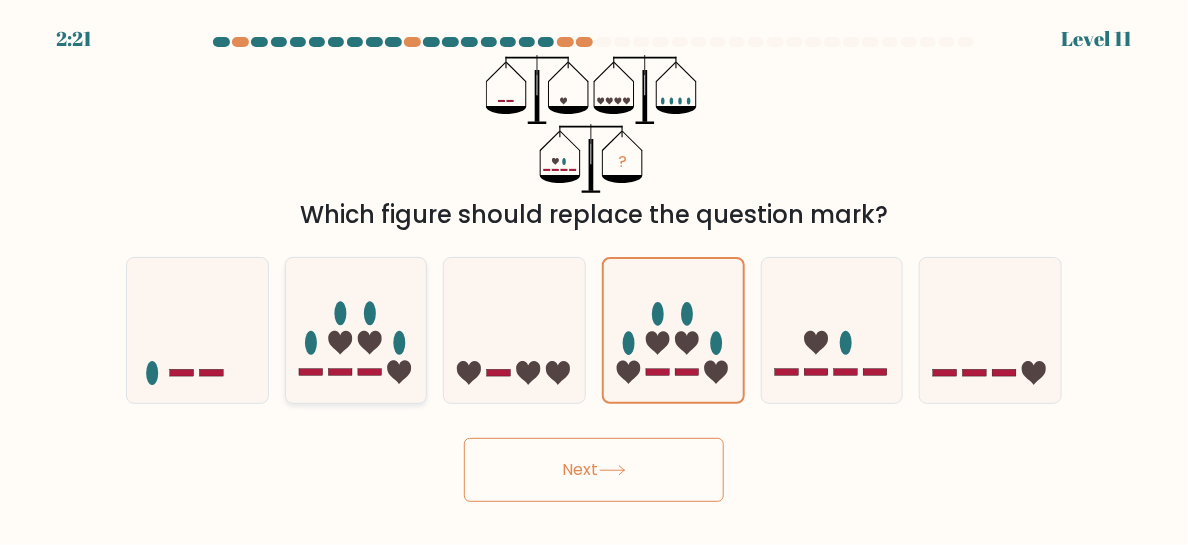 click 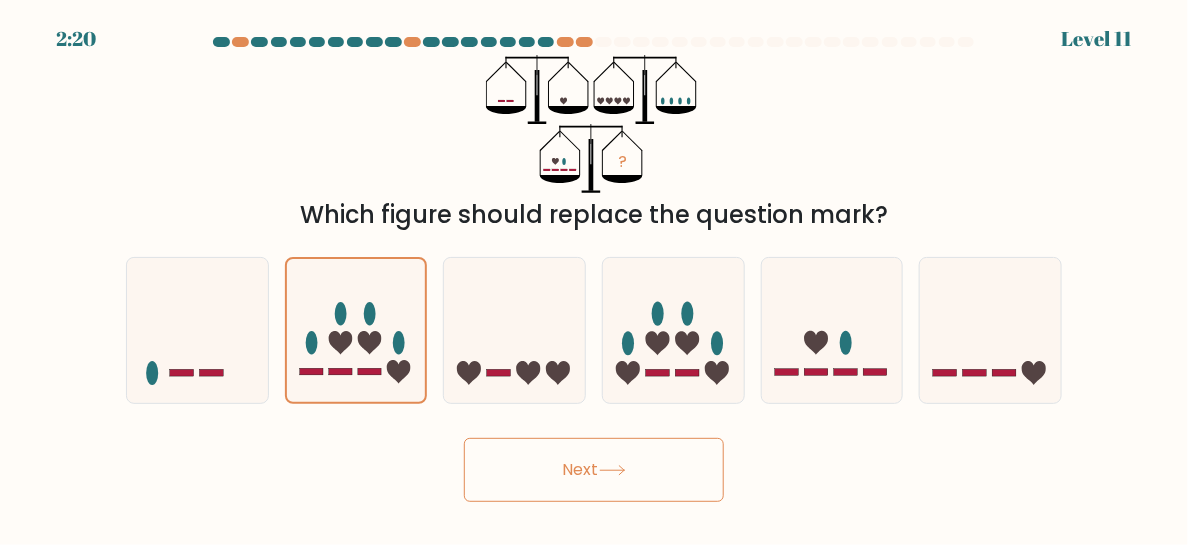 click on "Next" at bounding box center (594, 470) 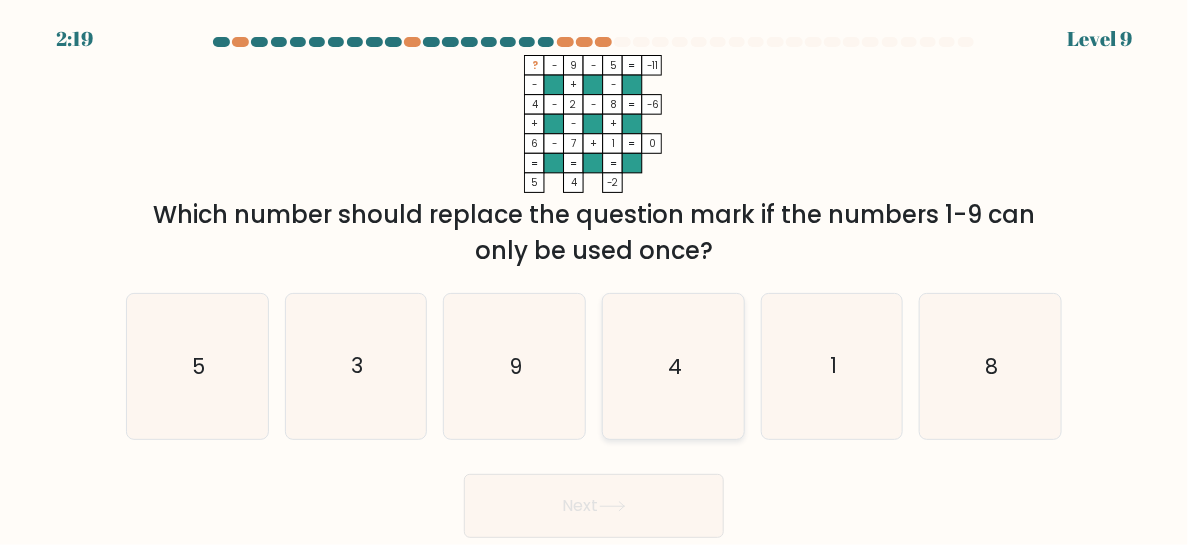 click on "4" 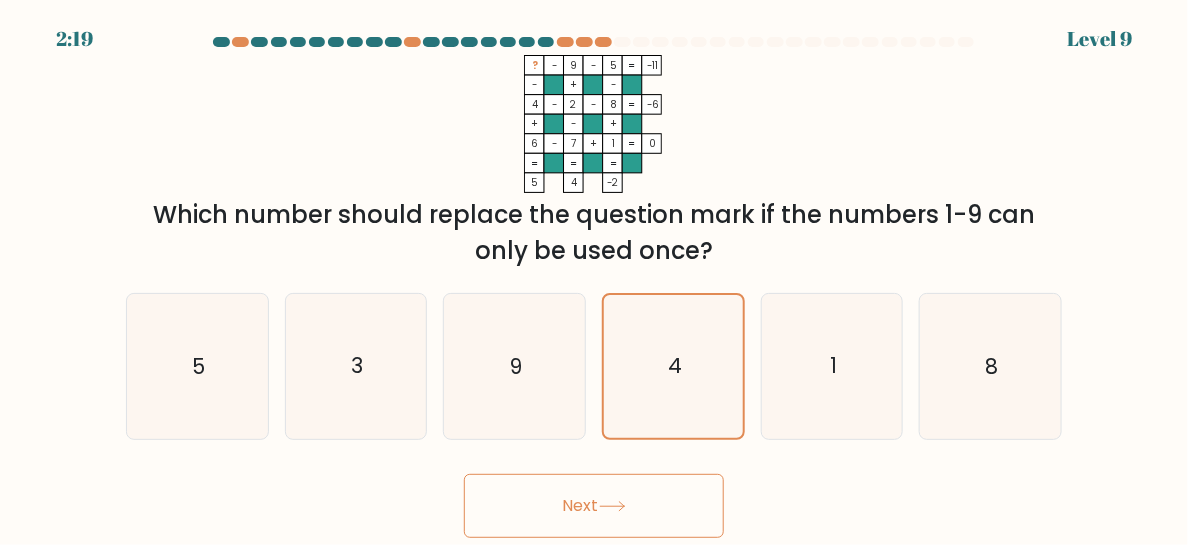 click on "Next" at bounding box center [594, 506] 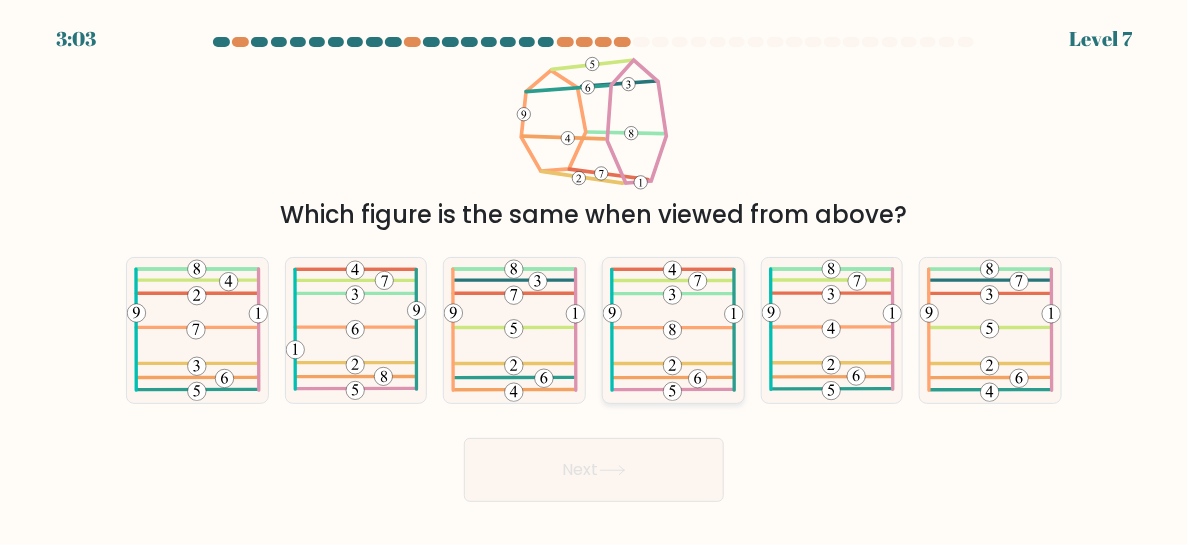 click 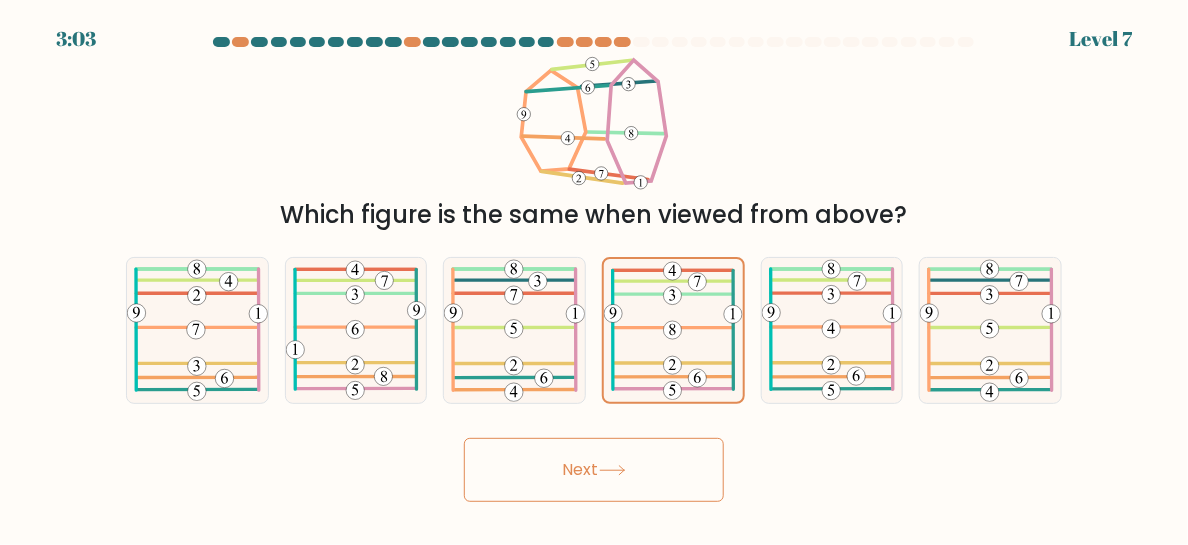 click on "3:03
Level 7" at bounding box center (594, 272) 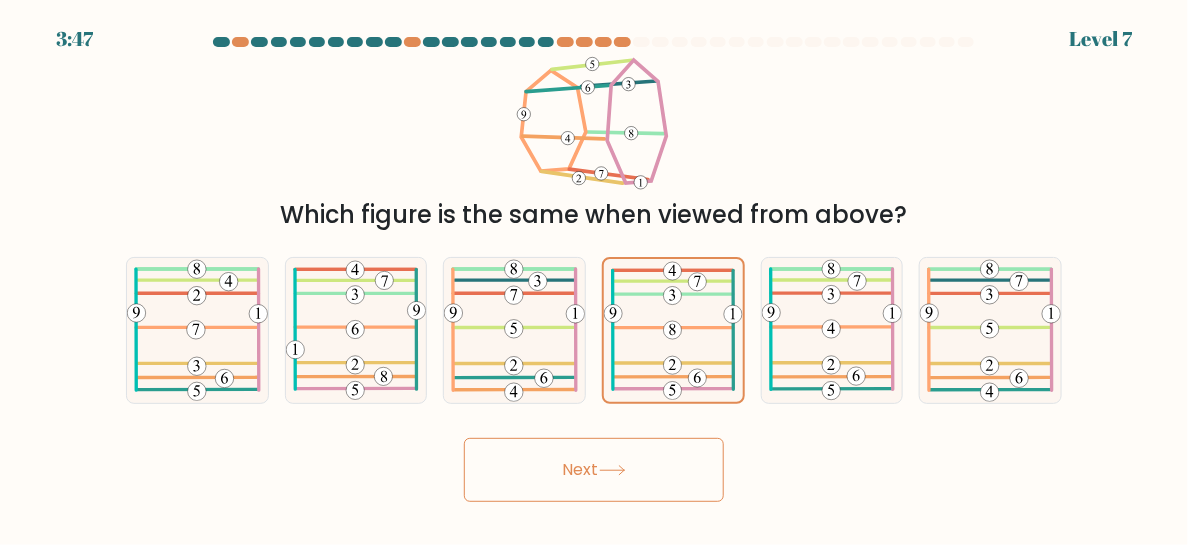 click on "Next" at bounding box center (594, 470) 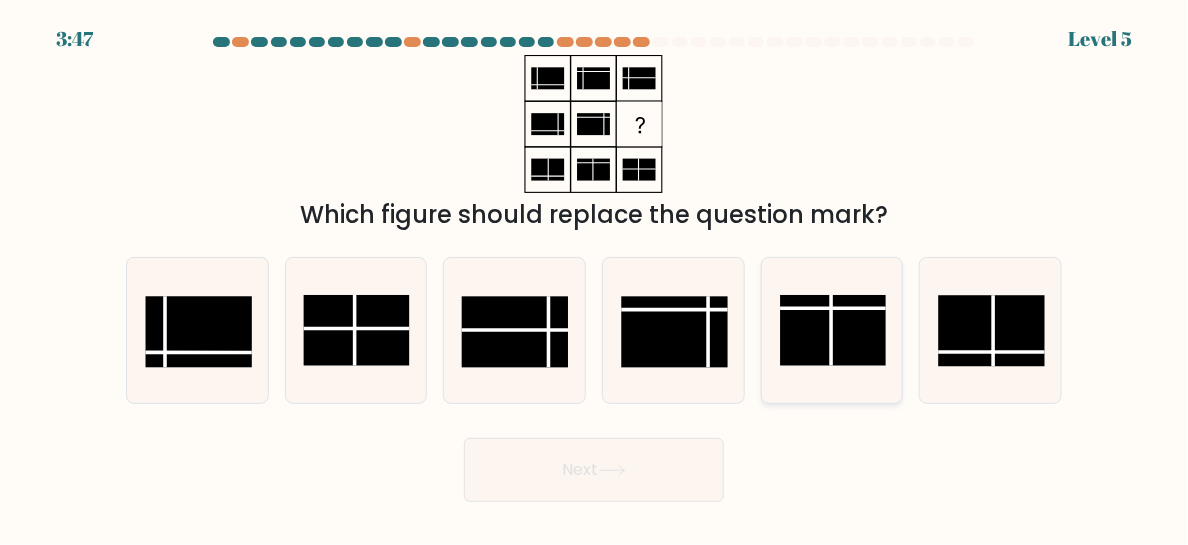 click 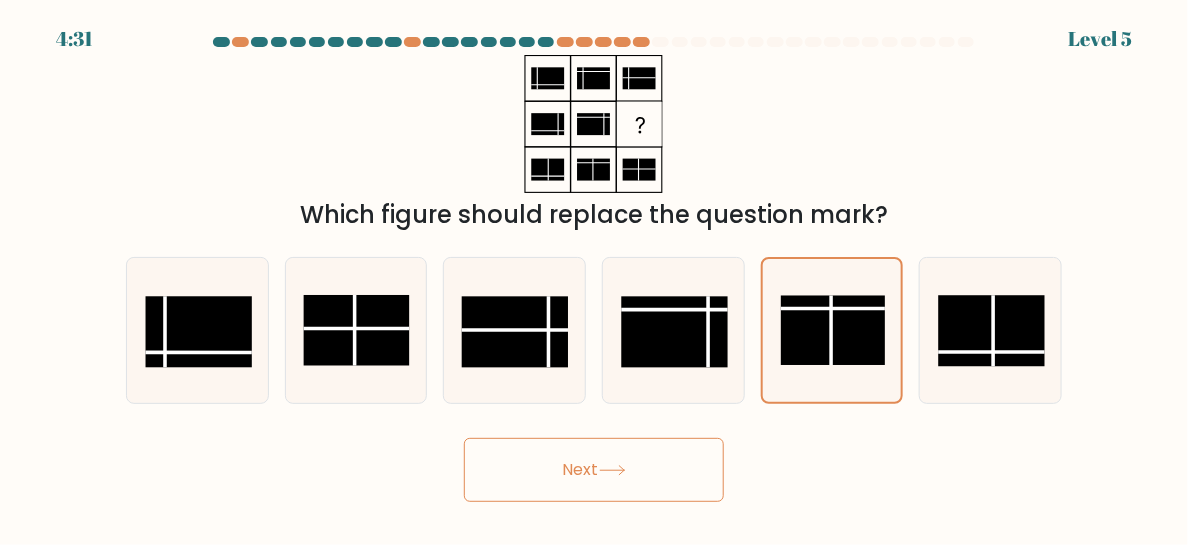 click 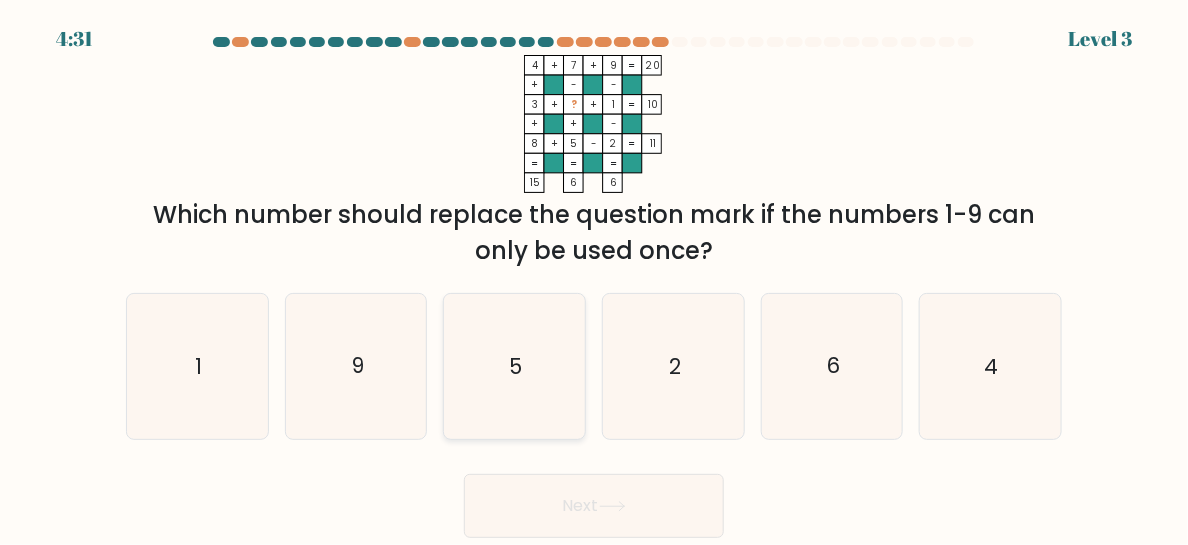 click on "5" 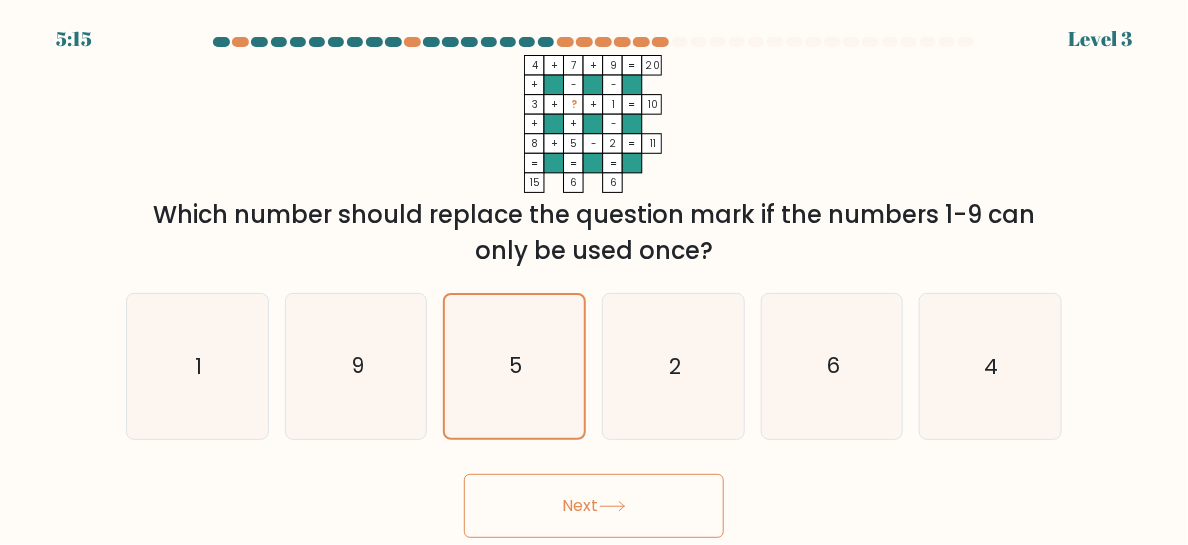 click on "Next" at bounding box center (594, 506) 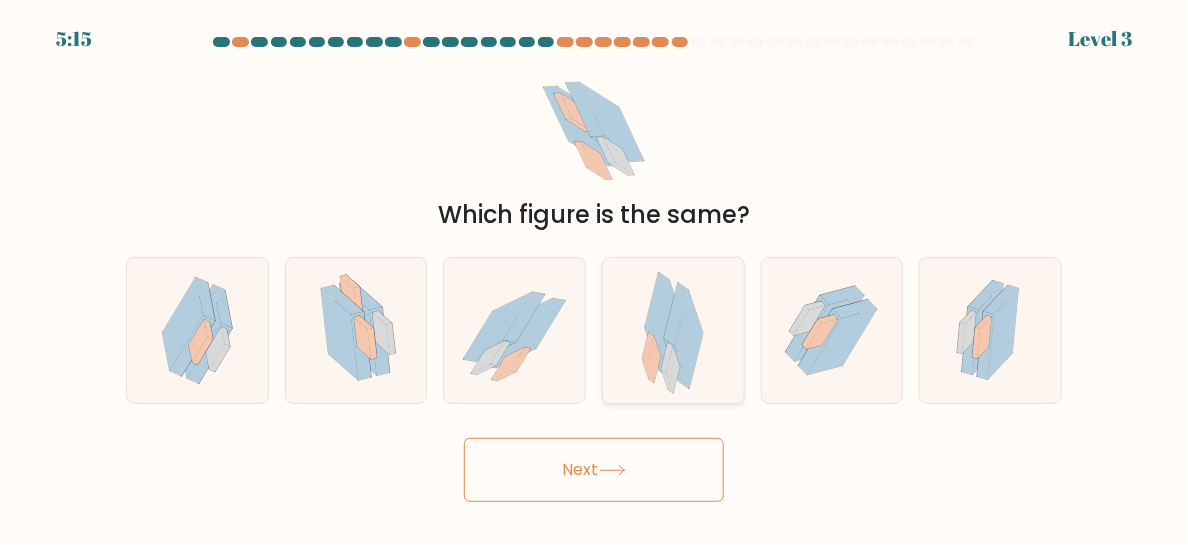 click 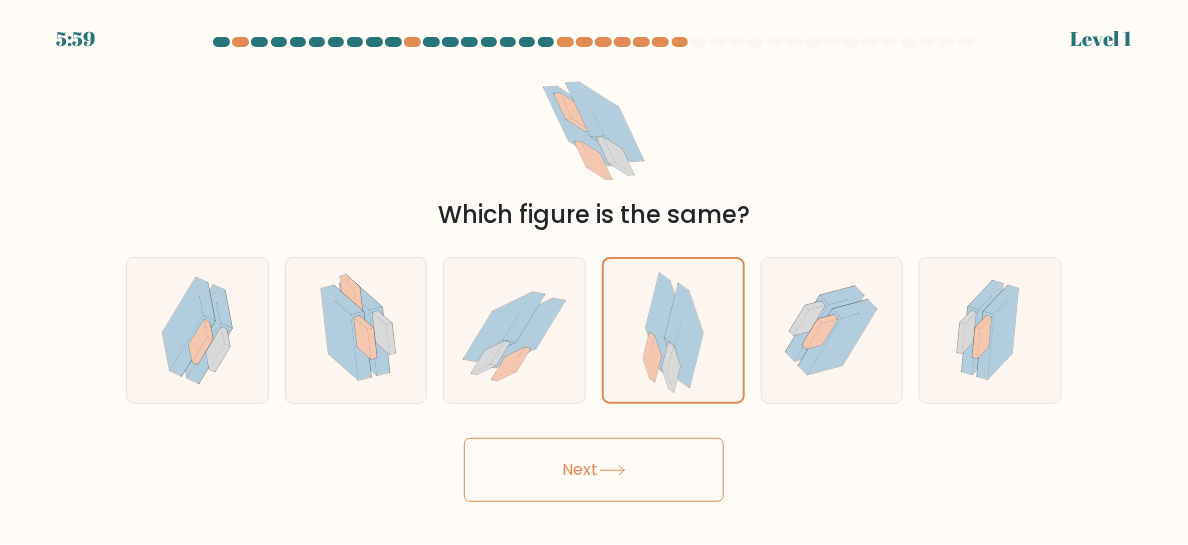 click on "Next" at bounding box center (594, 470) 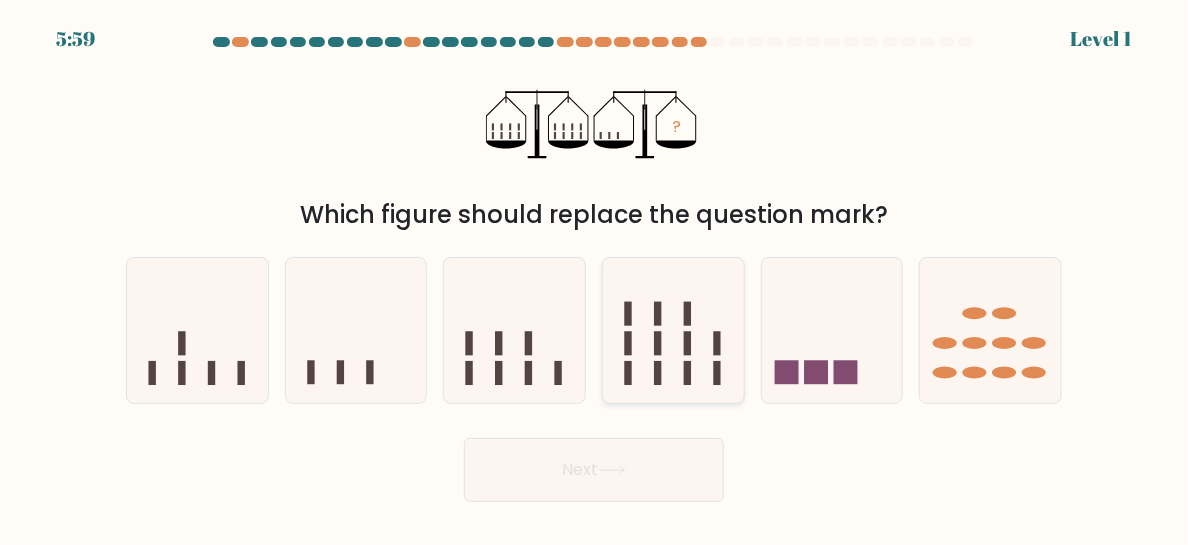 click 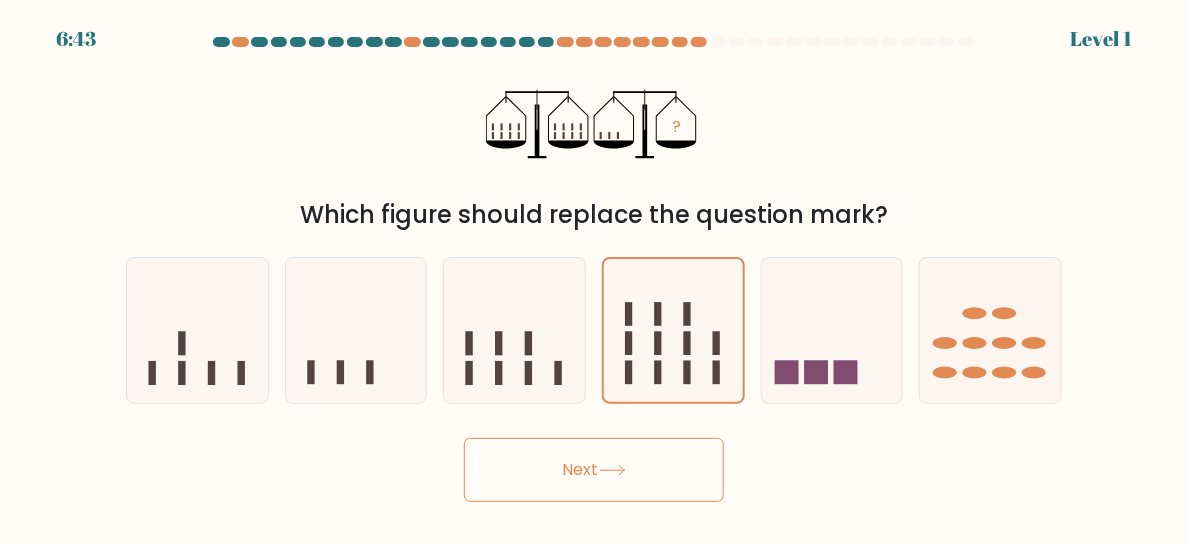 click on "6:43
Level 1" at bounding box center (594, 272) 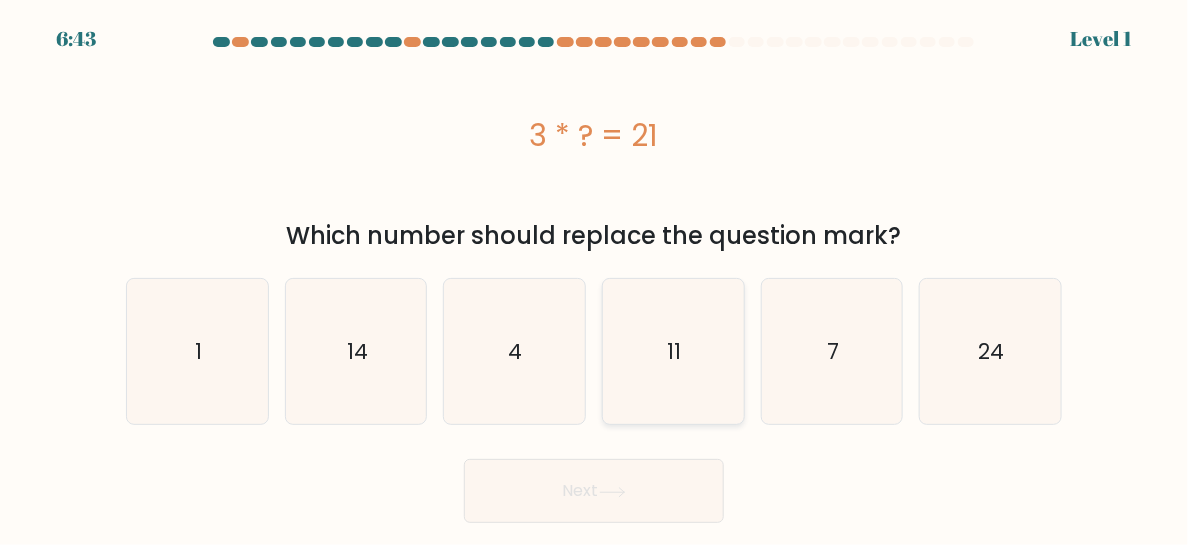 click on "11" 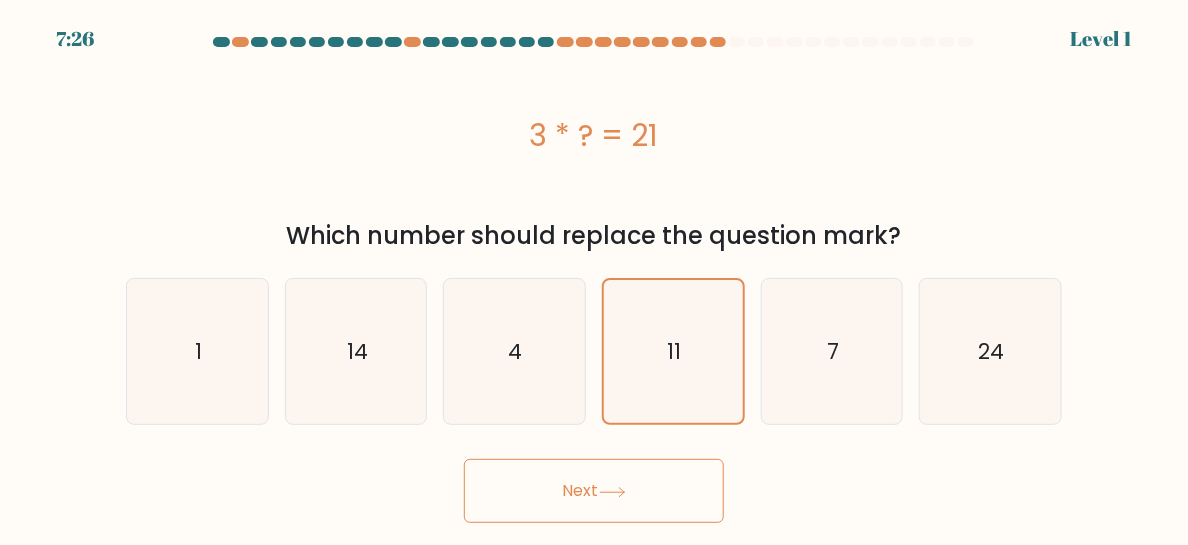 click on "Next" at bounding box center [594, 491] 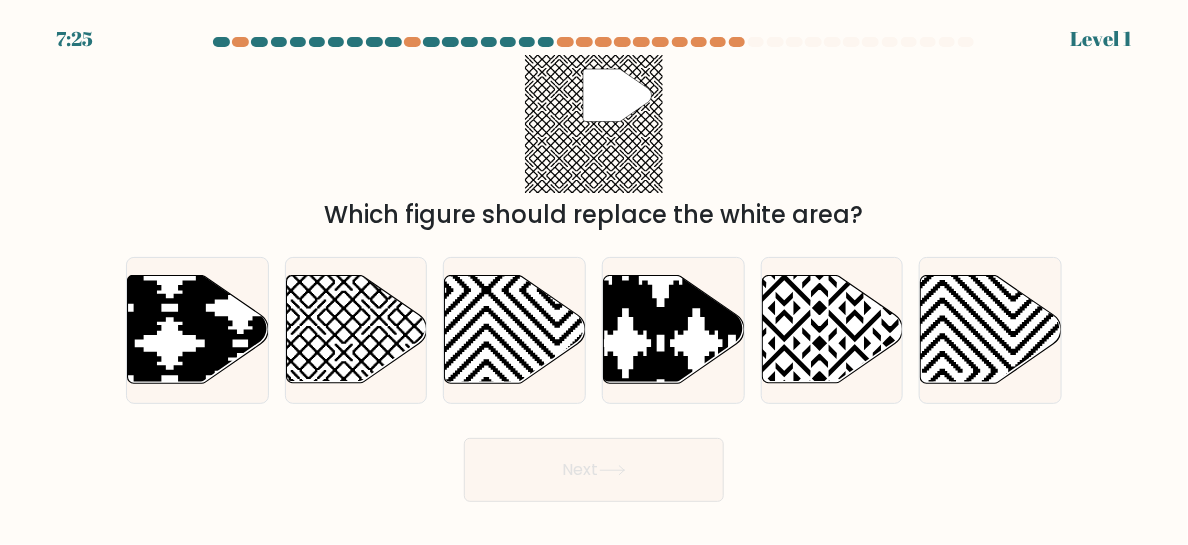 click 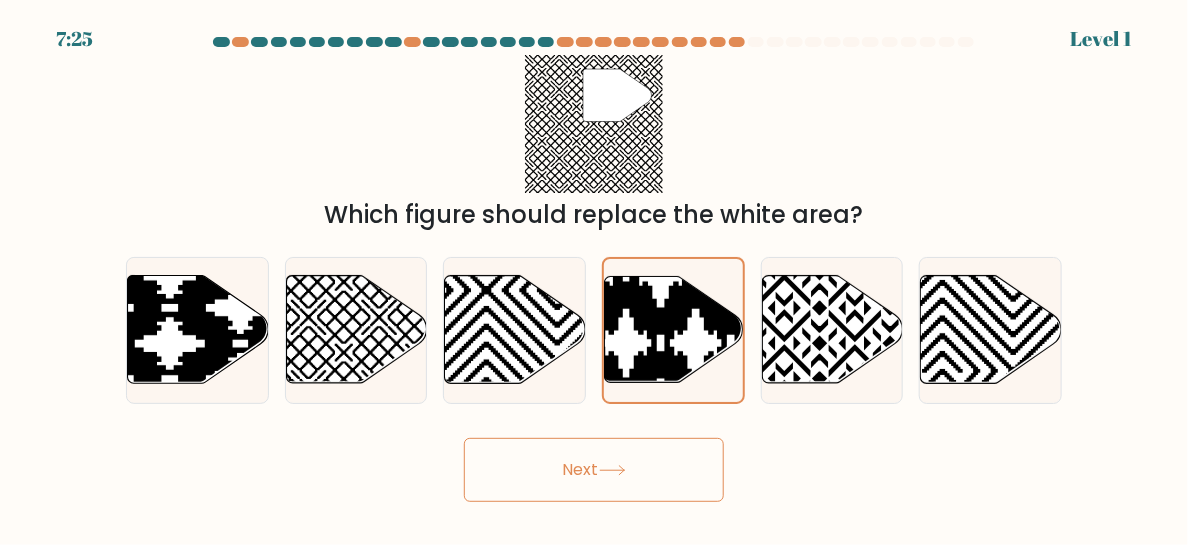 click on "Next" at bounding box center [594, 470] 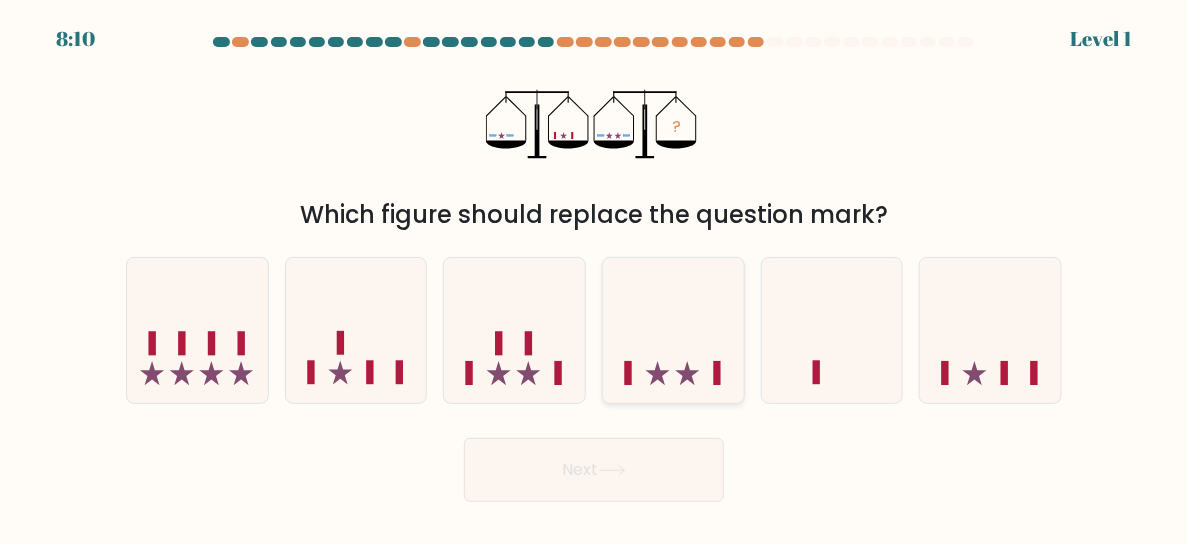 click 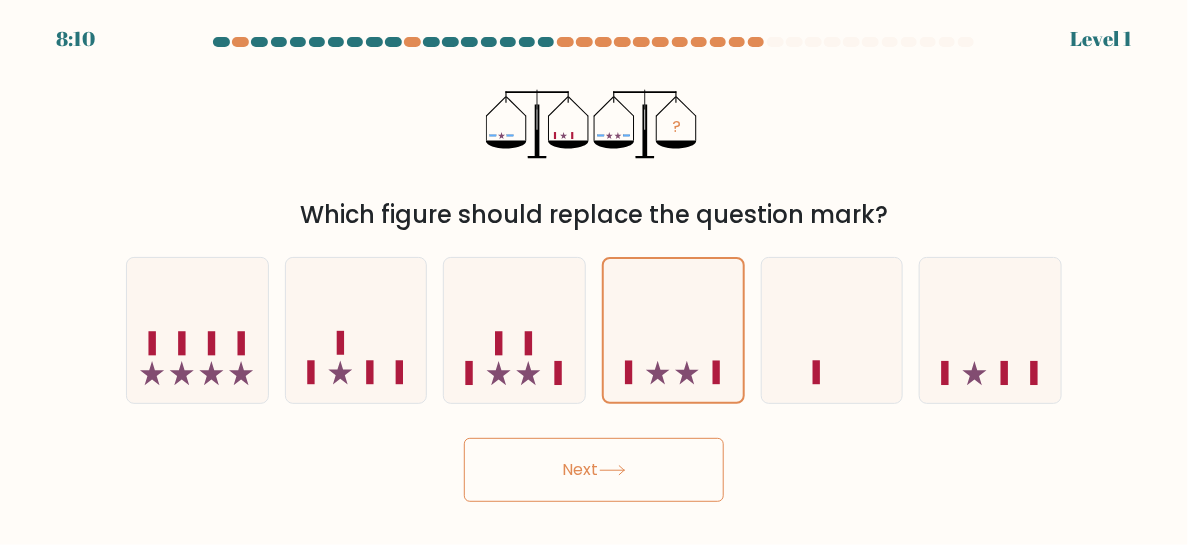 click on "Next" at bounding box center [594, 470] 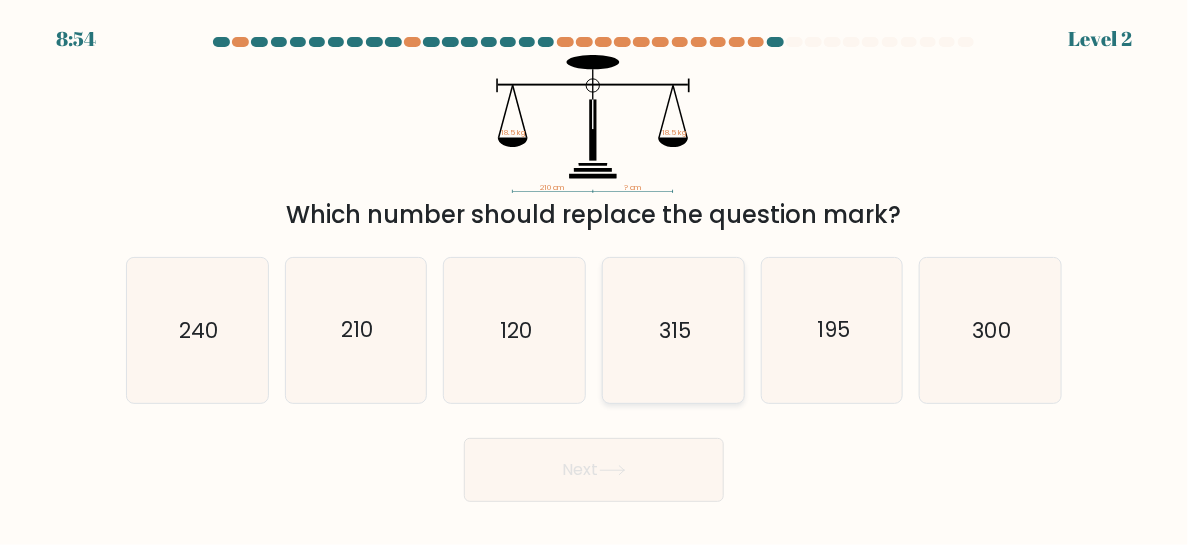 click on "315" 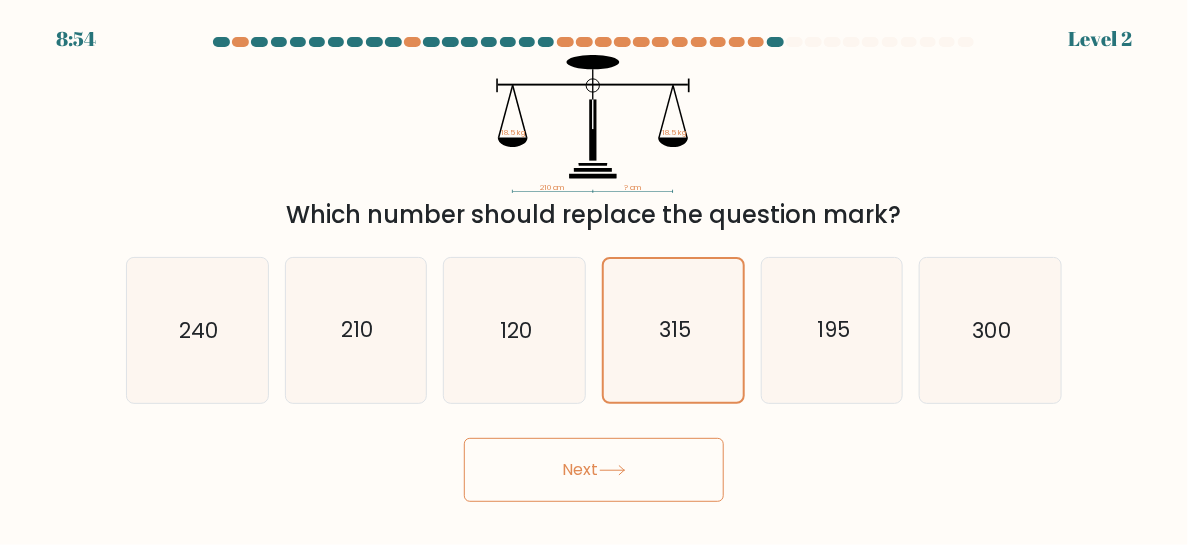 click on "Next" at bounding box center [594, 470] 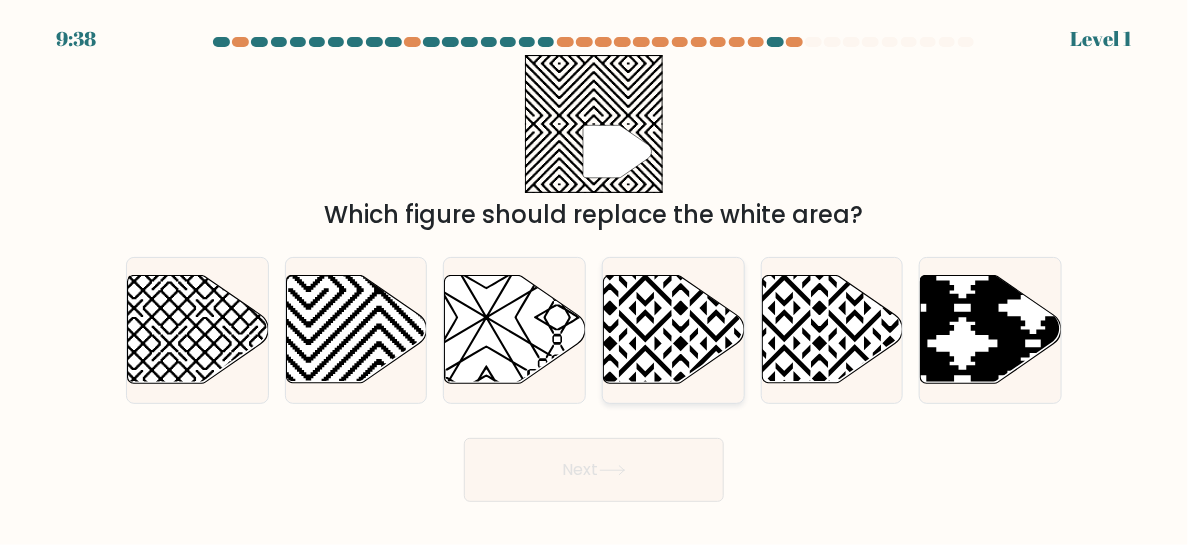 click 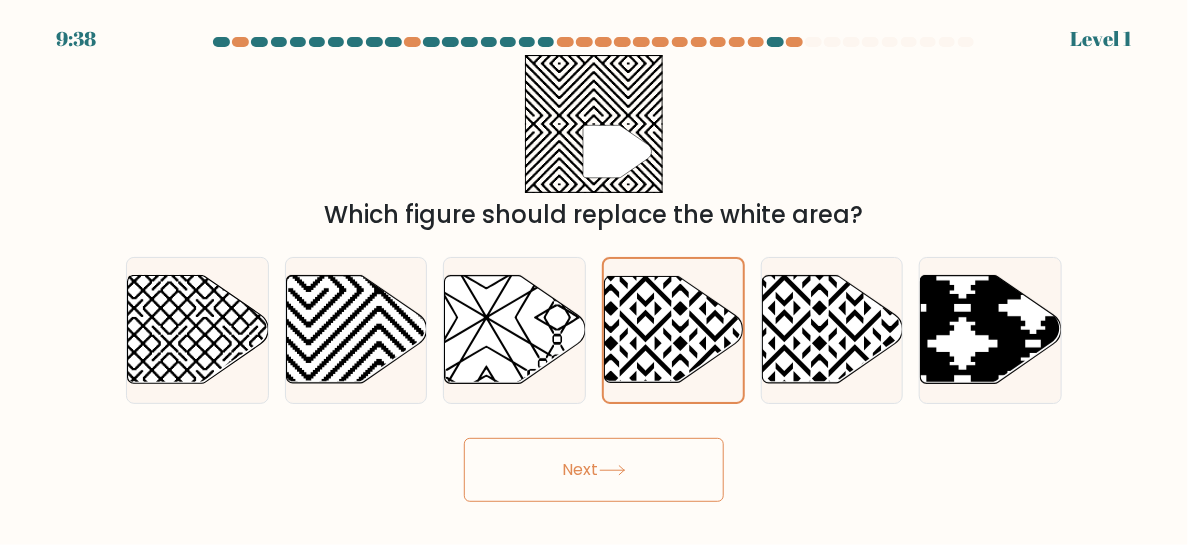 click on "Next" at bounding box center [594, 470] 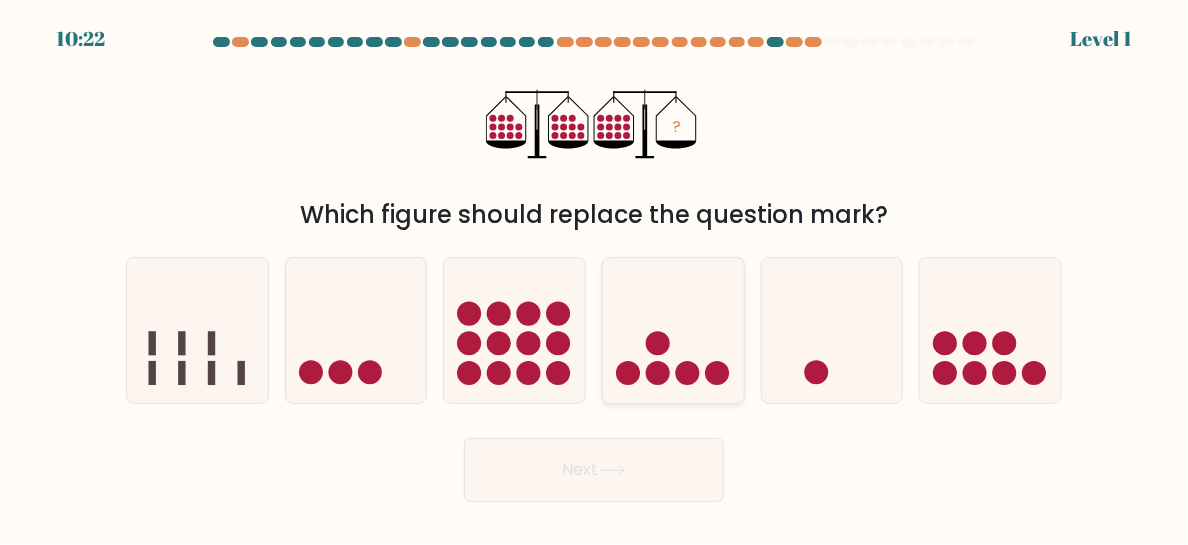 click 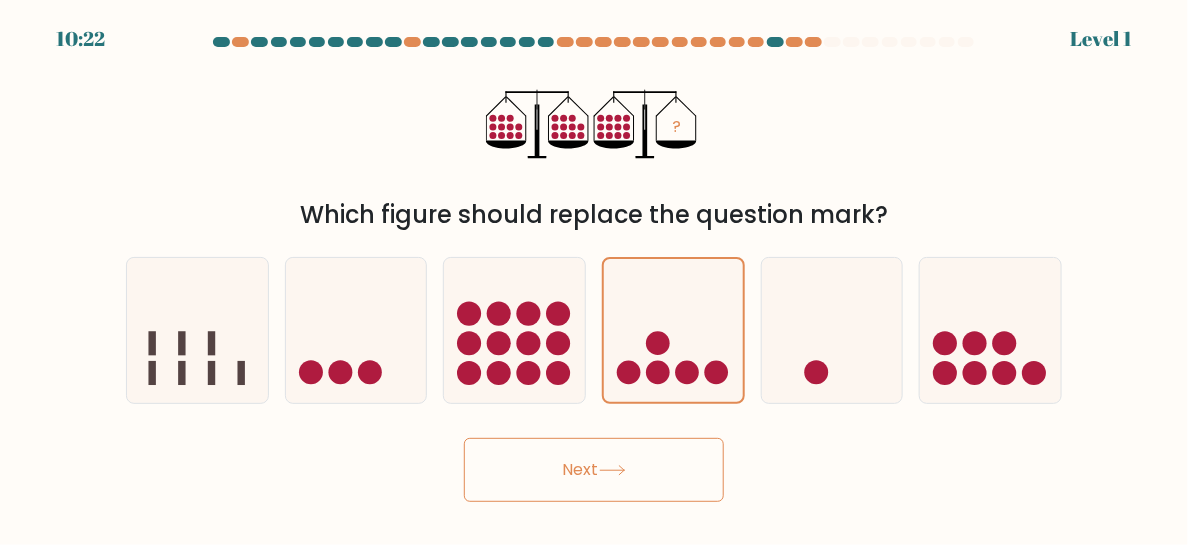 click on "Next" at bounding box center [594, 470] 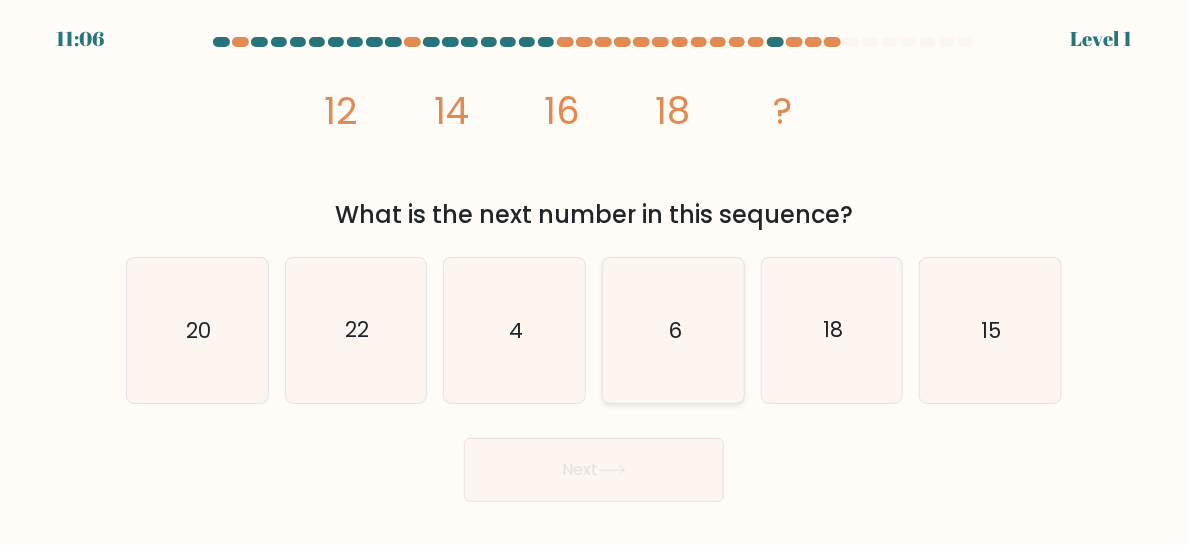click on "6" 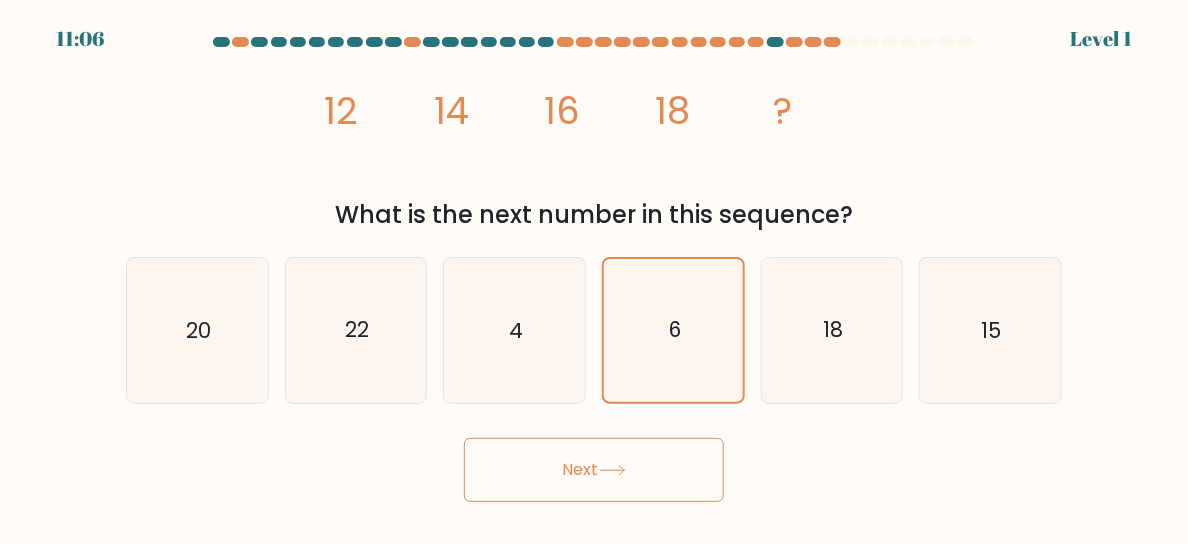 click on "Next" at bounding box center [594, 470] 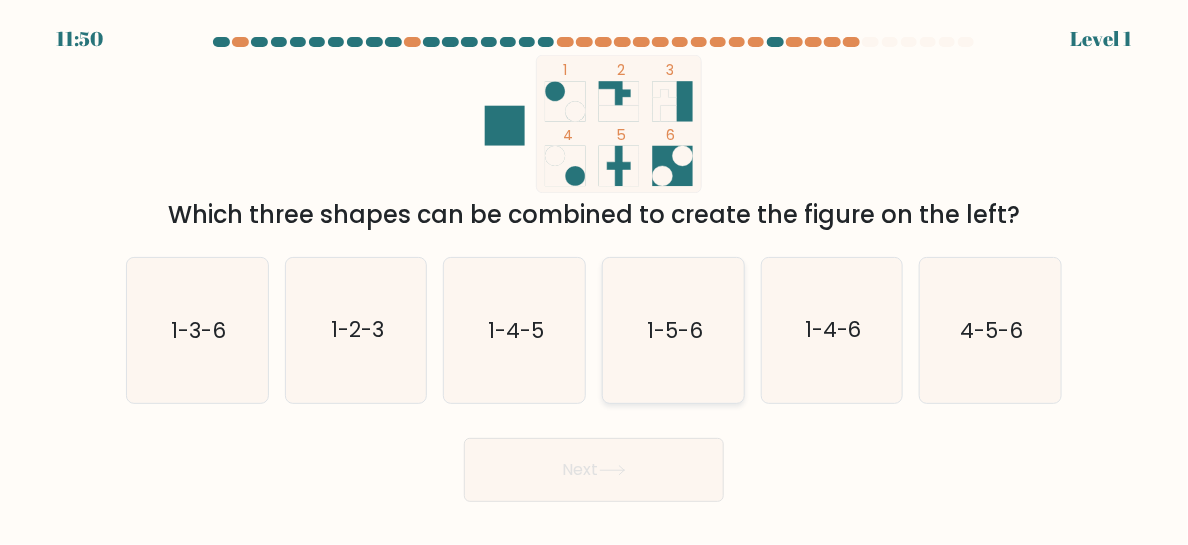click on "1-5-6" 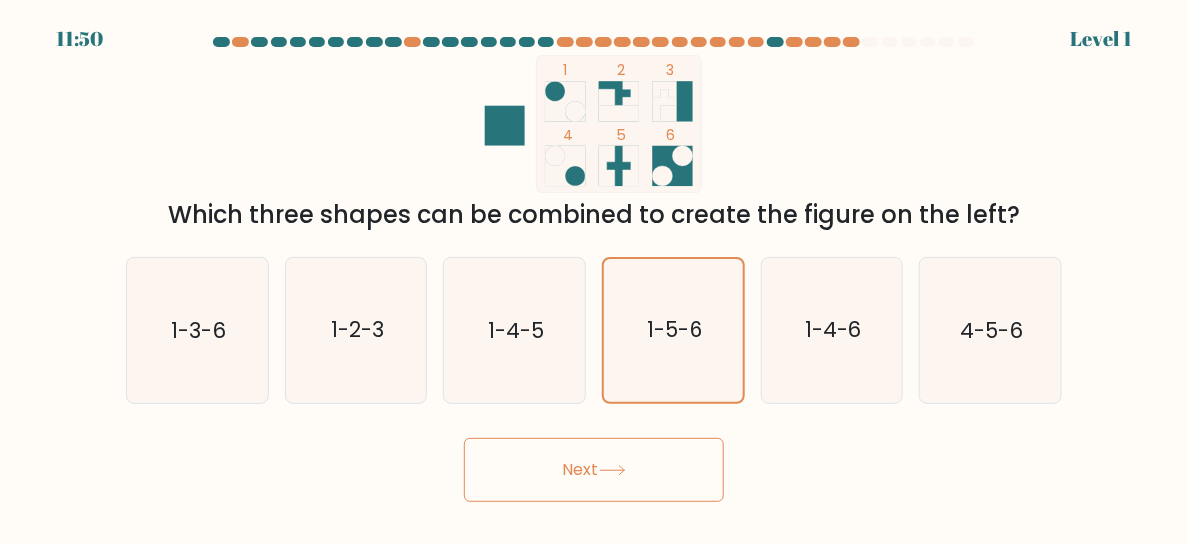 click on "Next" at bounding box center [594, 470] 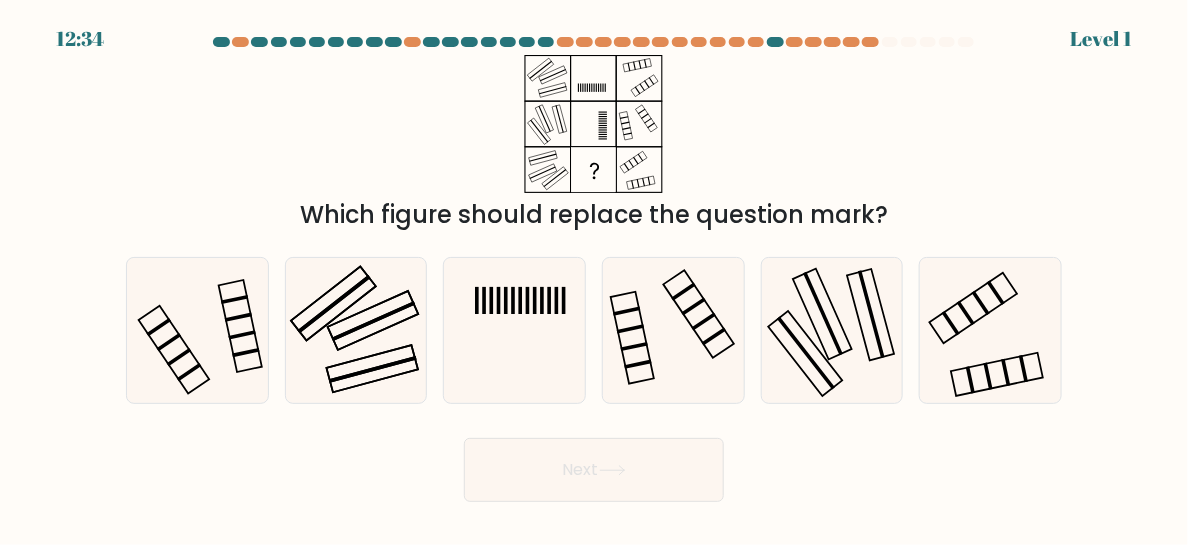 click 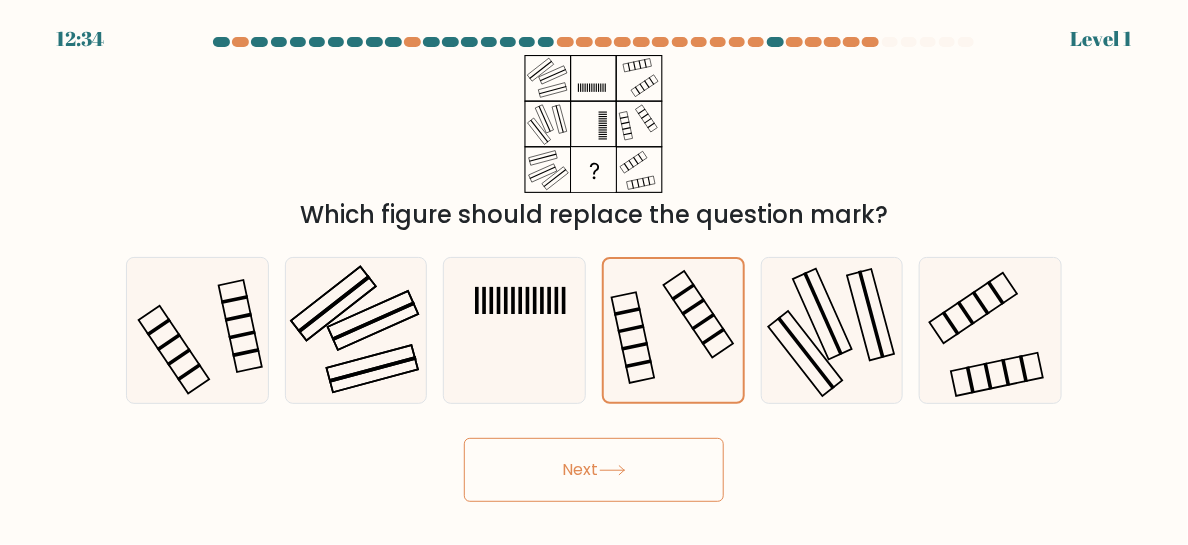 click on "Next" at bounding box center (594, 470) 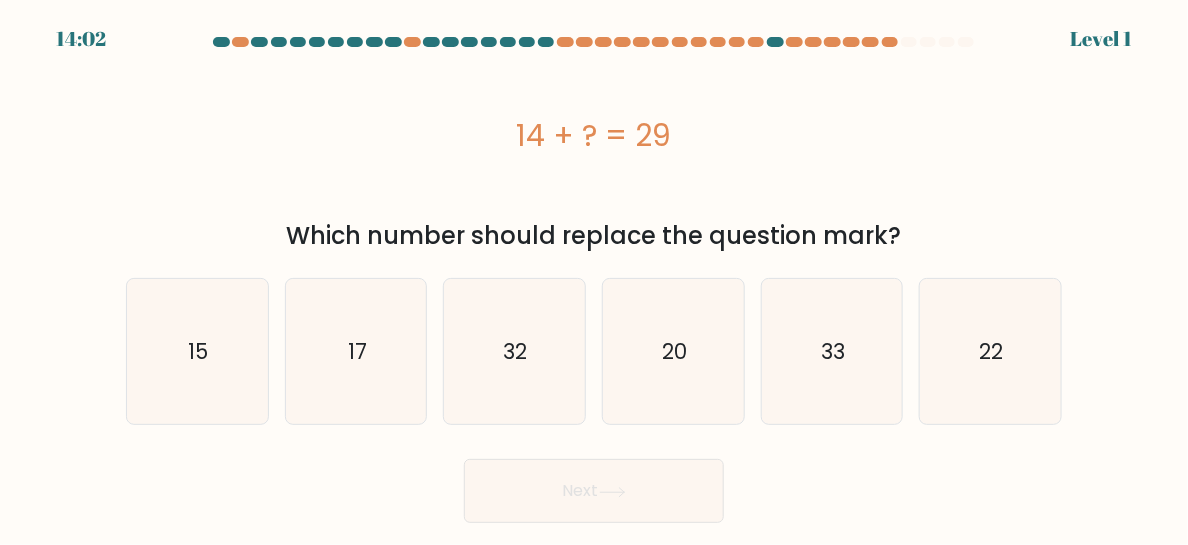 click on "20" 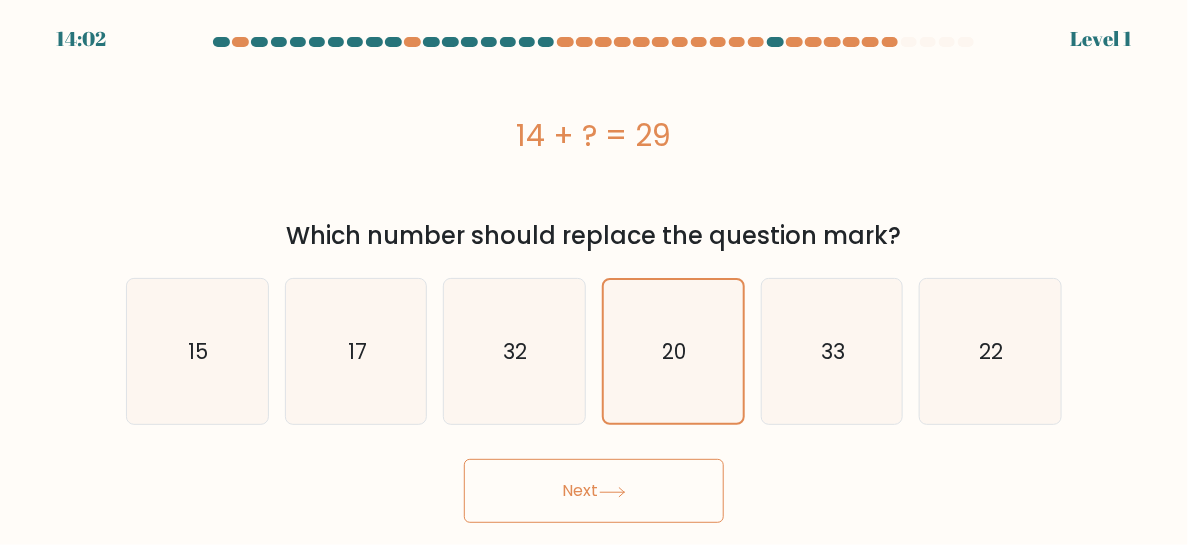 click on "Next" at bounding box center [594, 491] 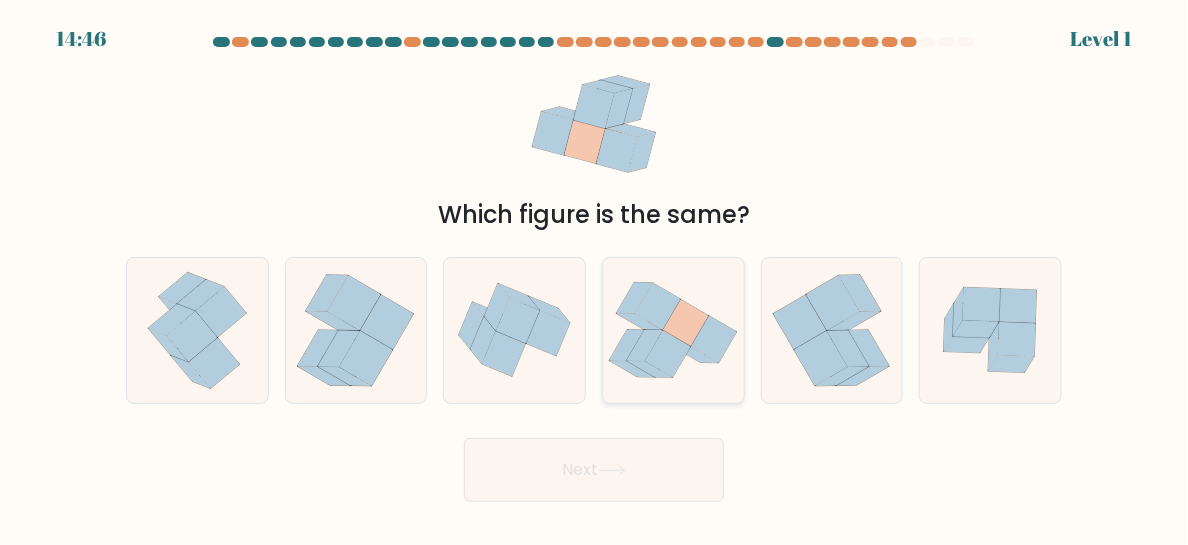 click 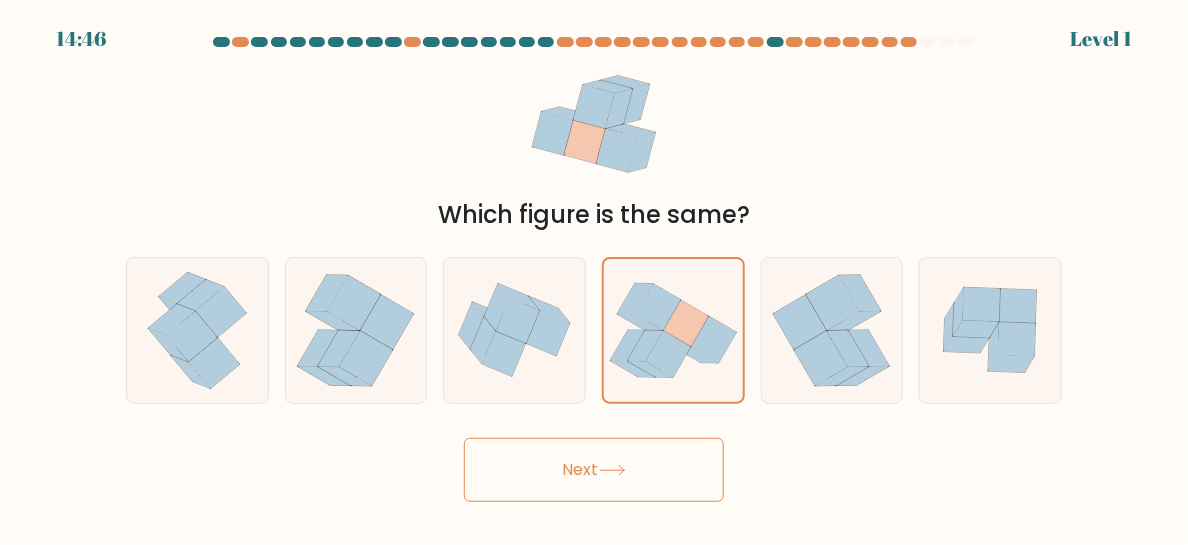 click on "14:46
Level 1" at bounding box center (594, 272) 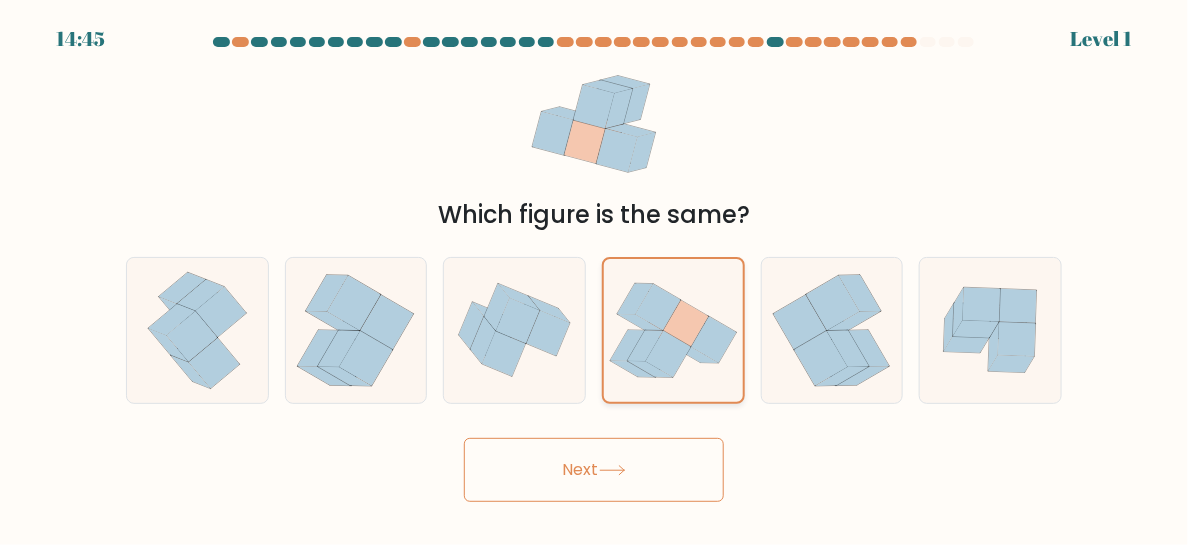 click at bounding box center (673, 330) 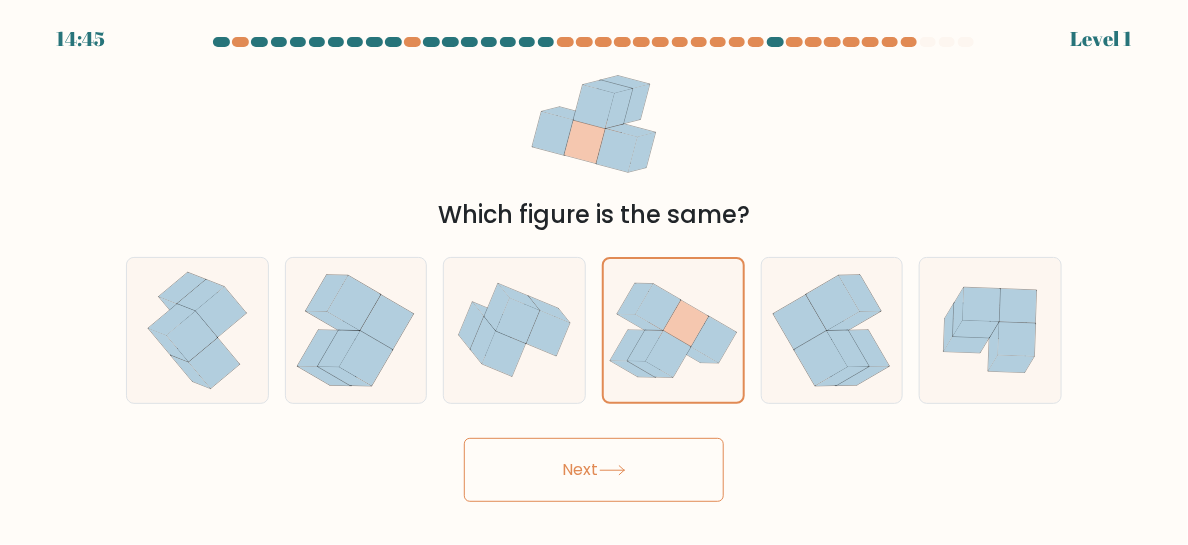 click on "Next" at bounding box center (594, 470) 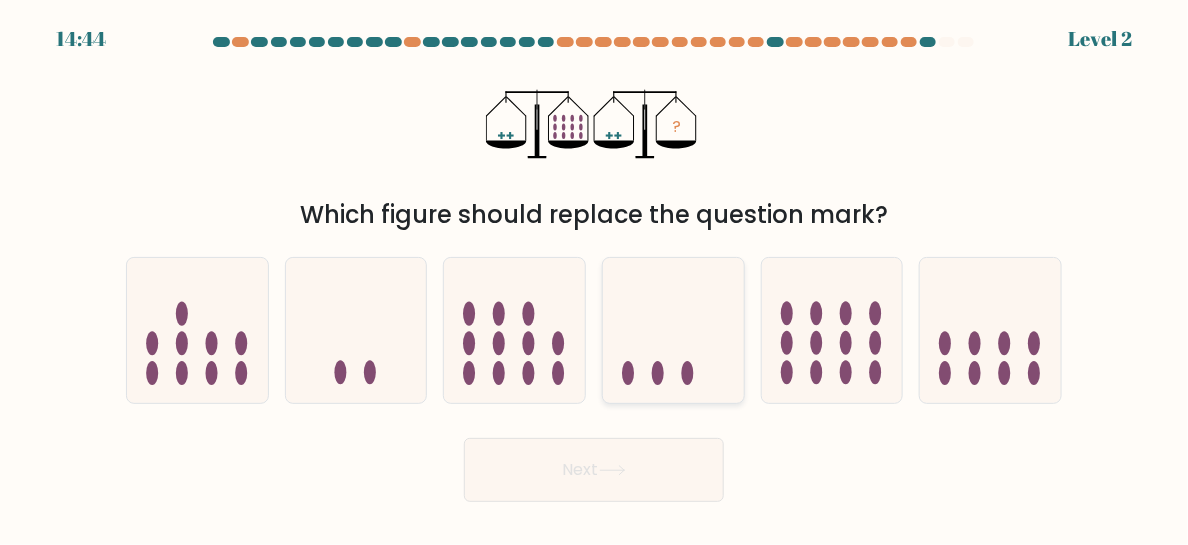 click 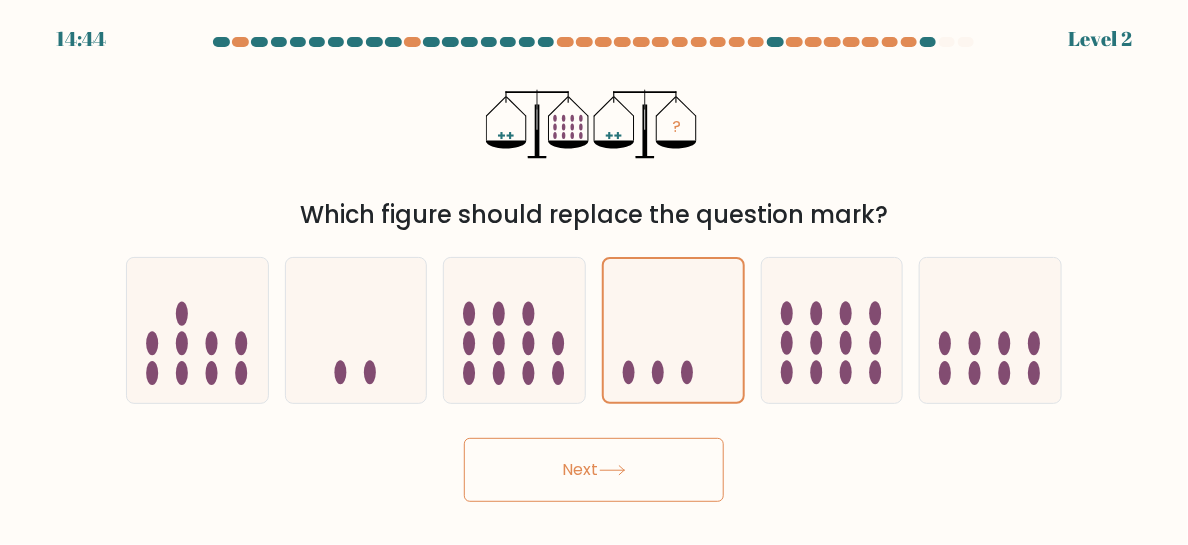 click on "Next" at bounding box center [594, 470] 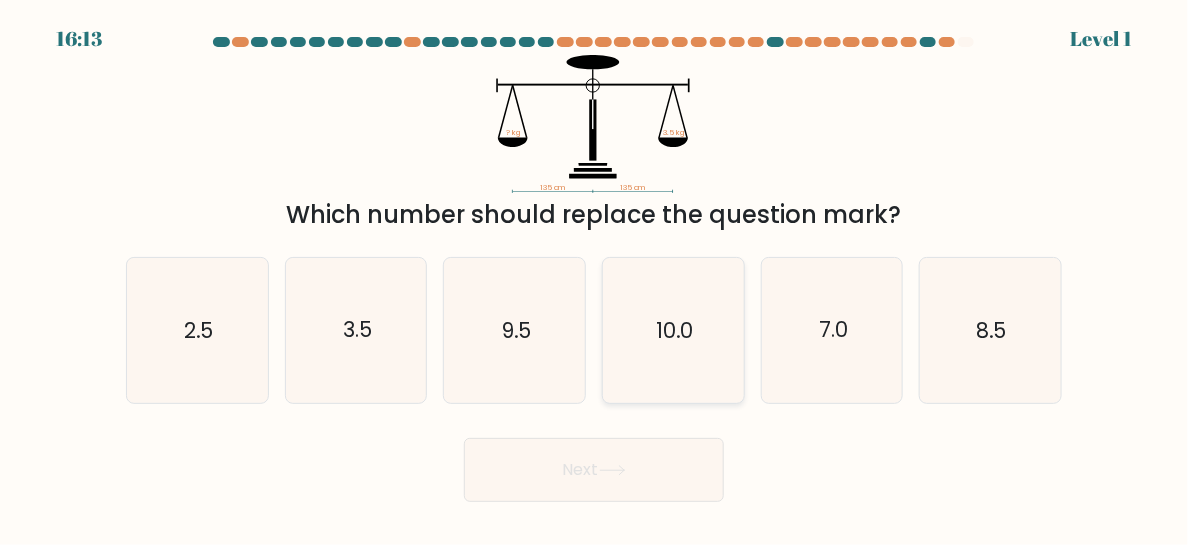 click on "10.0" 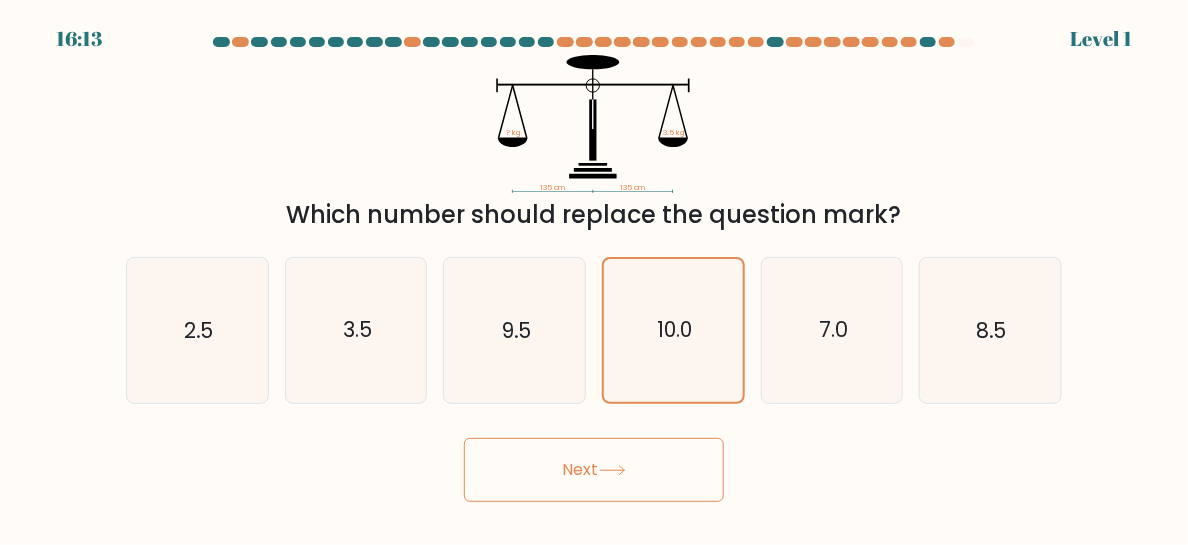 click on "Next" at bounding box center (594, 470) 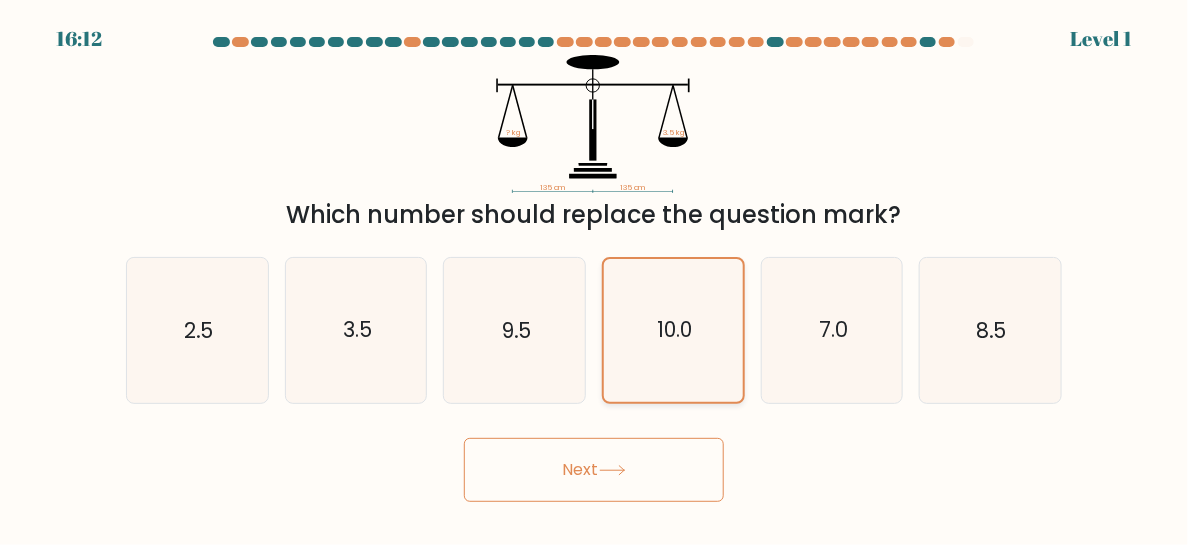 click on "10.0" 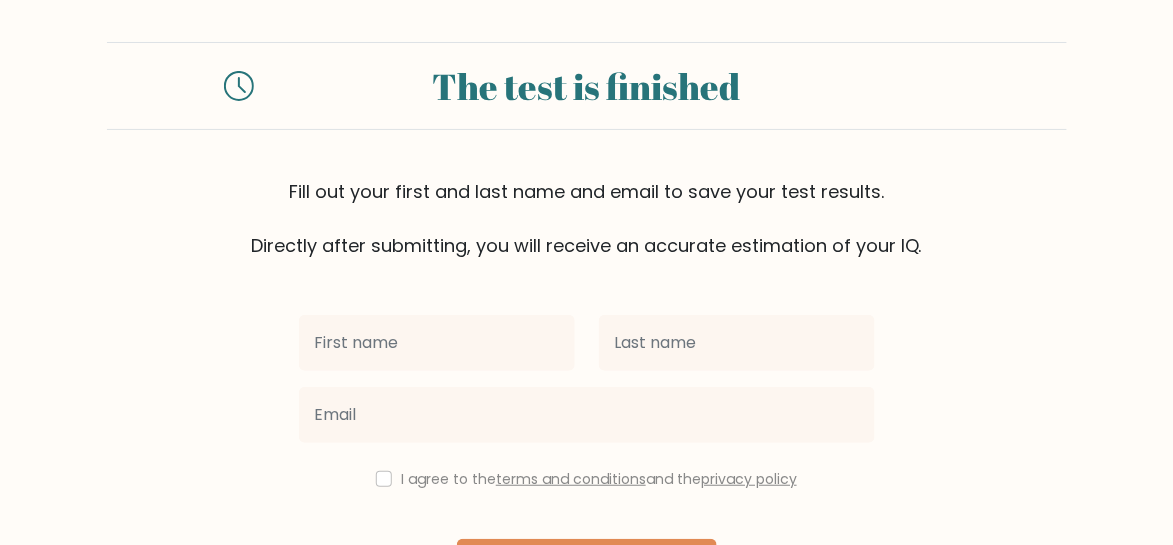scroll, scrollTop: 0, scrollLeft: 0, axis: both 